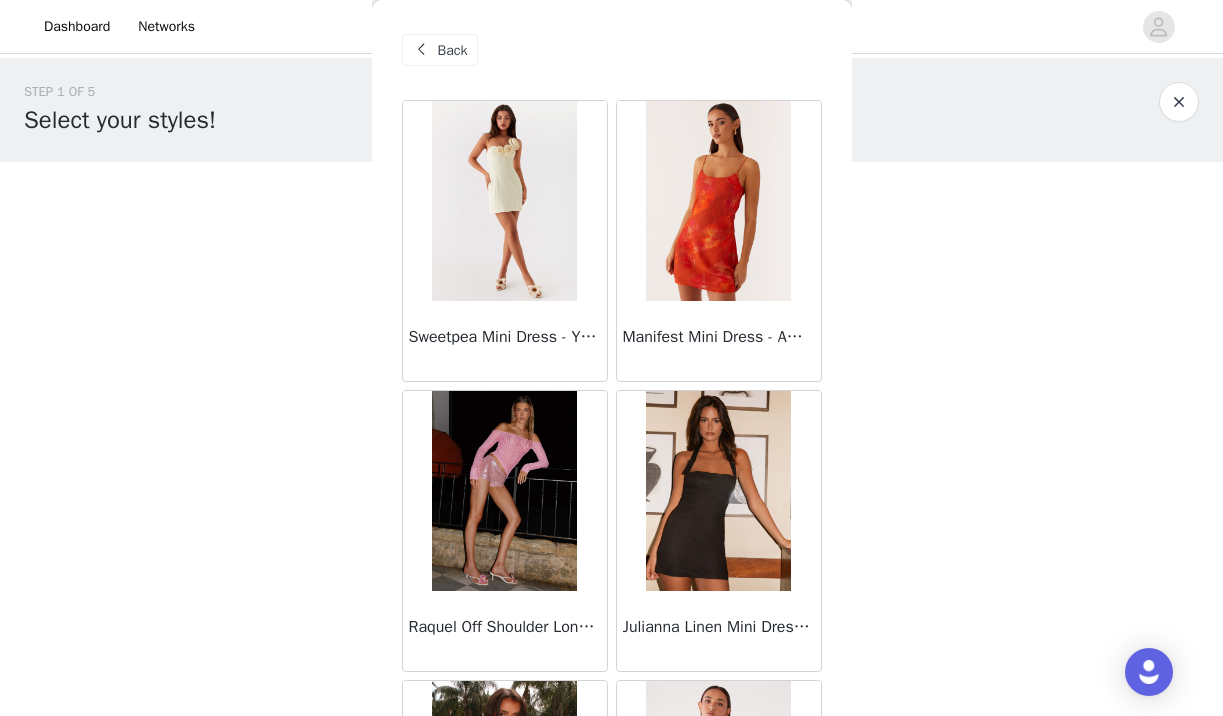 scroll, scrollTop: 0, scrollLeft: 0, axis: both 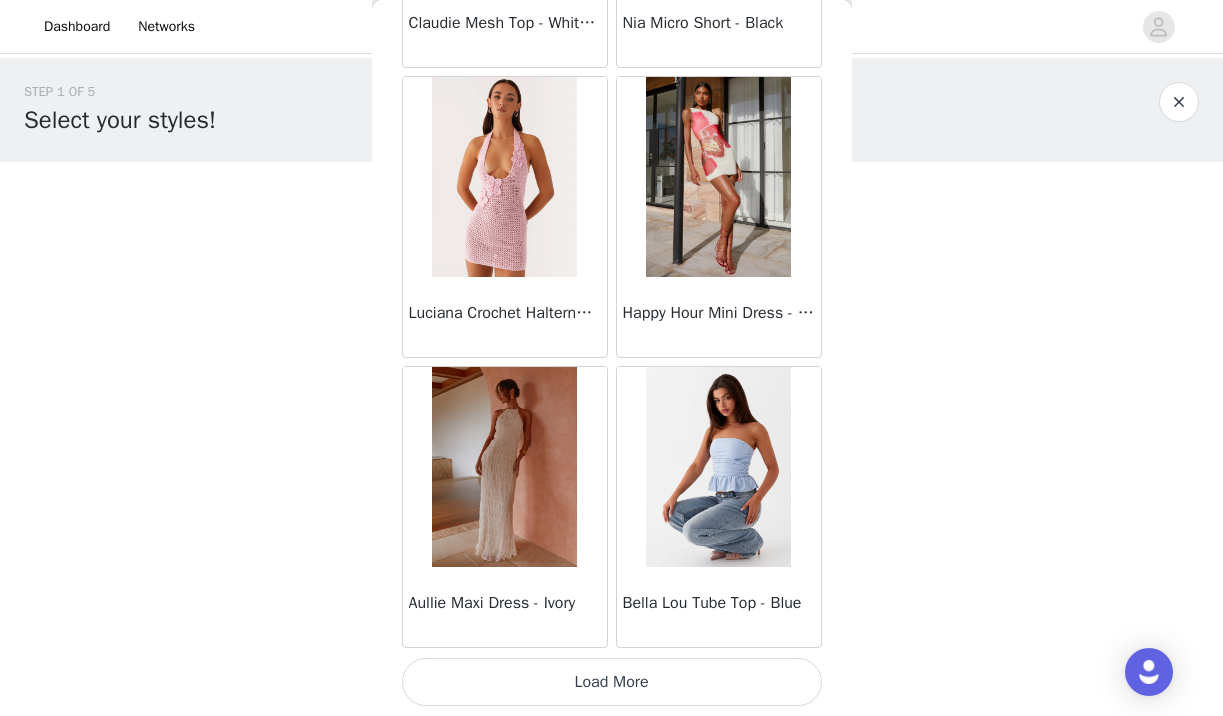 click on "Load More" at bounding box center (612, 682) 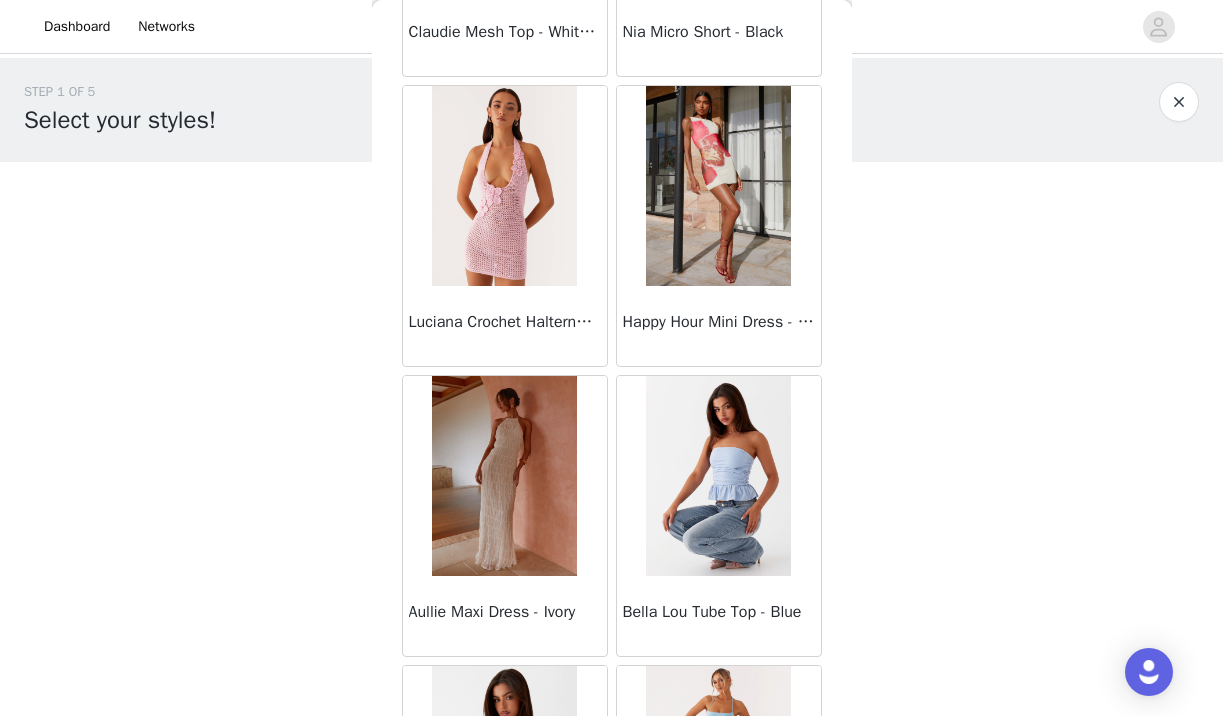 scroll, scrollTop: 0, scrollLeft: 0, axis: both 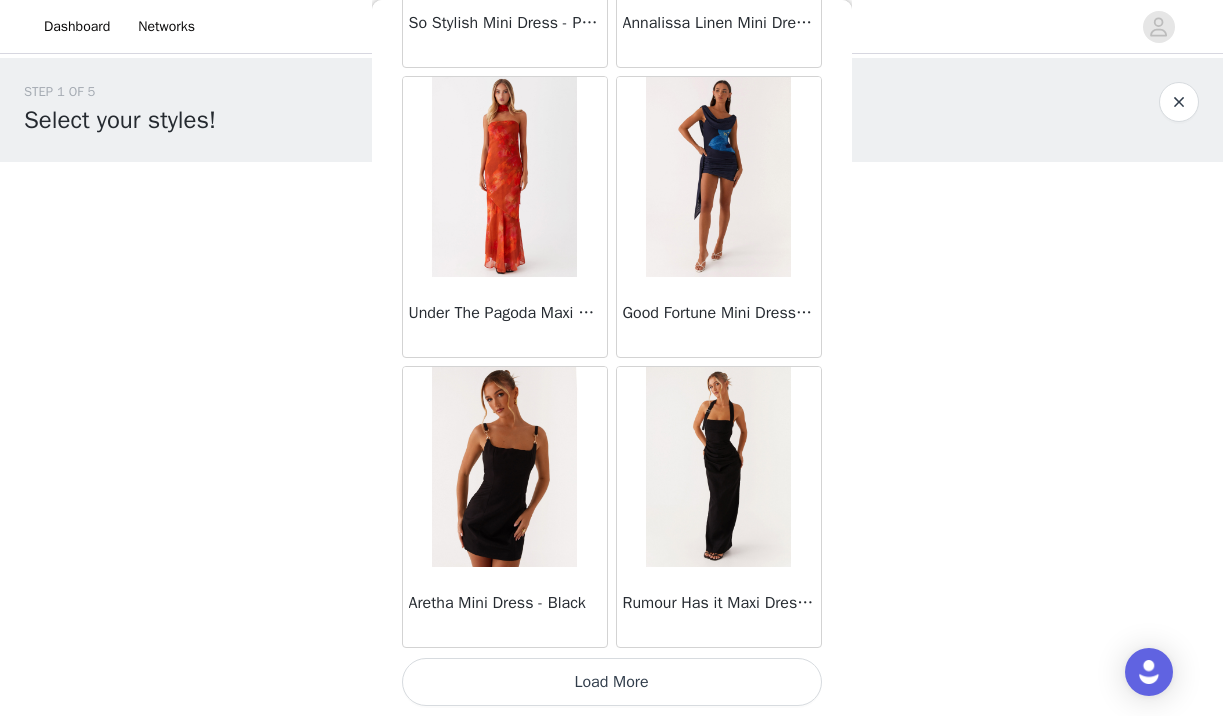 click on "Load More" at bounding box center (612, 682) 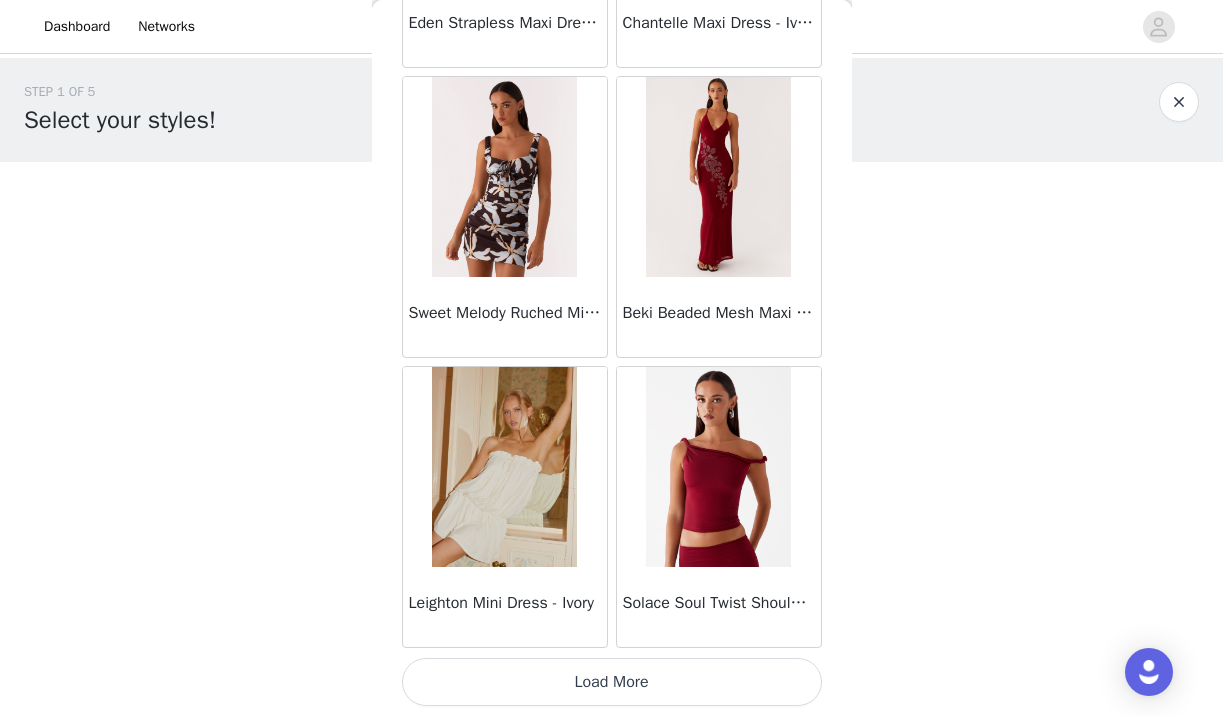 click on "Load More" at bounding box center (612, 682) 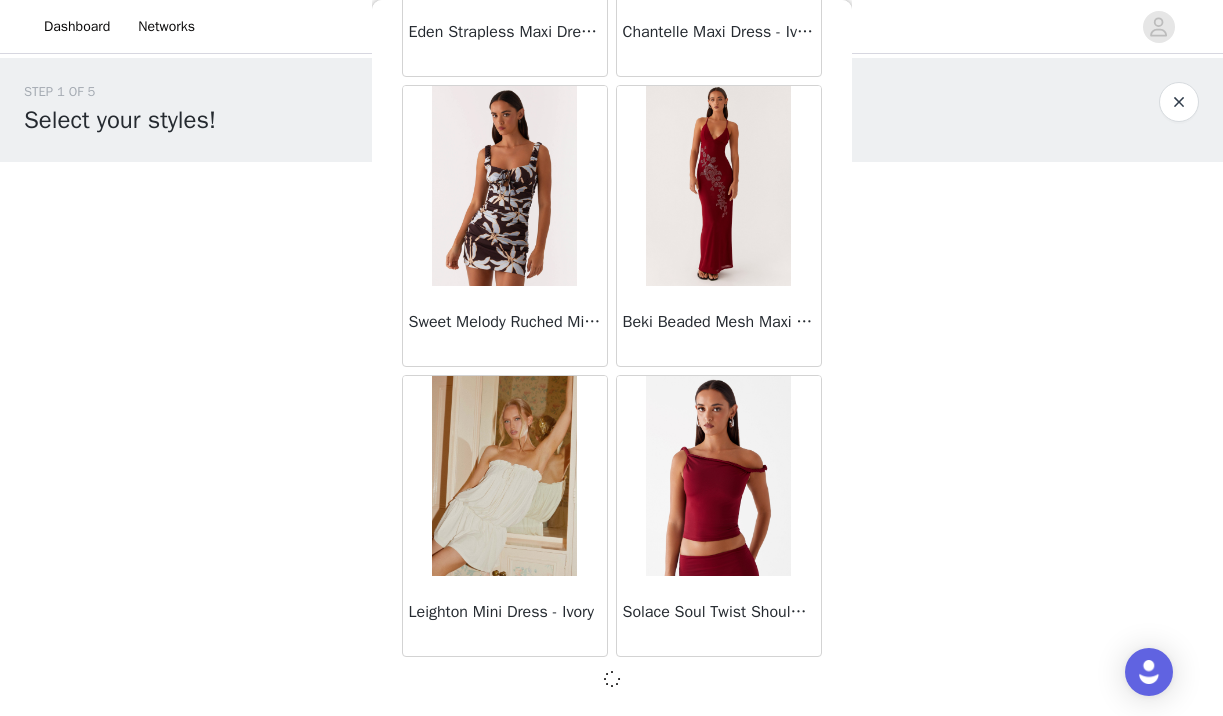 scroll, scrollTop: 8135, scrollLeft: 0, axis: vertical 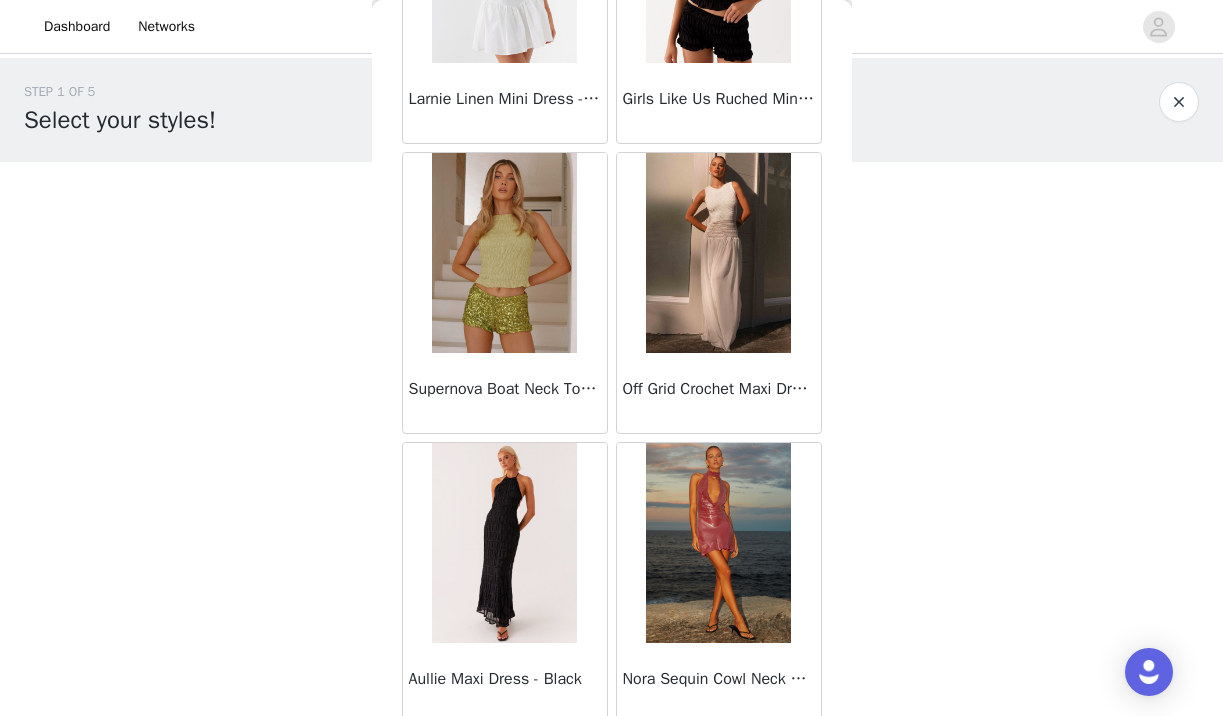 click at bounding box center (718, 253) 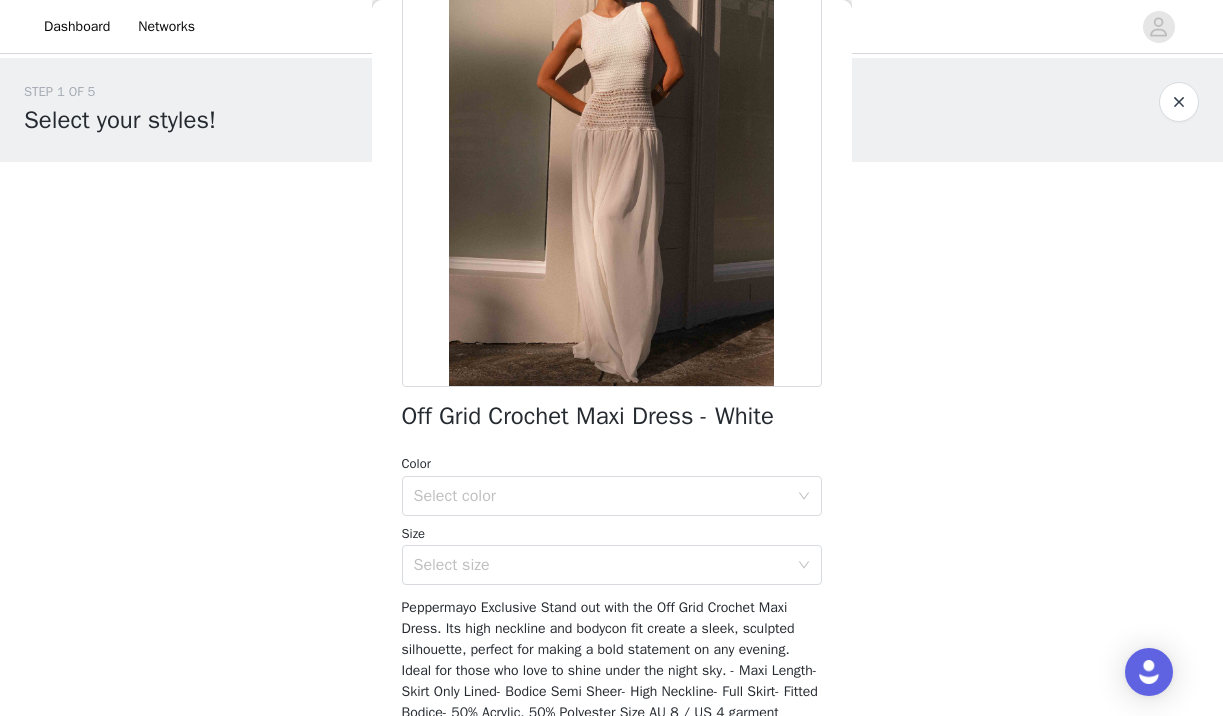 scroll, scrollTop: 215, scrollLeft: 0, axis: vertical 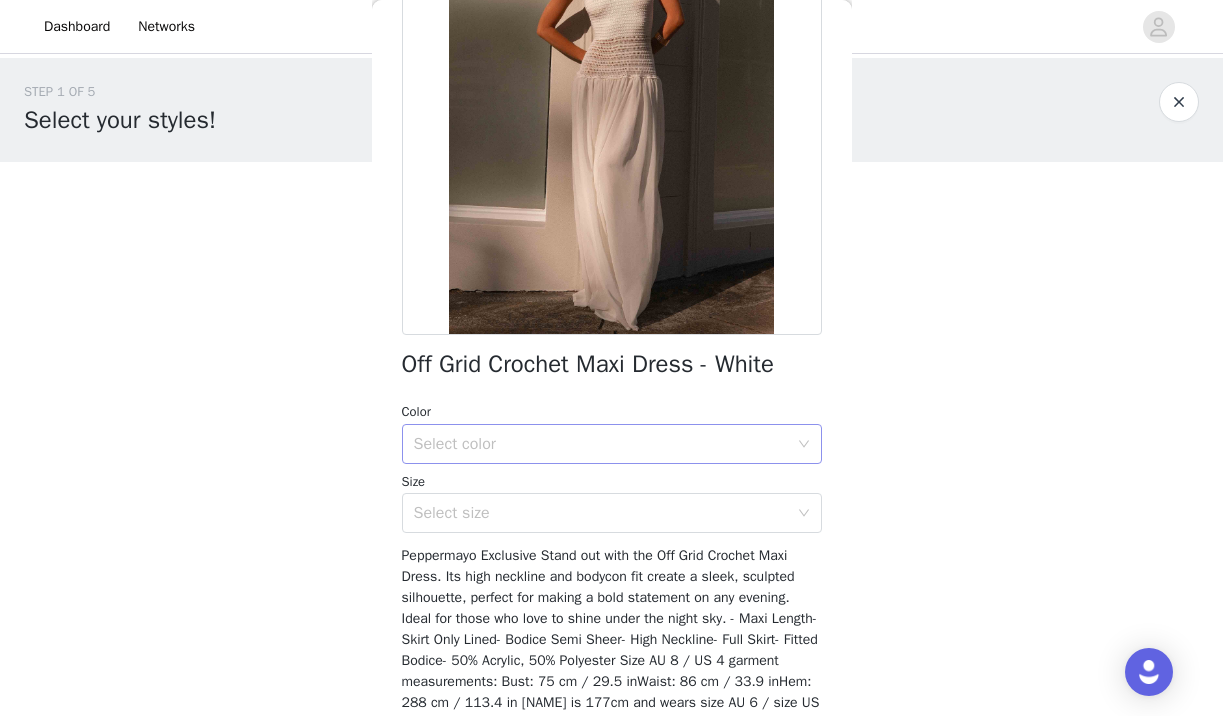 click on "Select color" at bounding box center [601, 444] 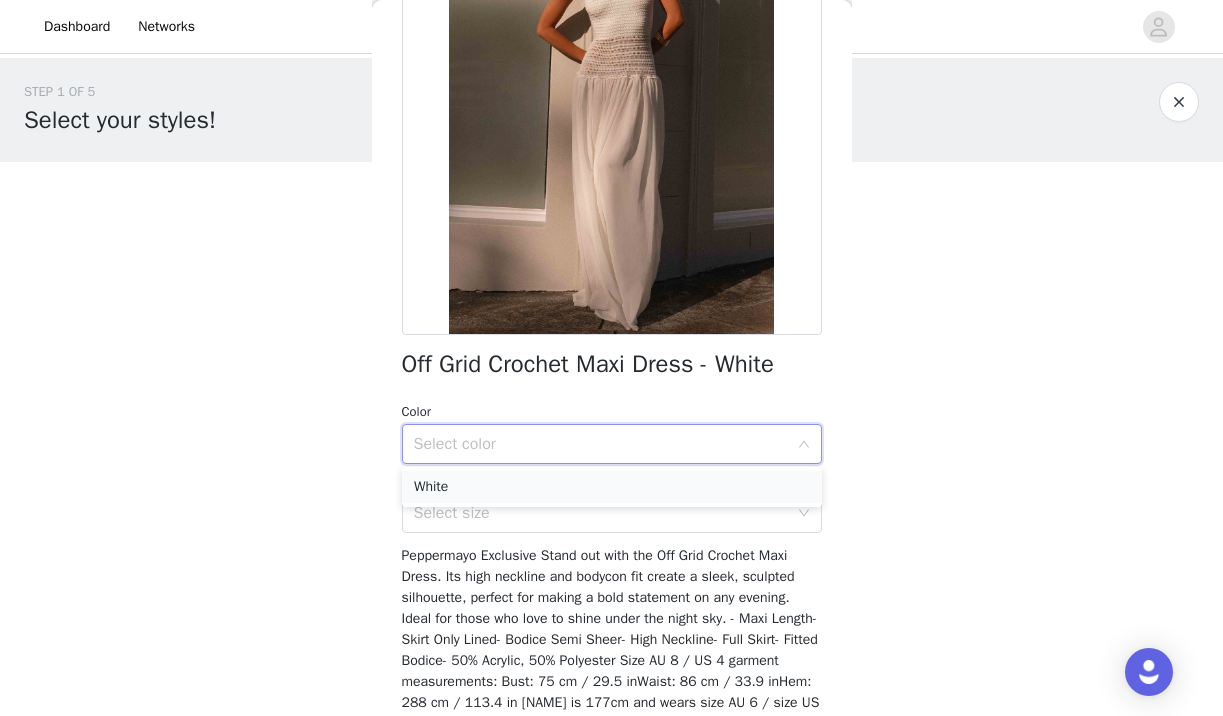 click on "White" at bounding box center [612, 487] 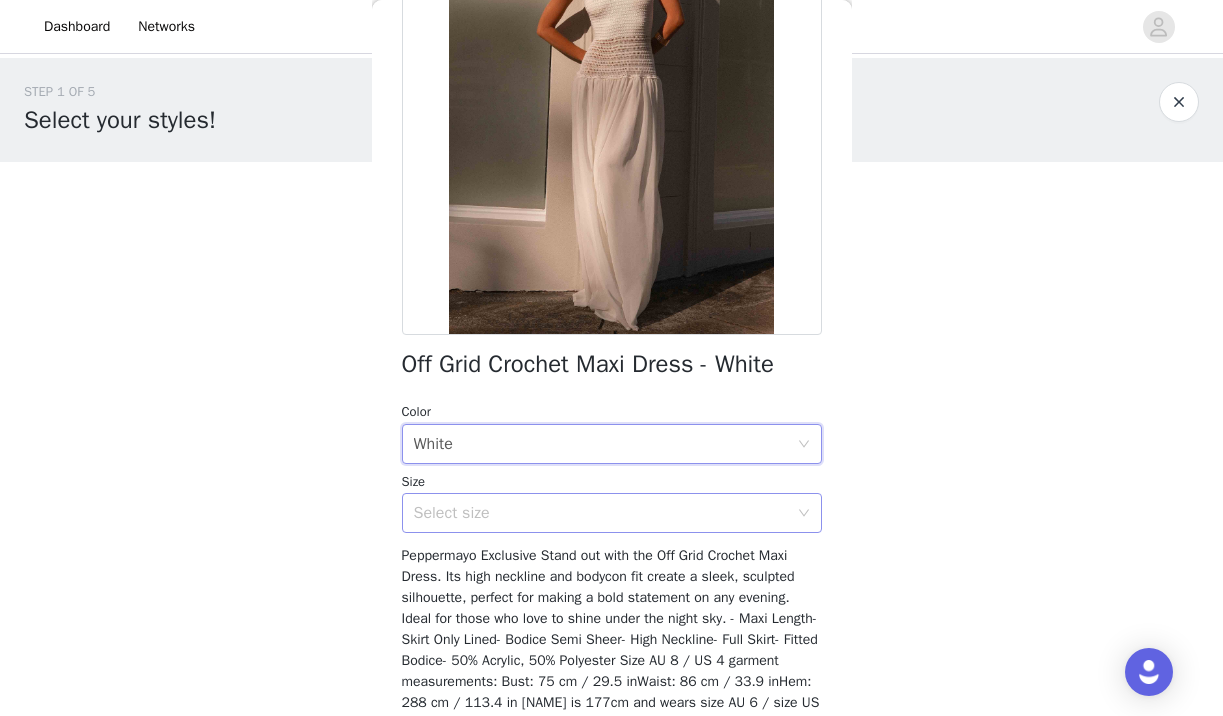 click on "Select size" at bounding box center [601, 513] 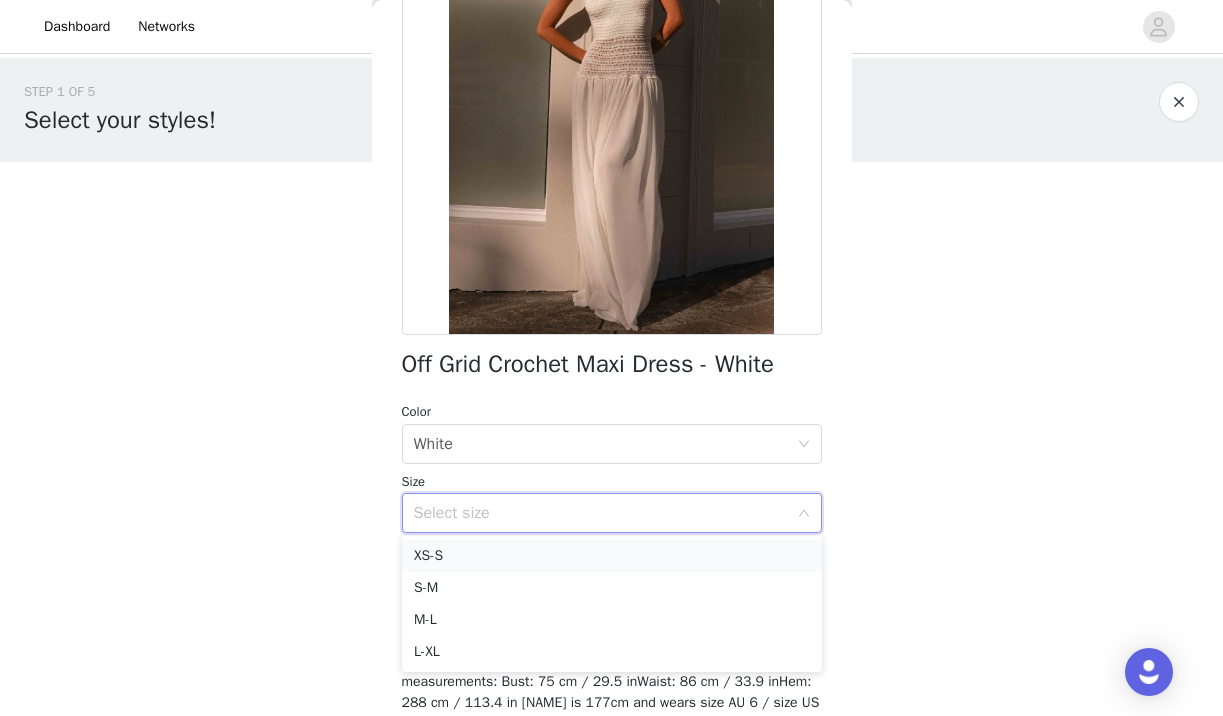 click on "XS-S" at bounding box center (612, 556) 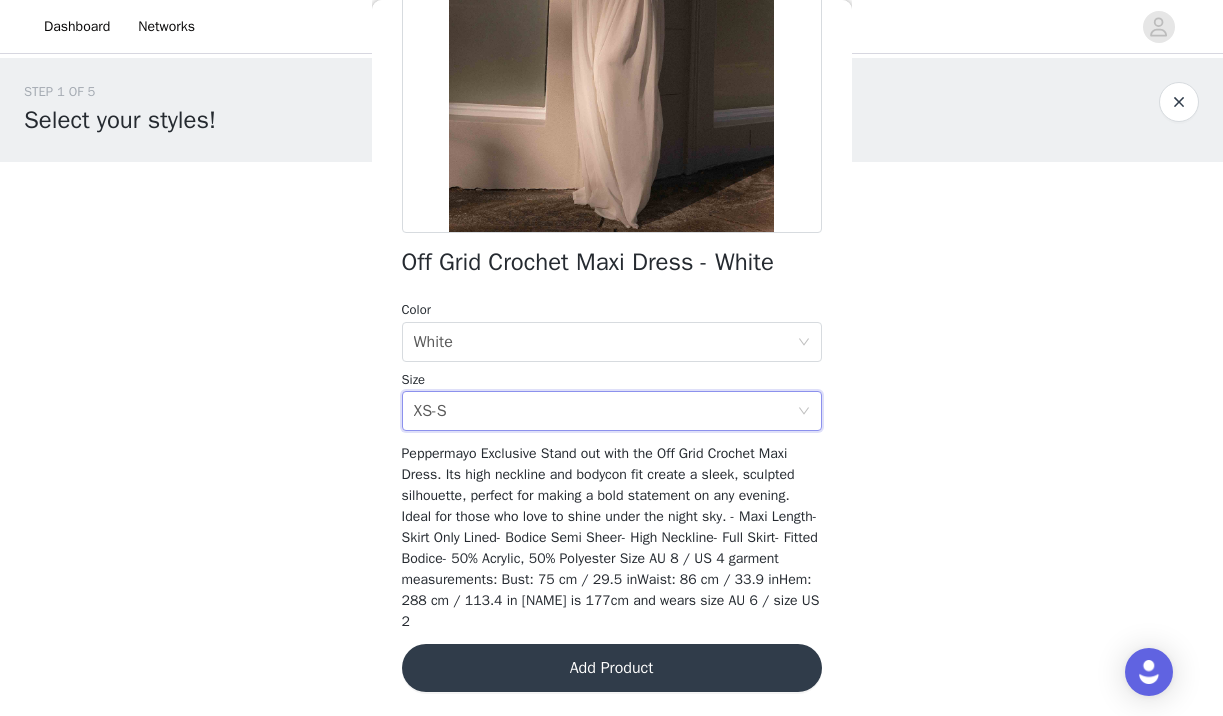scroll, scrollTop: 316, scrollLeft: 0, axis: vertical 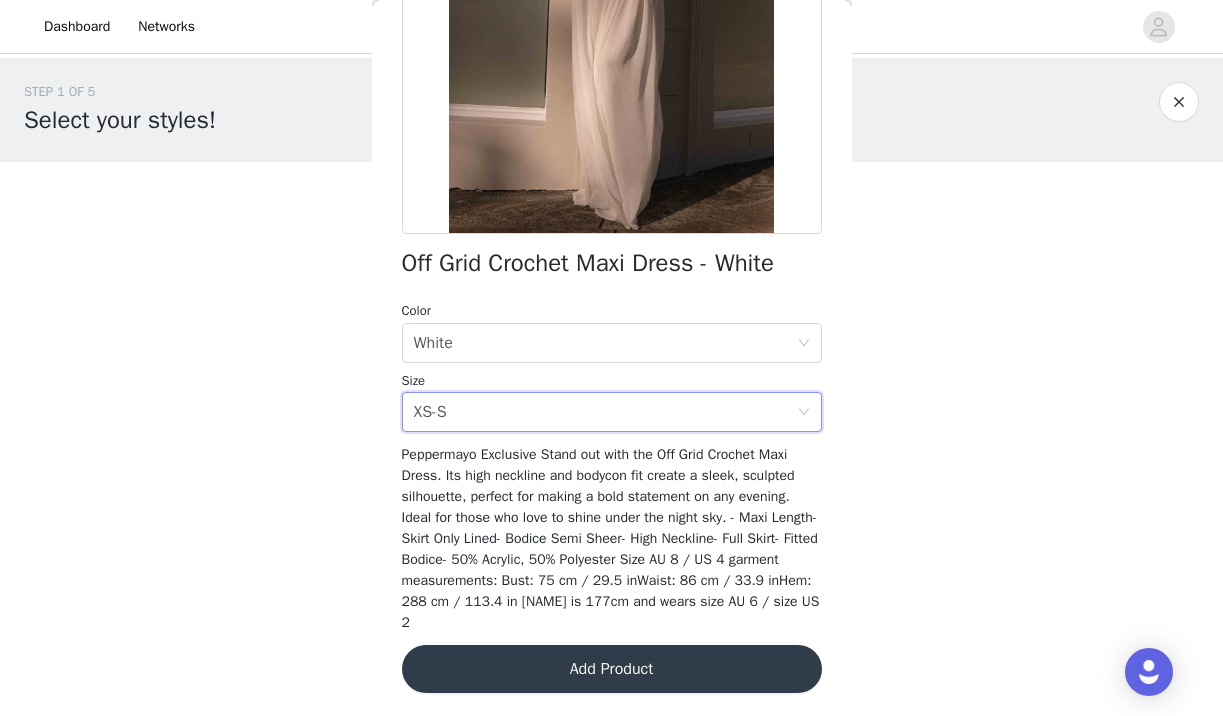 click on "Add Product" at bounding box center [612, 669] 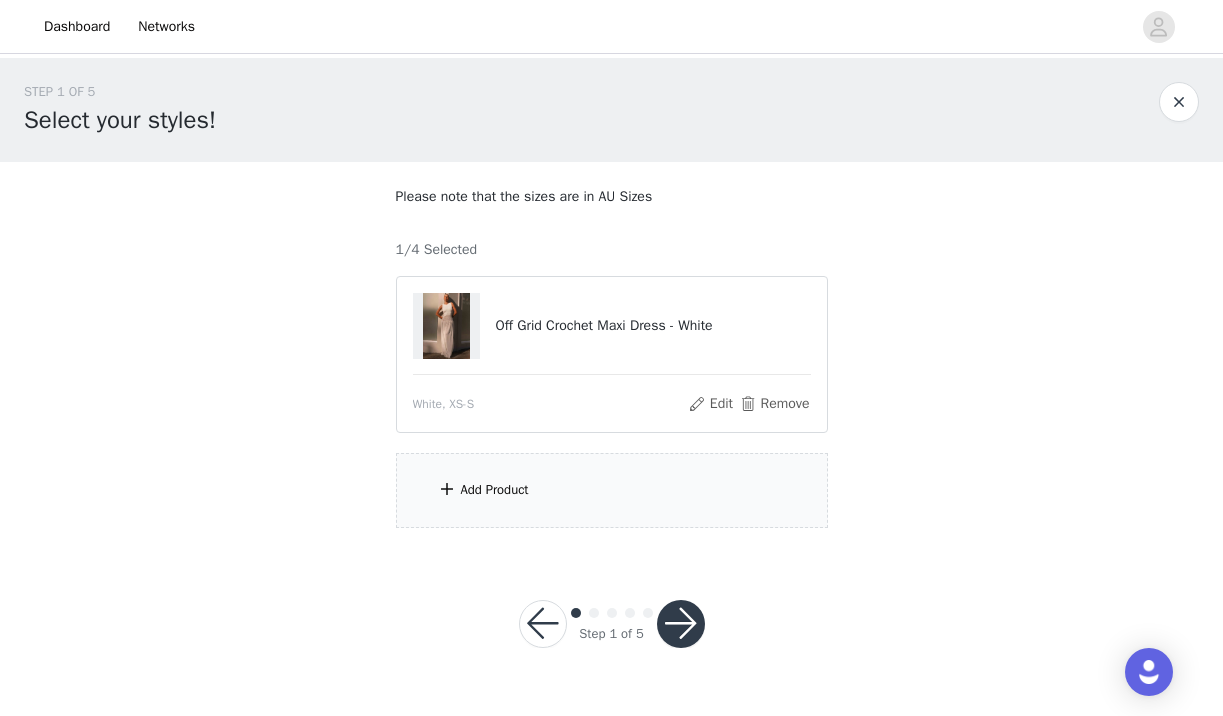 click on "Add Product" at bounding box center (612, 490) 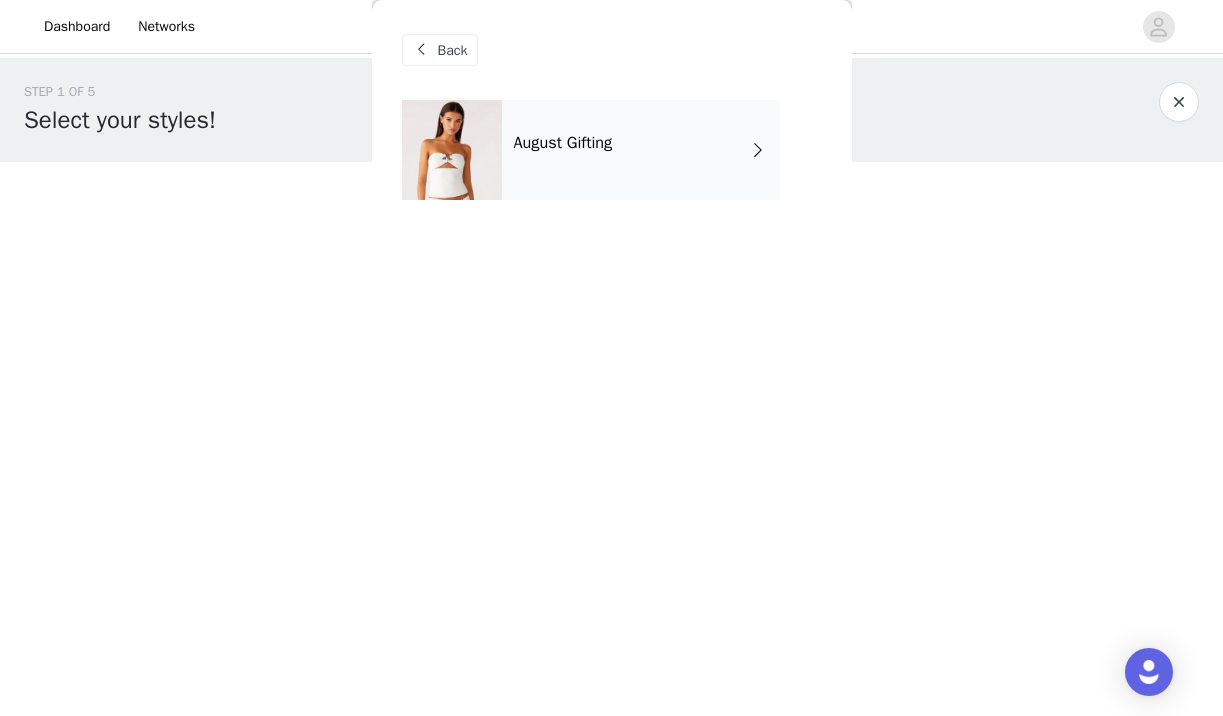 click on "August Gifting" at bounding box center (641, 150) 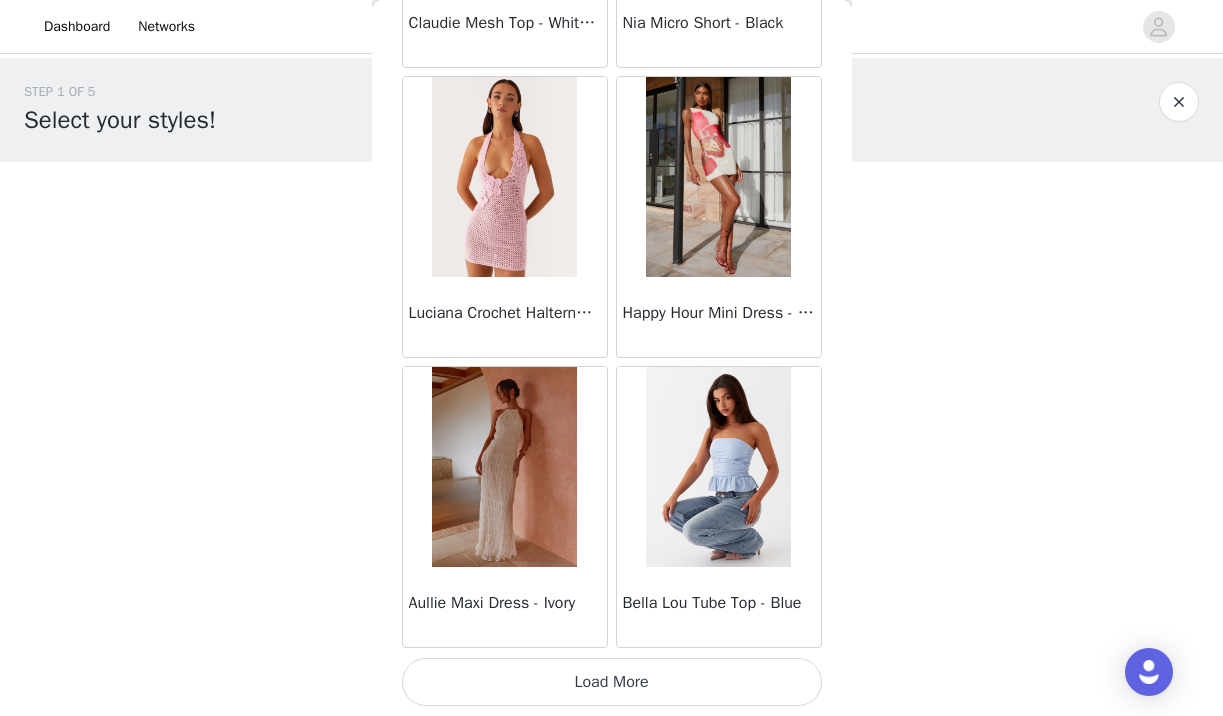 click on "Load More" at bounding box center [612, 682] 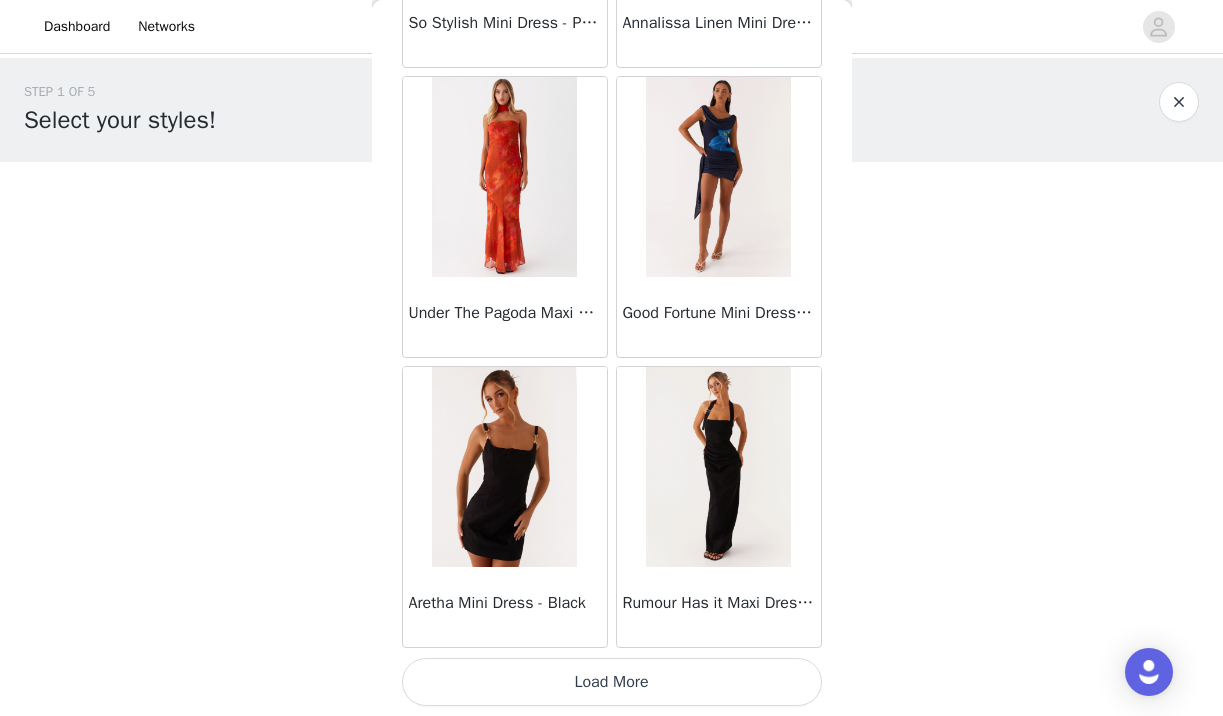 click on "Load More" at bounding box center (612, 682) 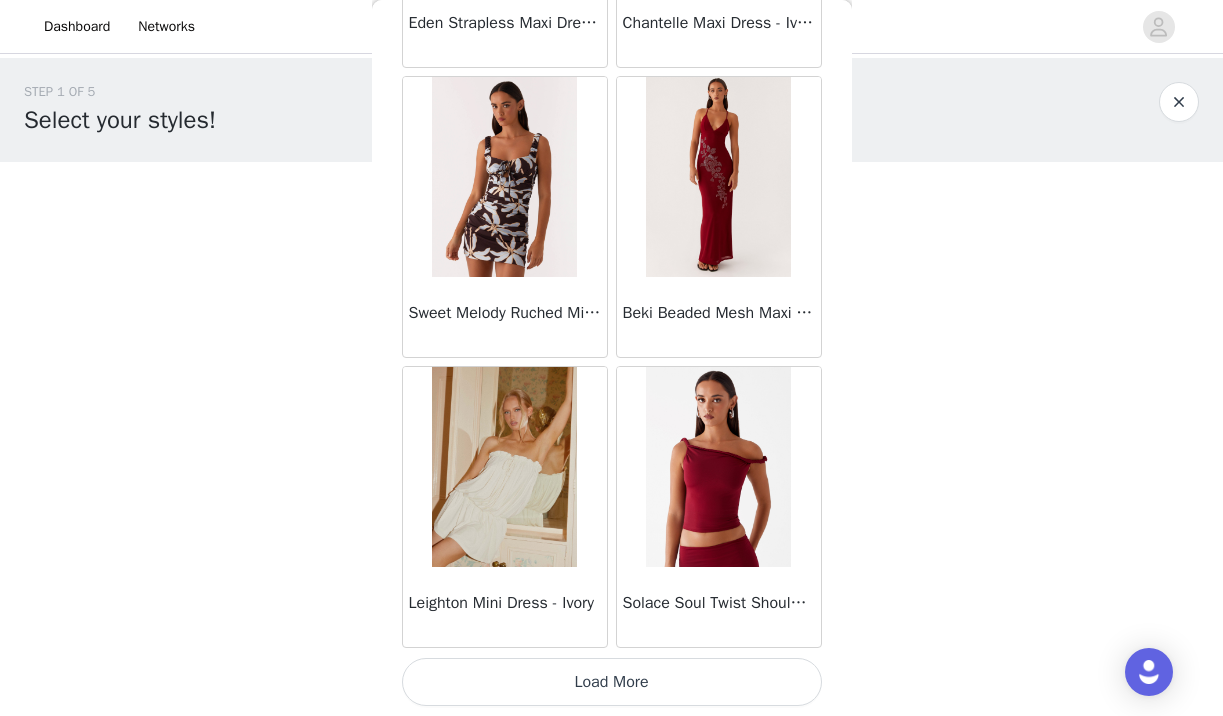 click on "Load More" at bounding box center (612, 682) 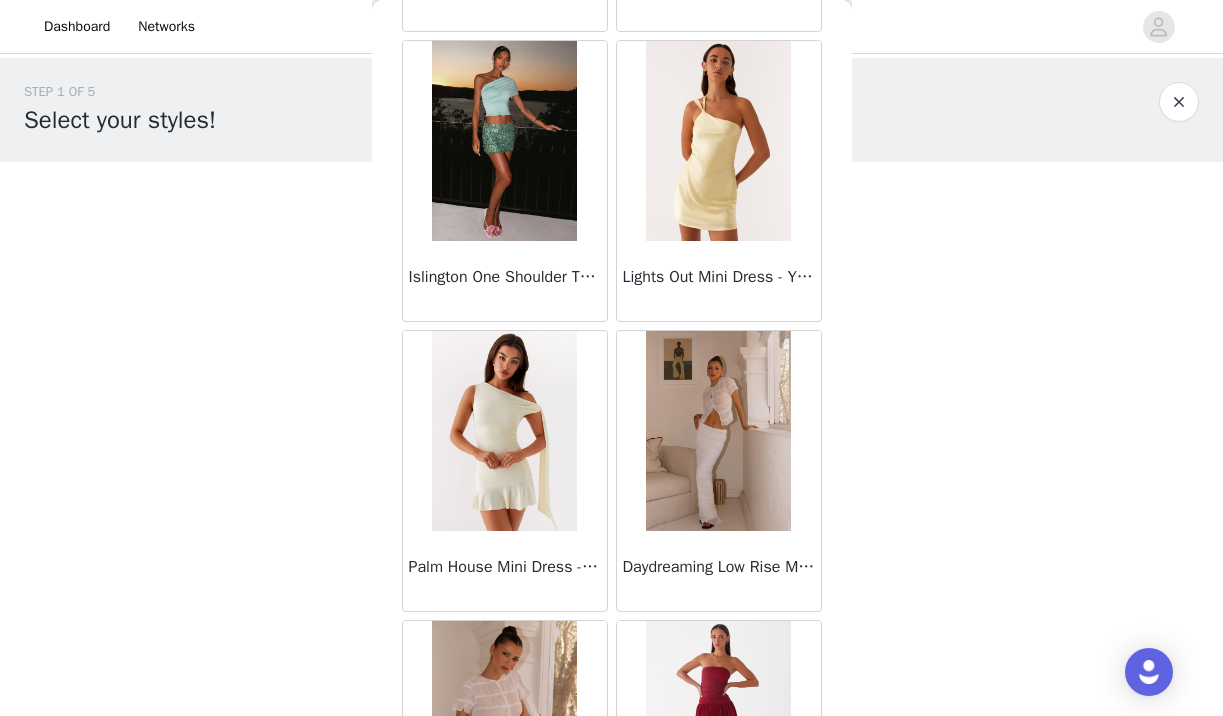 scroll, scrollTop: 9050, scrollLeft: 0, axis: vertical 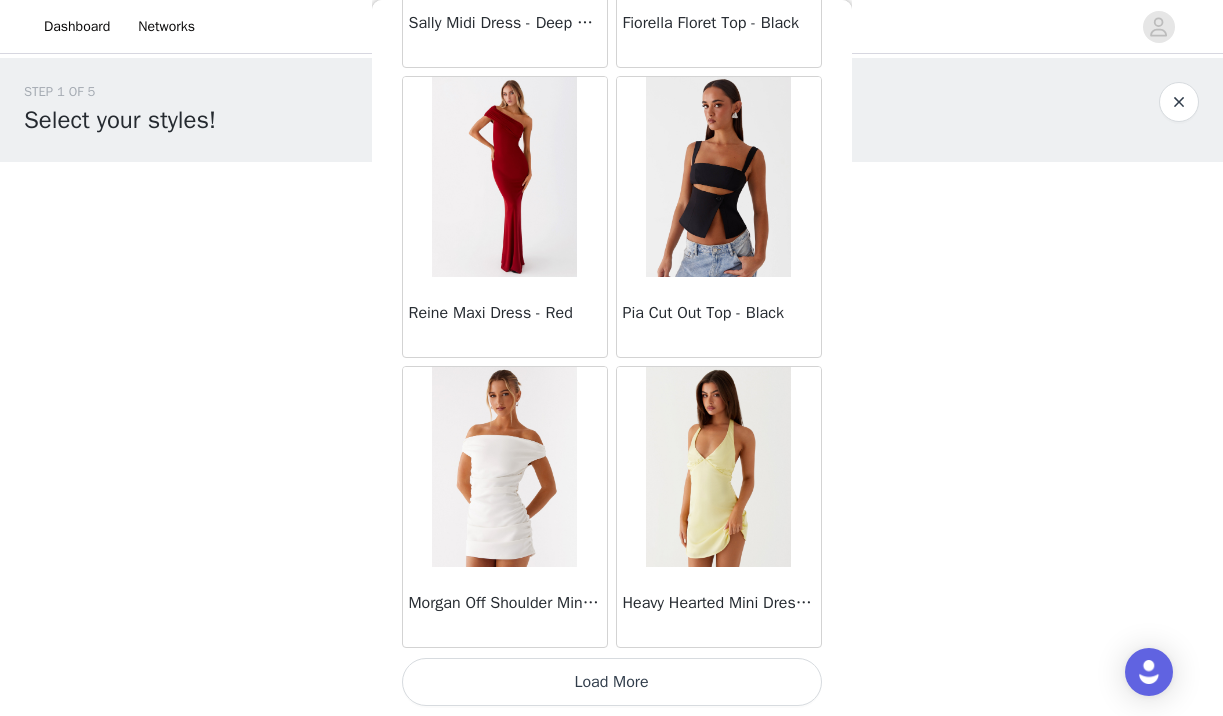 click on "Load More" at bounding box center [612, 682] 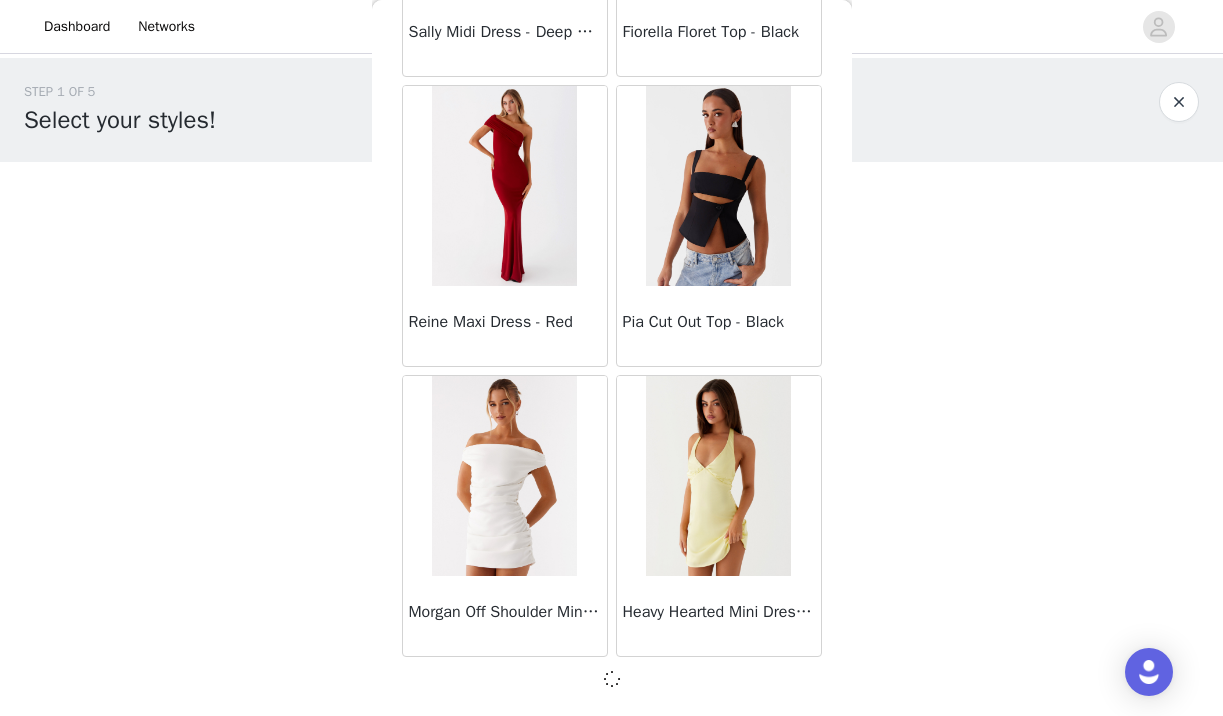 scroll, scrollTop: 11035, scrollLeft: 0, axis: vertical 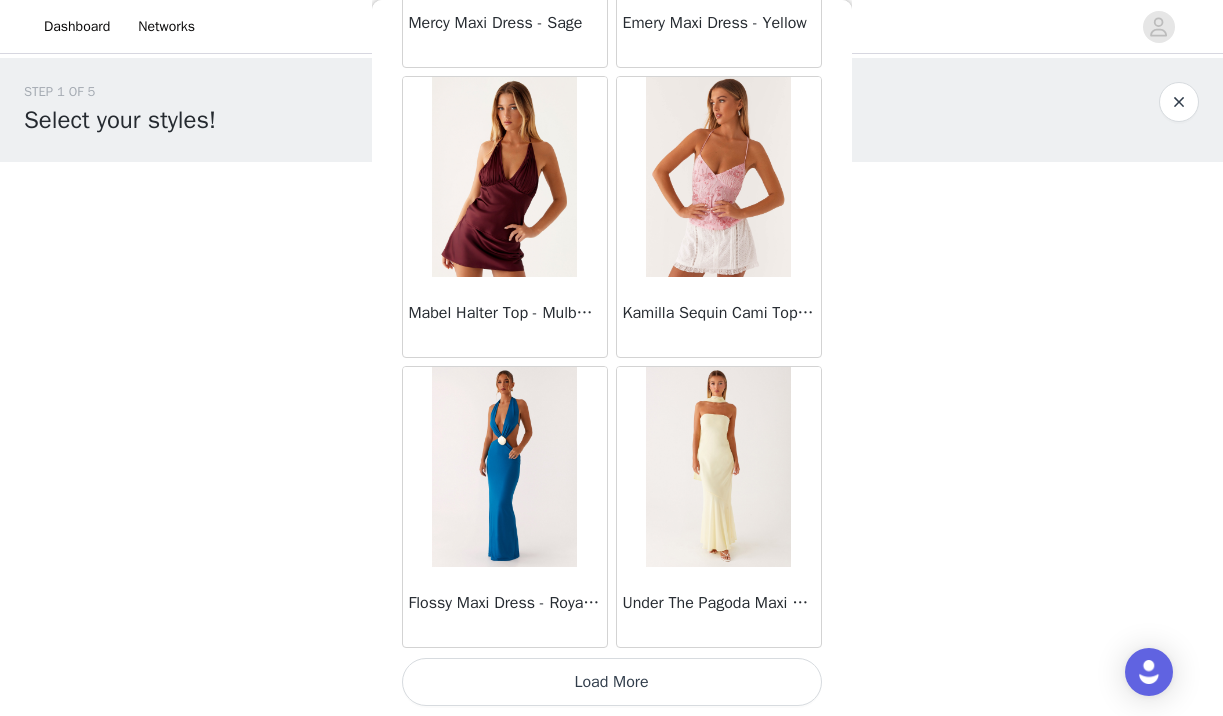 click on "Load More" at bounding box center [612, 682] 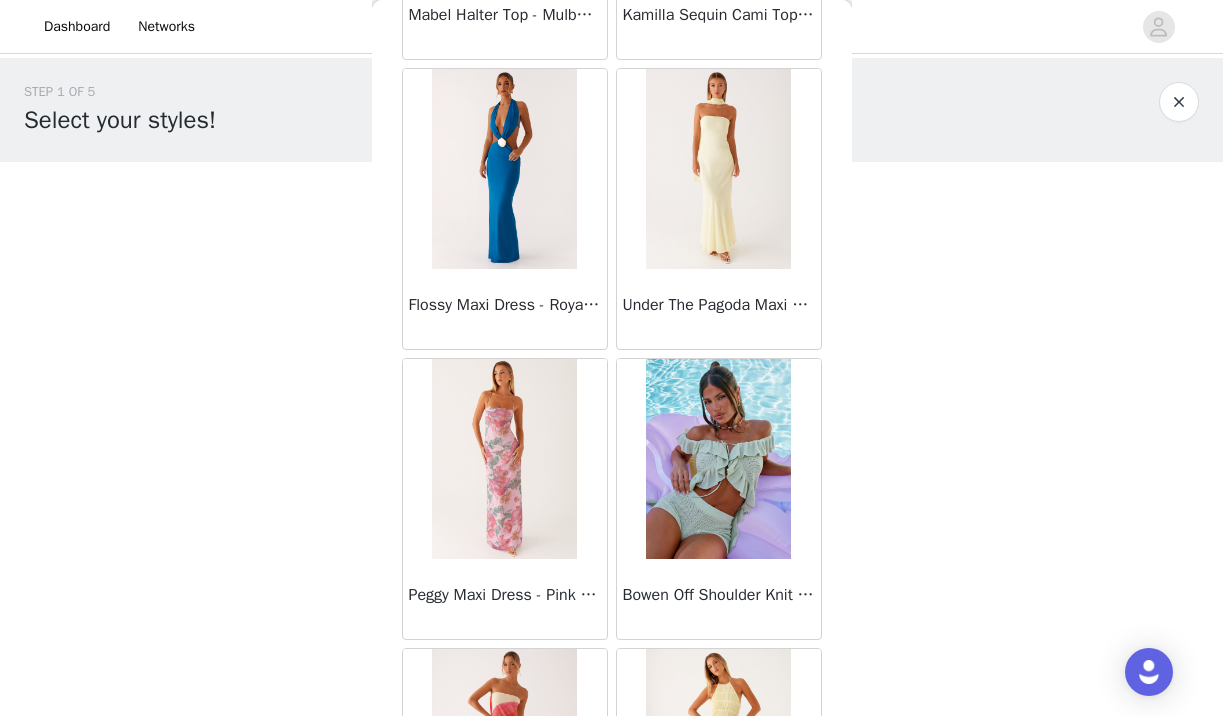 scroll, scrollTop: 14250, scrollLeft: 0, axis: vertical 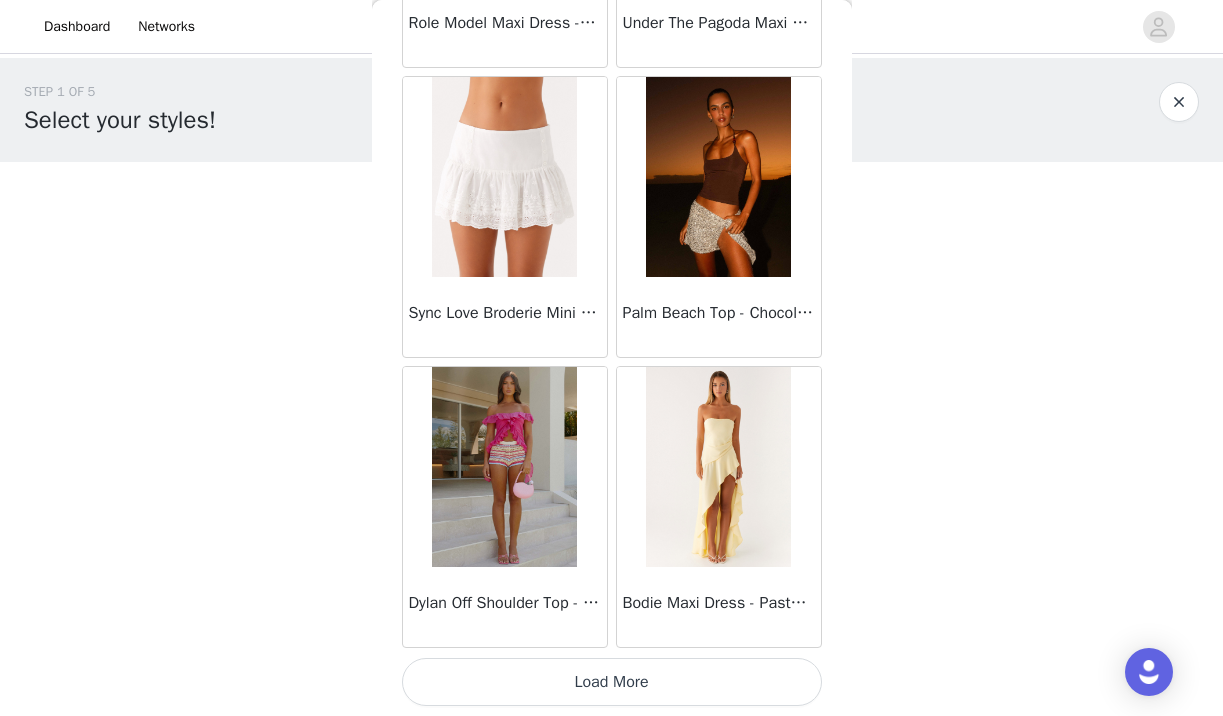 click on "Load More" at bounding box center (612, 682) 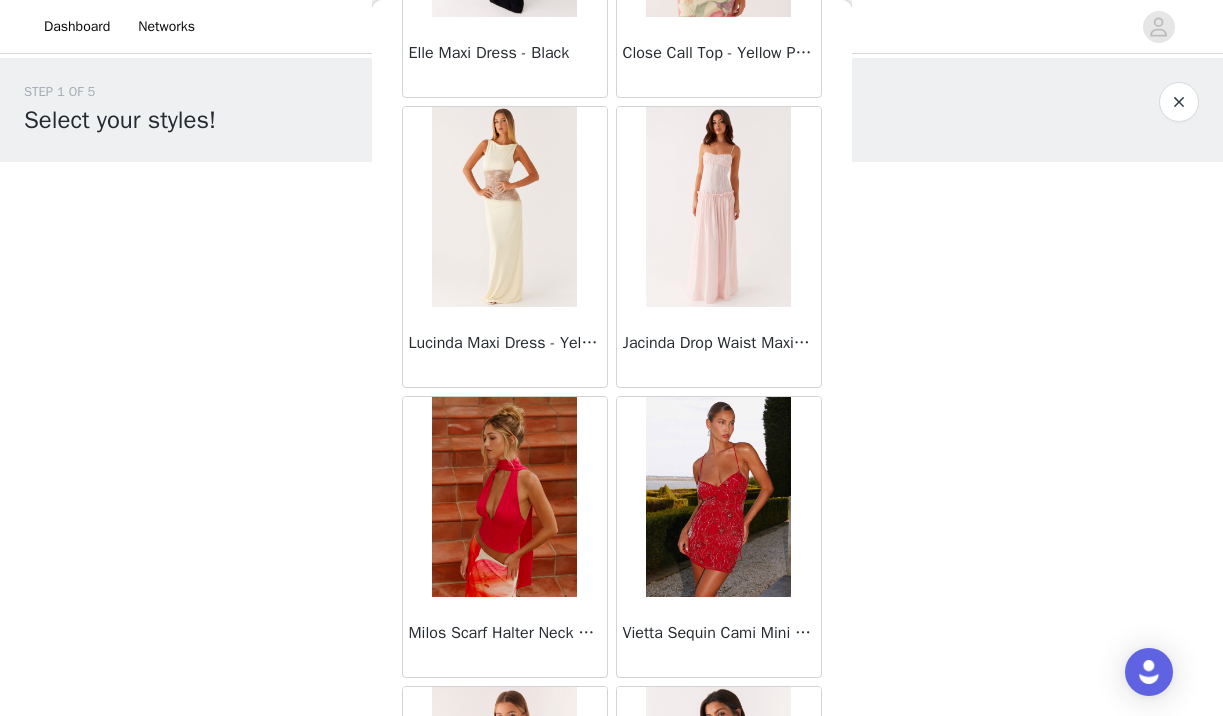 click at bounding box center (718, 207) 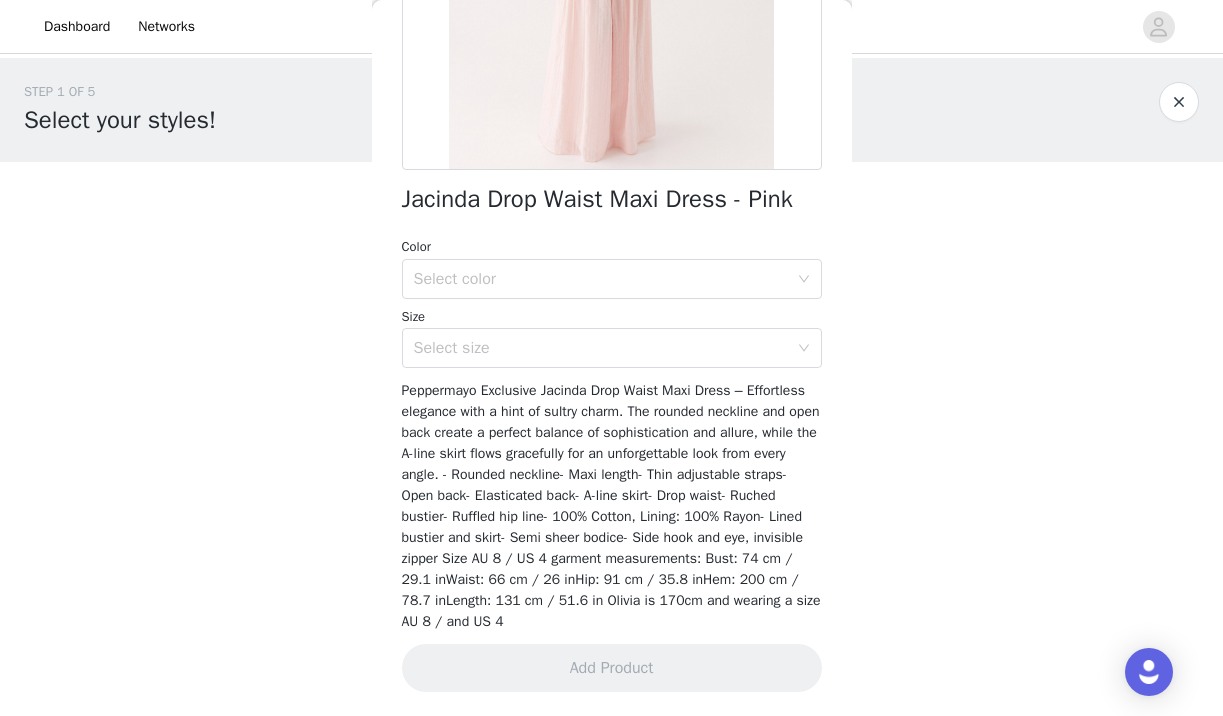scroll, scrollTop: 379, scrollLeft: 0, axis: vertical 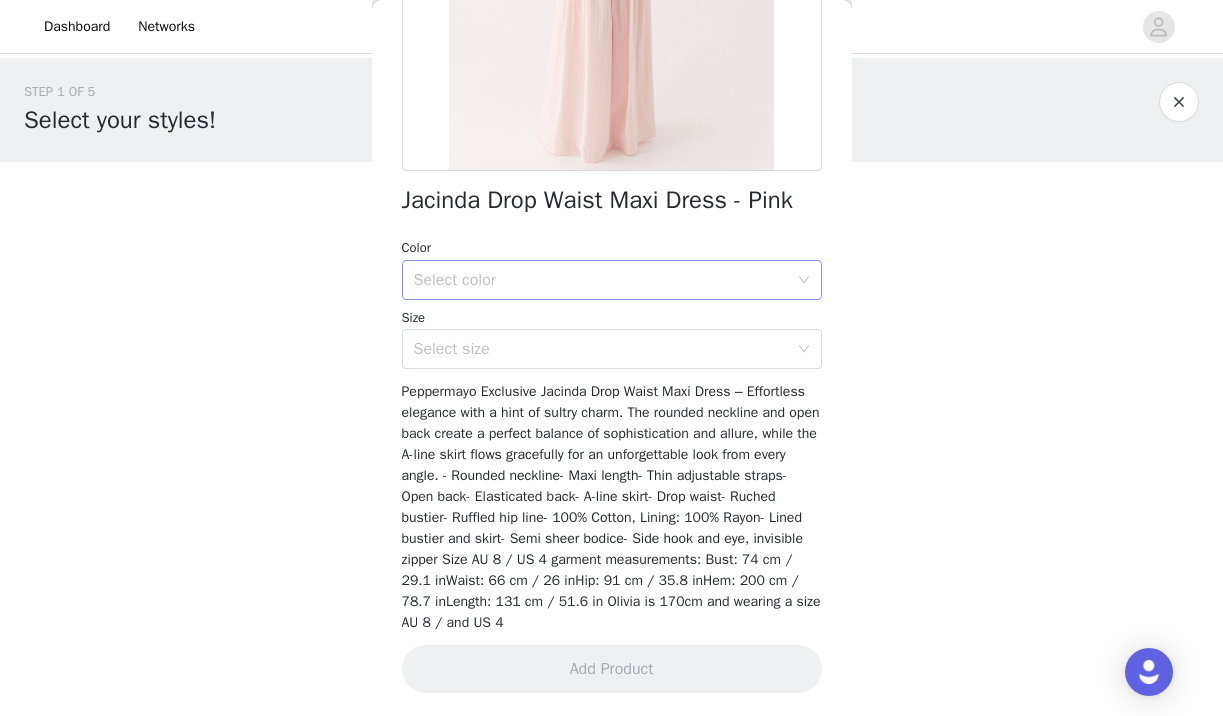 click on "Select color" at bounding box center (601, 280) 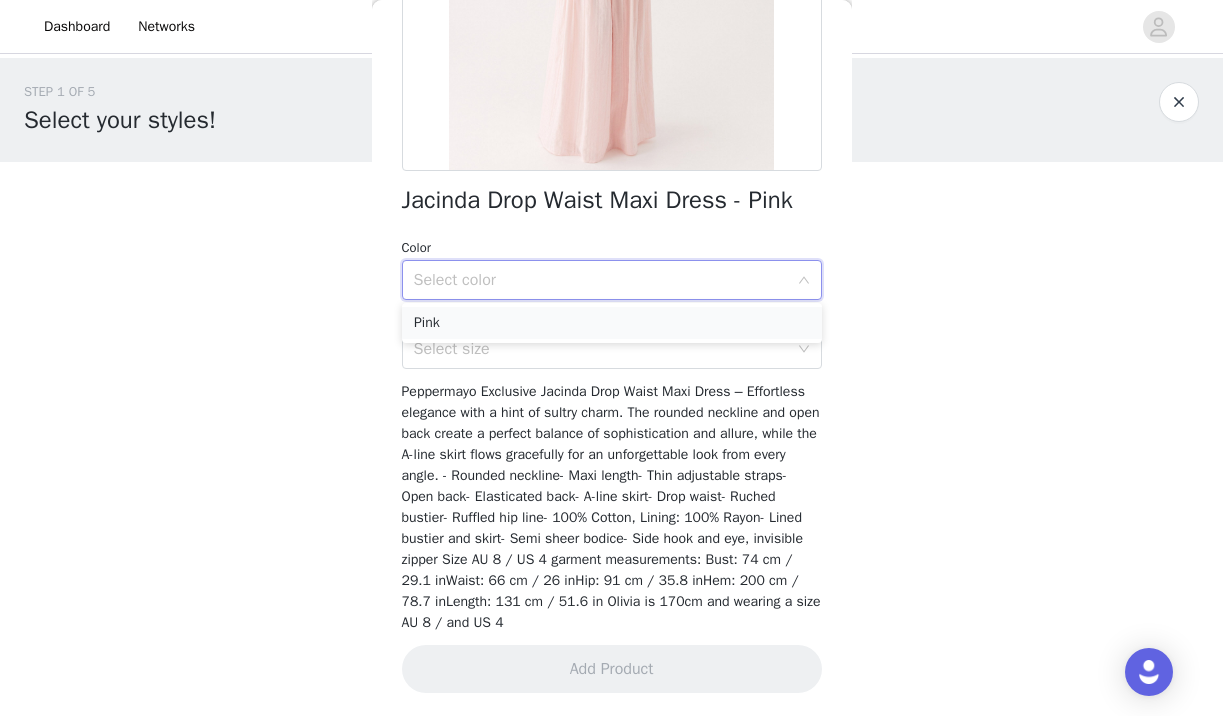 click on "Pink" at bounding box center (612, 323) 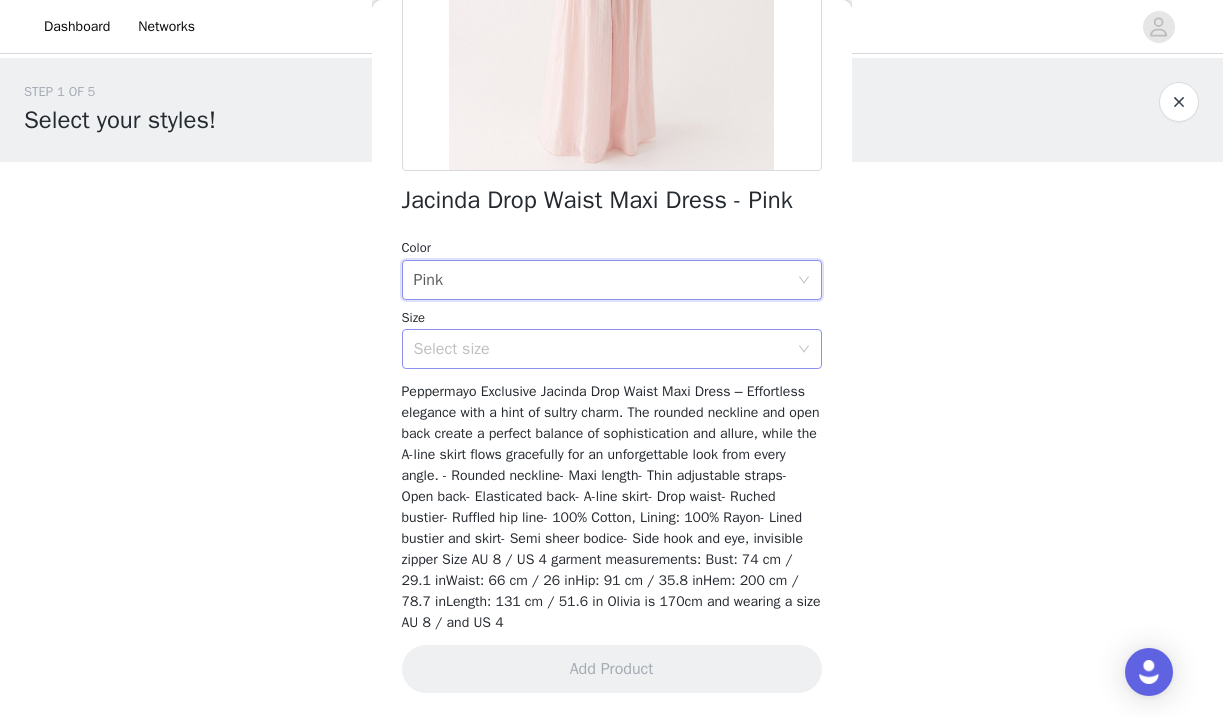 click on "Select size" at bounding box center (601, 349) 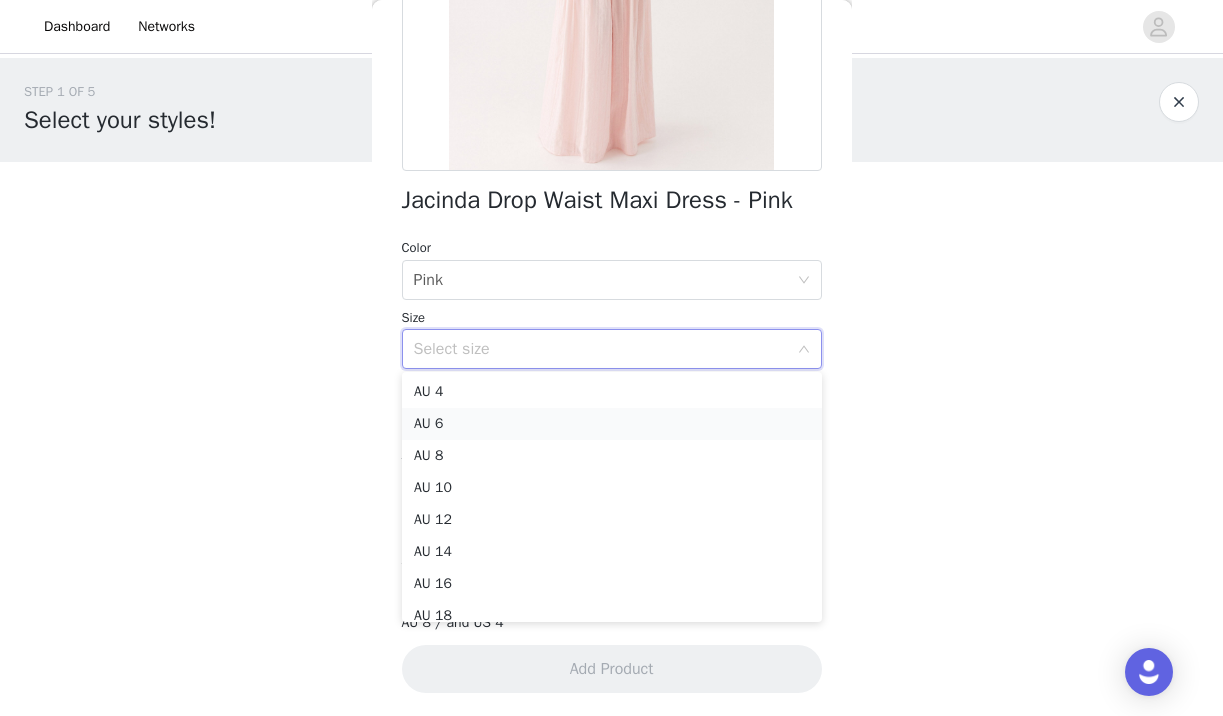 click on "AU 6" at bounding box center [612, 424] 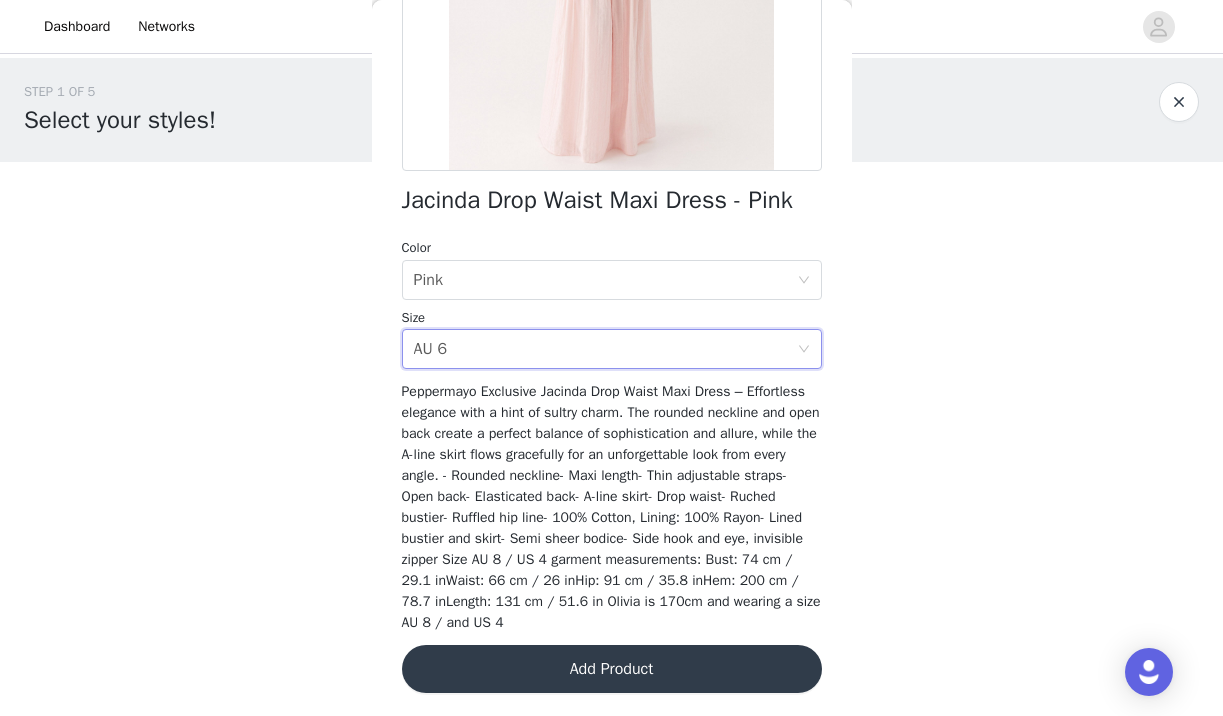 click on "Add Product" at bounding box center (612, 669) 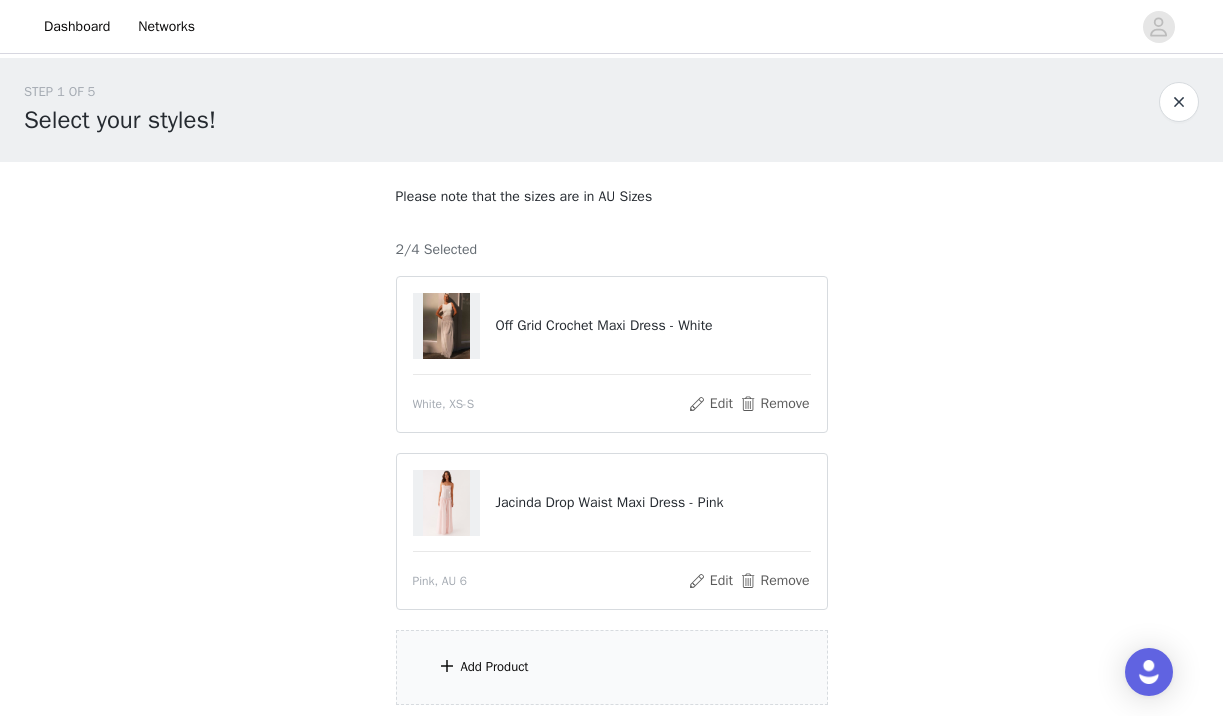 click on "Add Product" at bounding box center [495, 667] 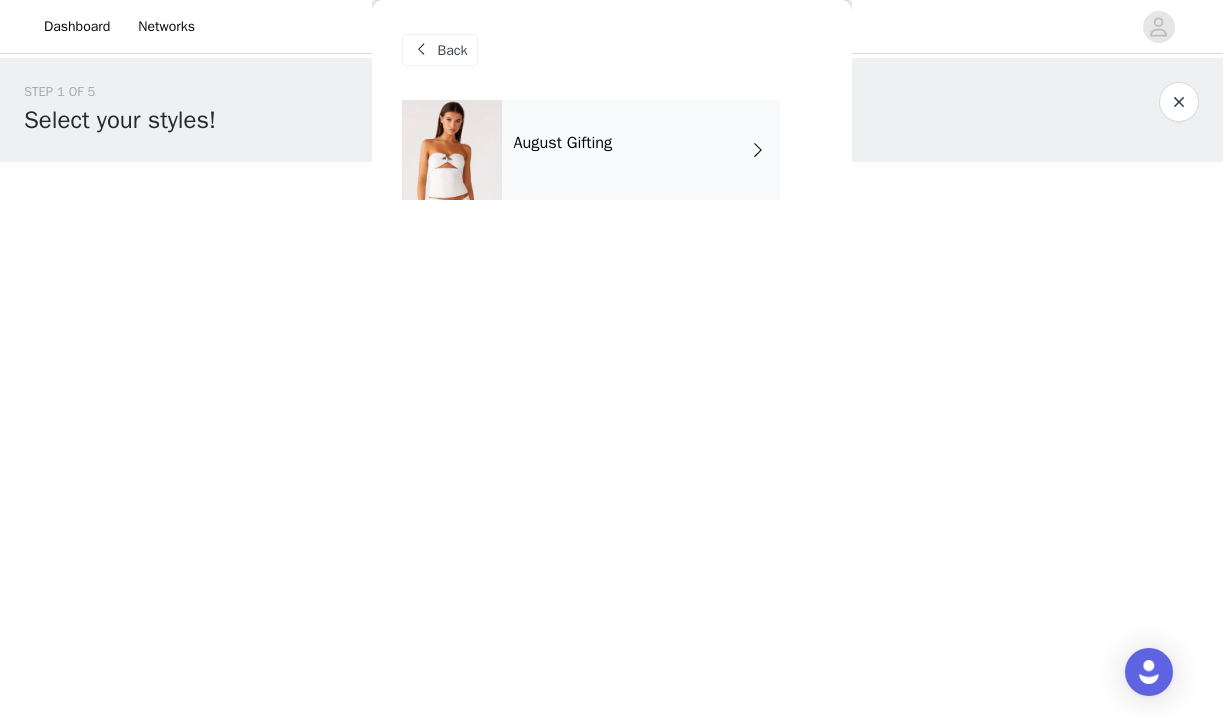 click on "August Gifting" at bounding box center [641, 150] 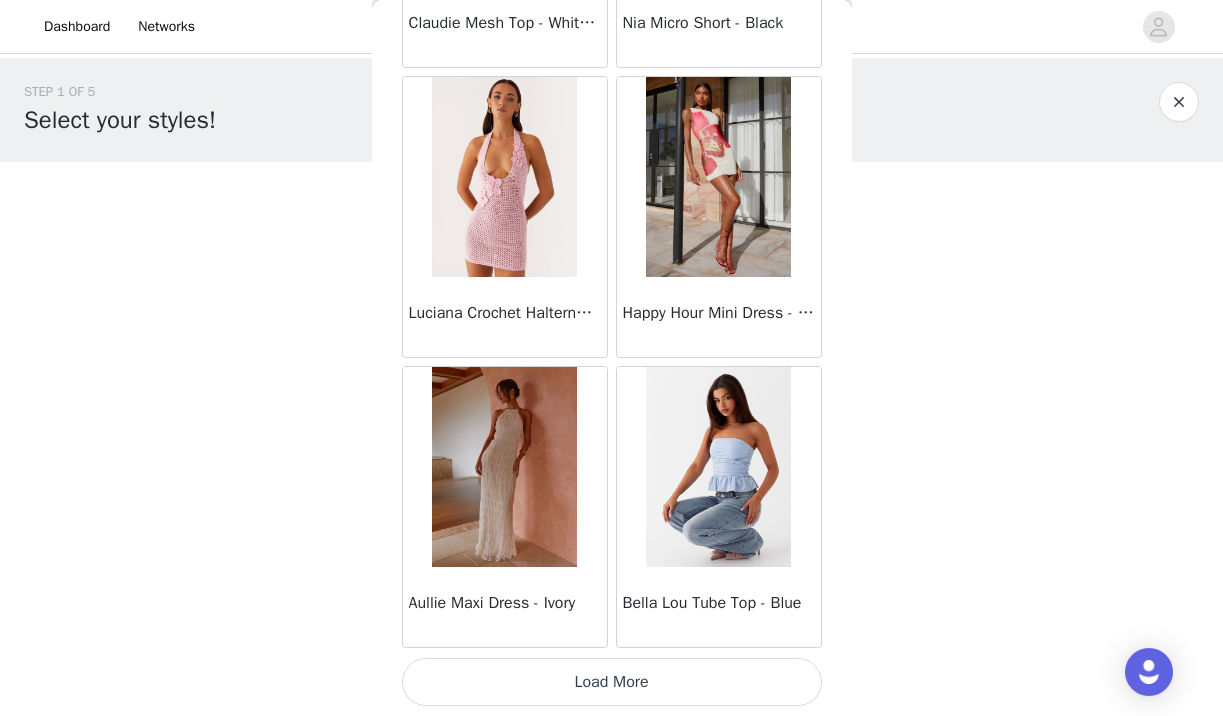 click on "Load More" at bounding box center (612, 682) 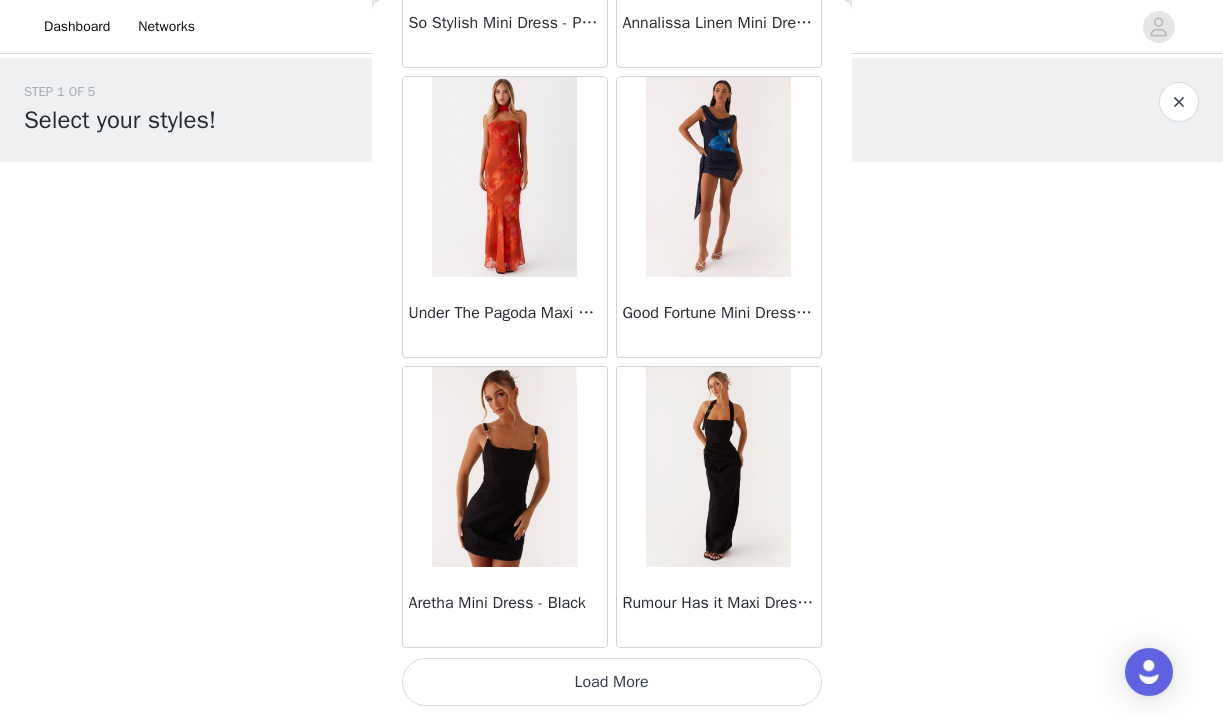 click on "Load More" at bounding box center (612, 682) 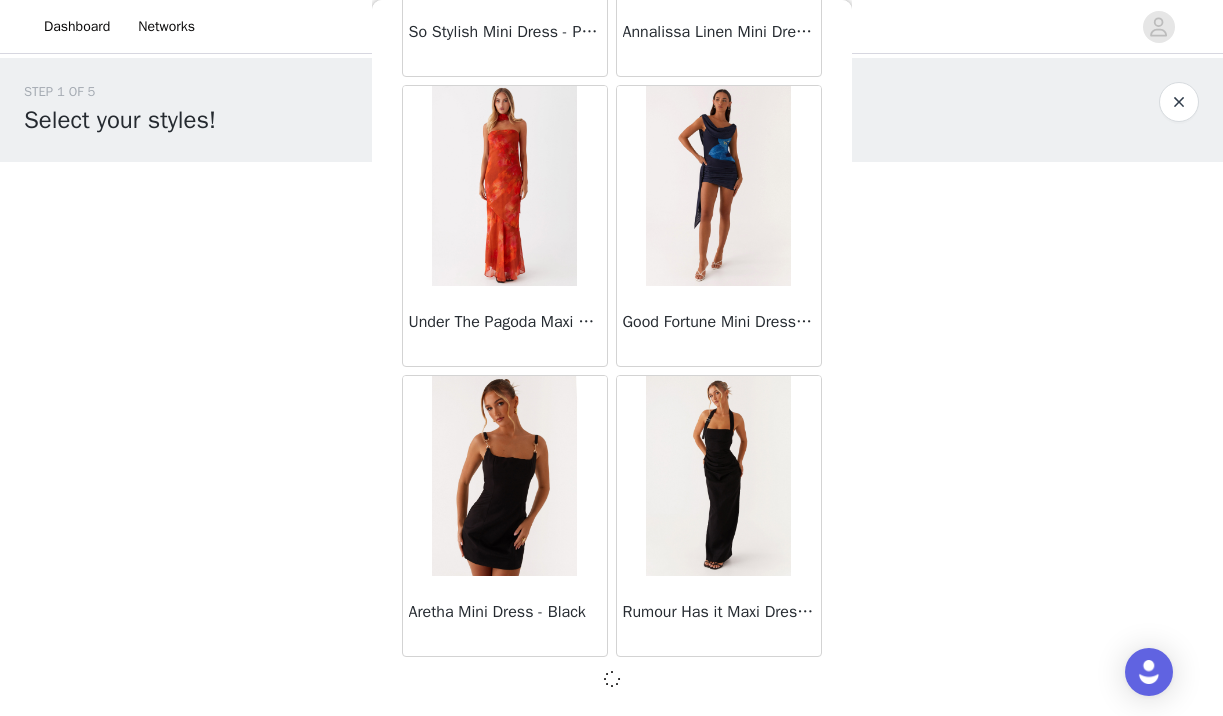 scroll, scrollTop: 5235, scrollLeft: 0, axis: vertical 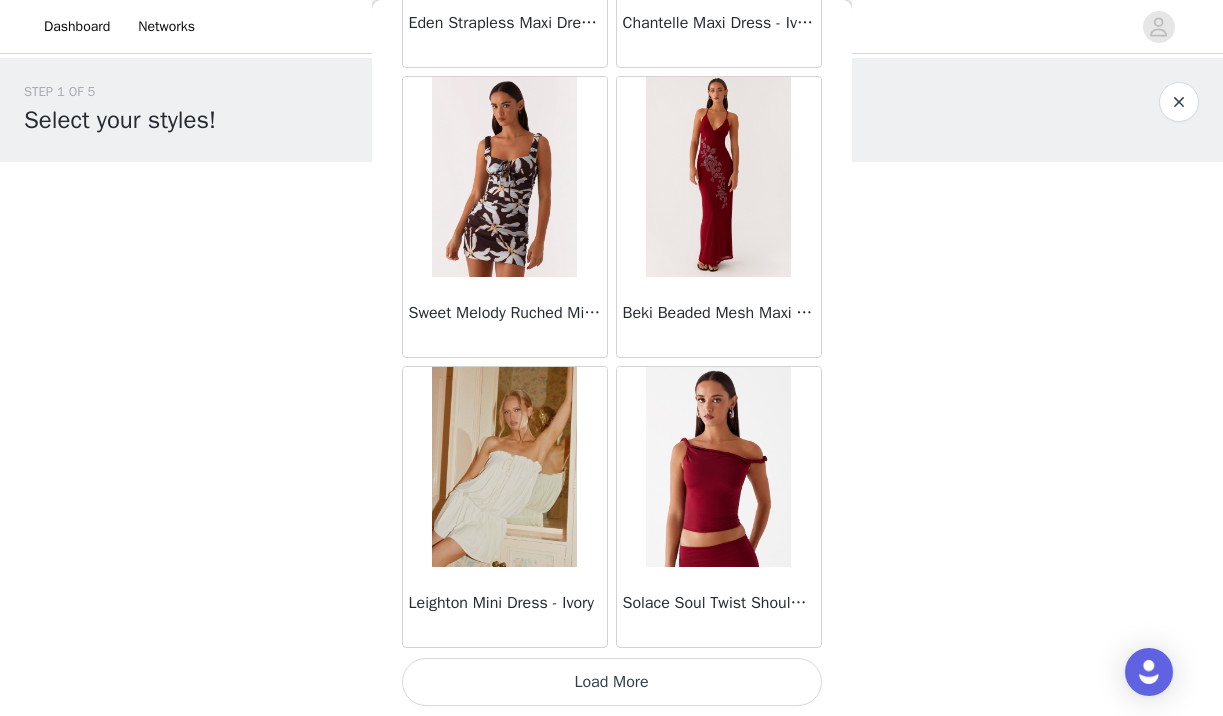 click on "Load More" at bounding box center (612, 682) 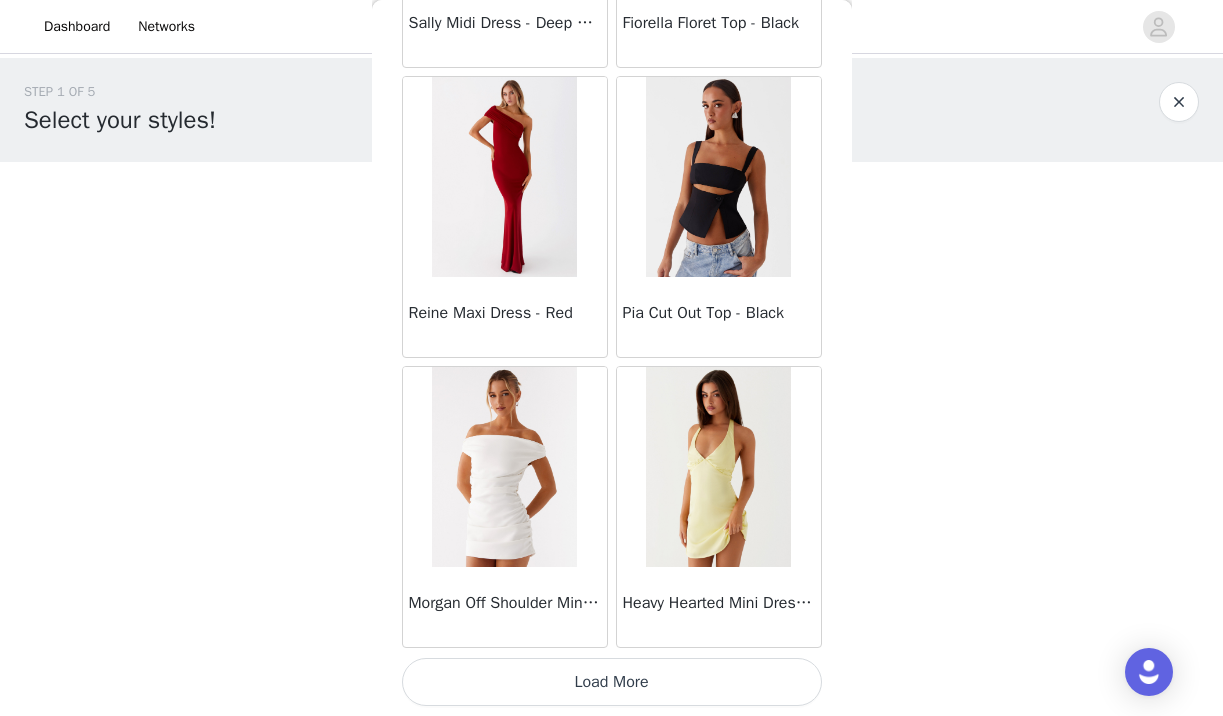 scroll, scrollTop: 11044, scrollLeft: 0, axis: vertical 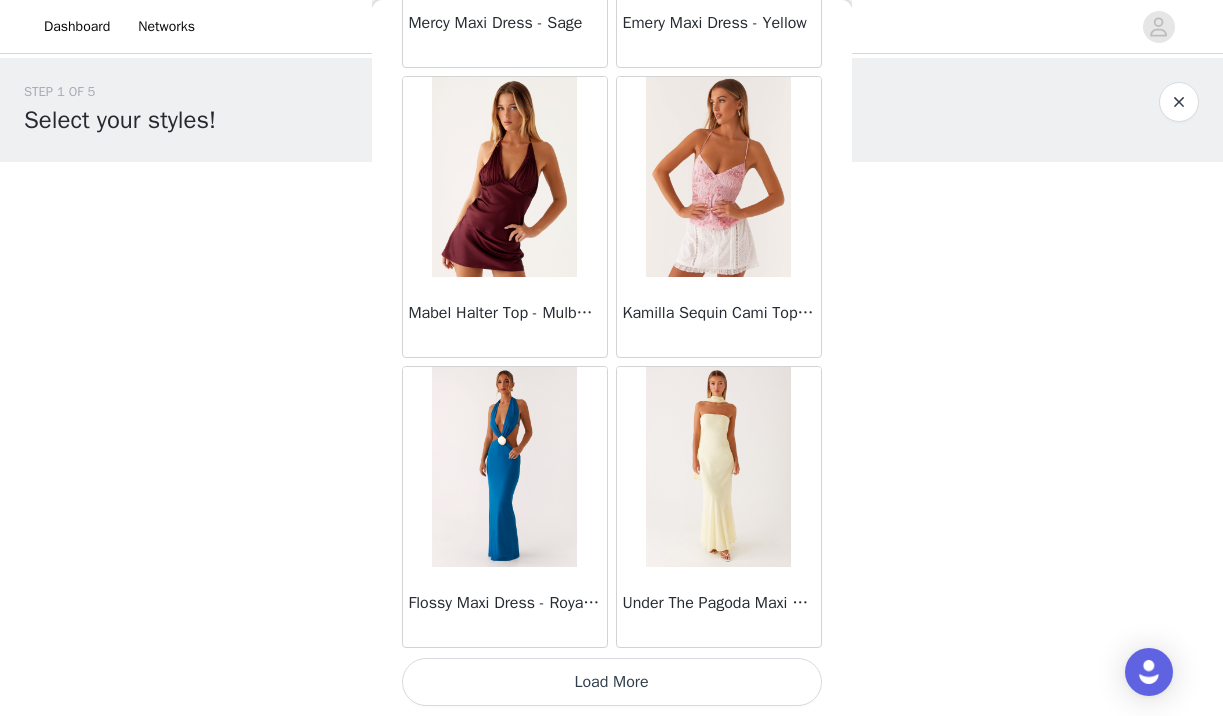 click on "Load More" at bounding box center (612, 682) 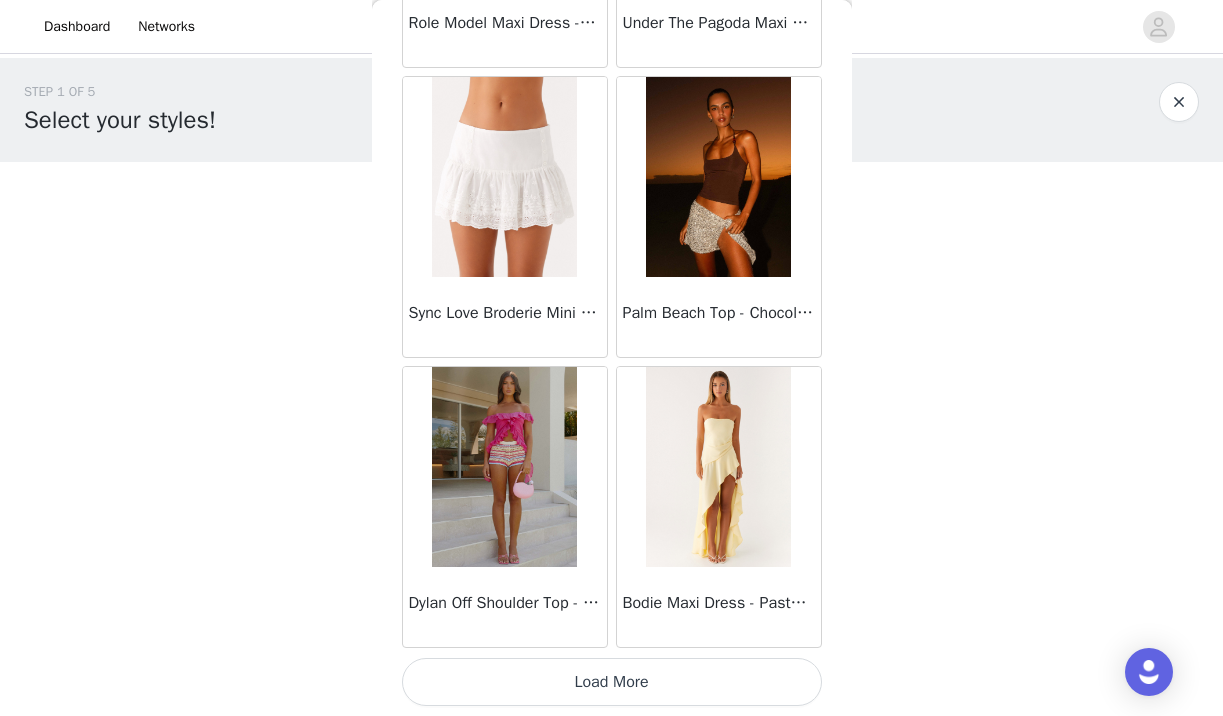 click on "Load More" at bounding box center [612, 682] 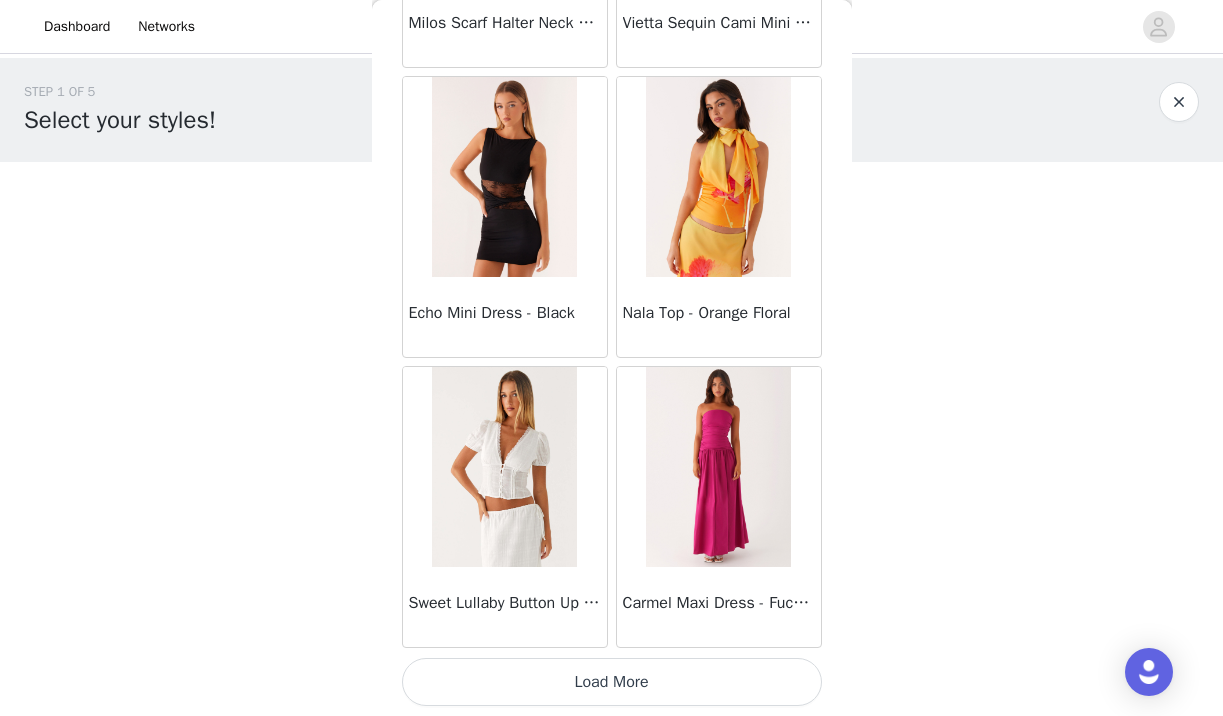 scroll, scrollTop: 19744, scrollLeft: 0, axis: vertical 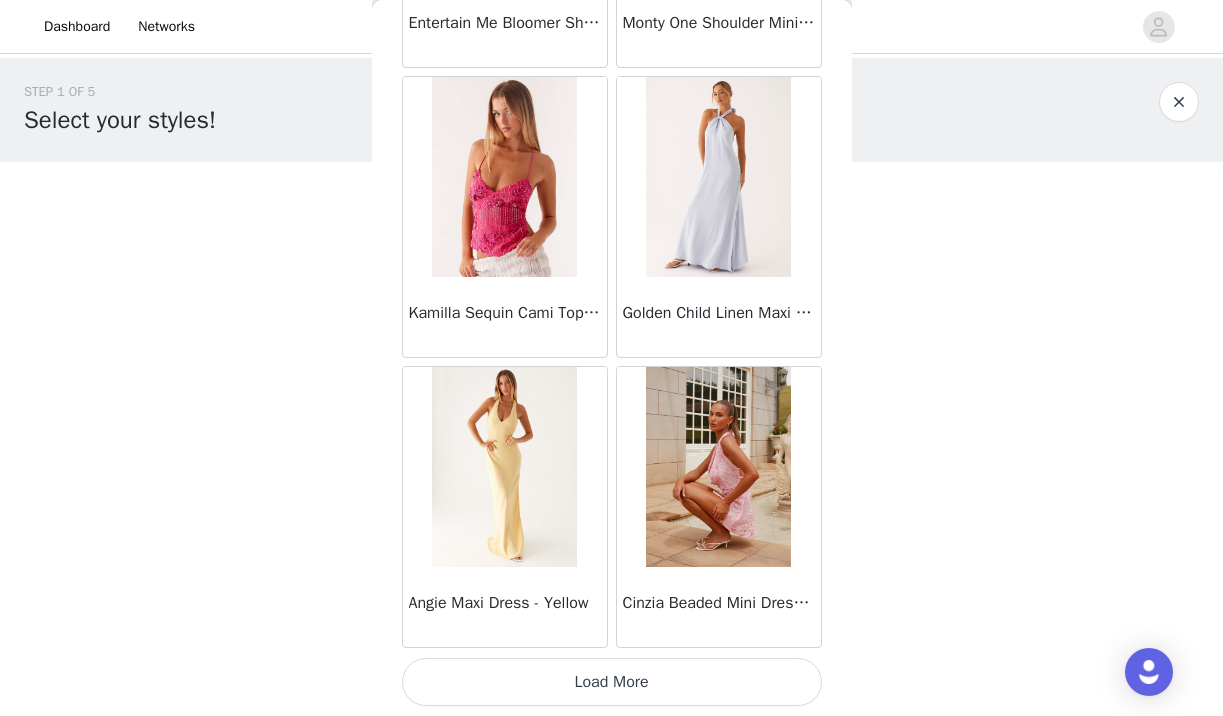 click on "Load More" at bounding box center [612, 682] 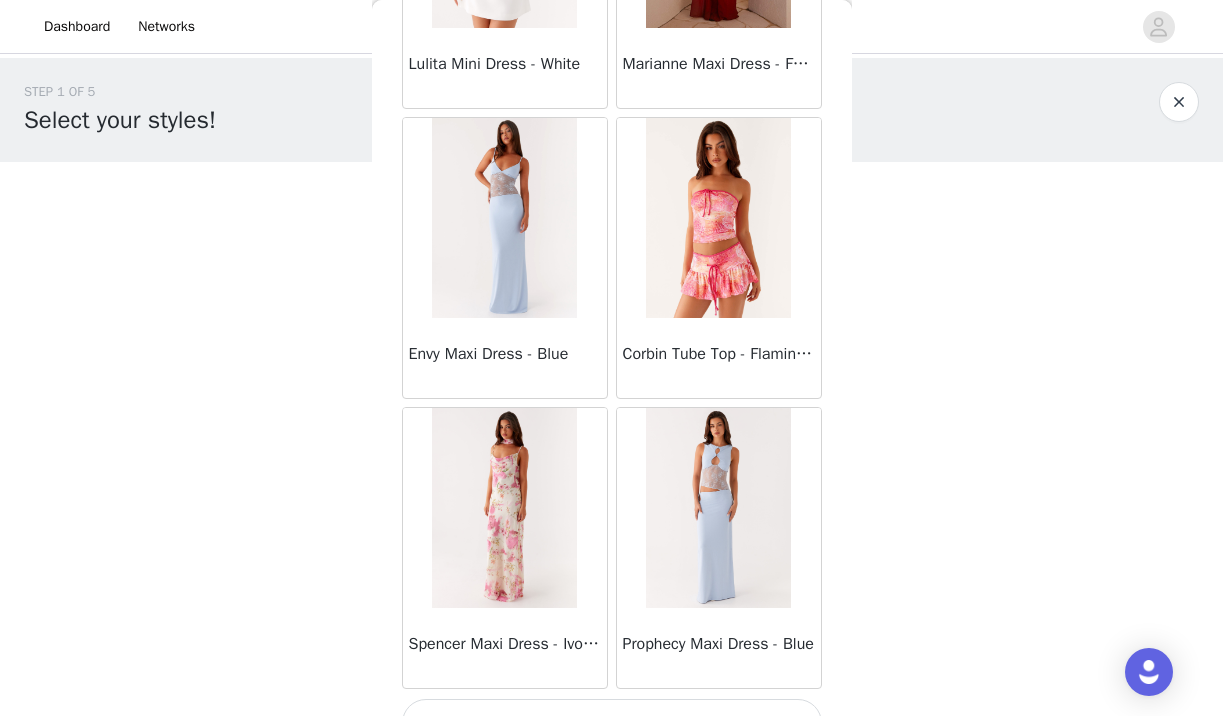 scroll, scrollTop: 25510, scrollLeft: 0, axis: vertical 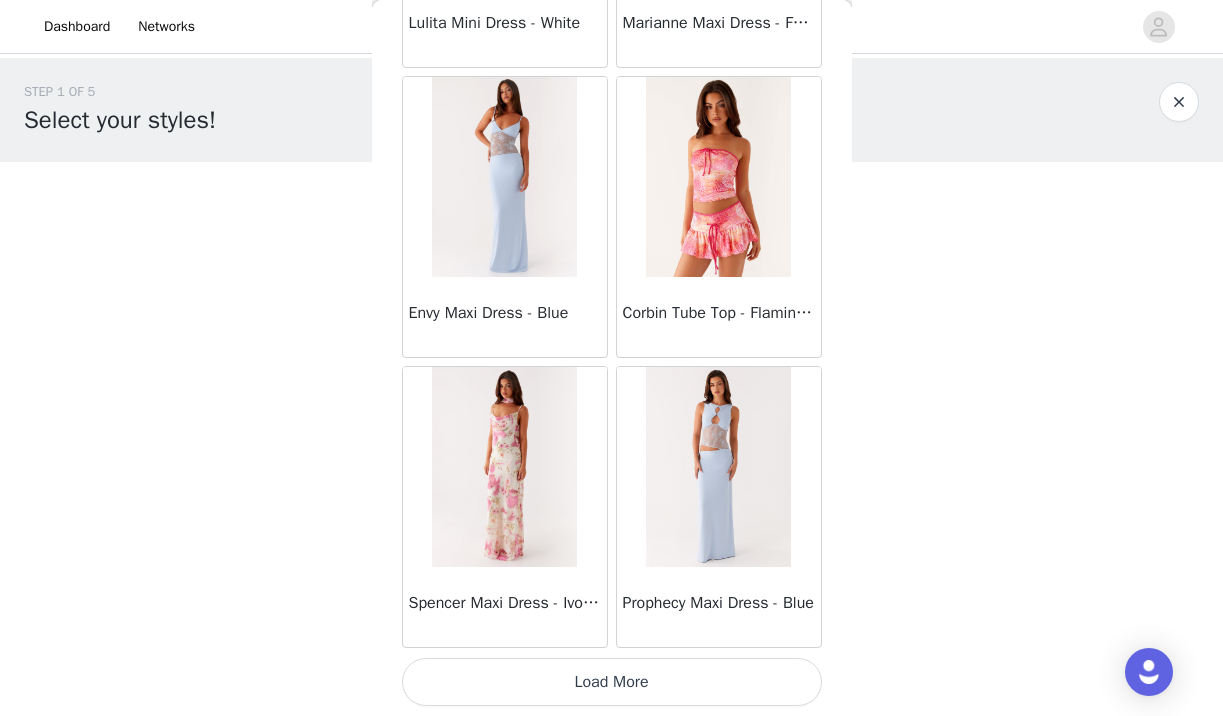 click on "Load More" at bounding box center (612, 682) 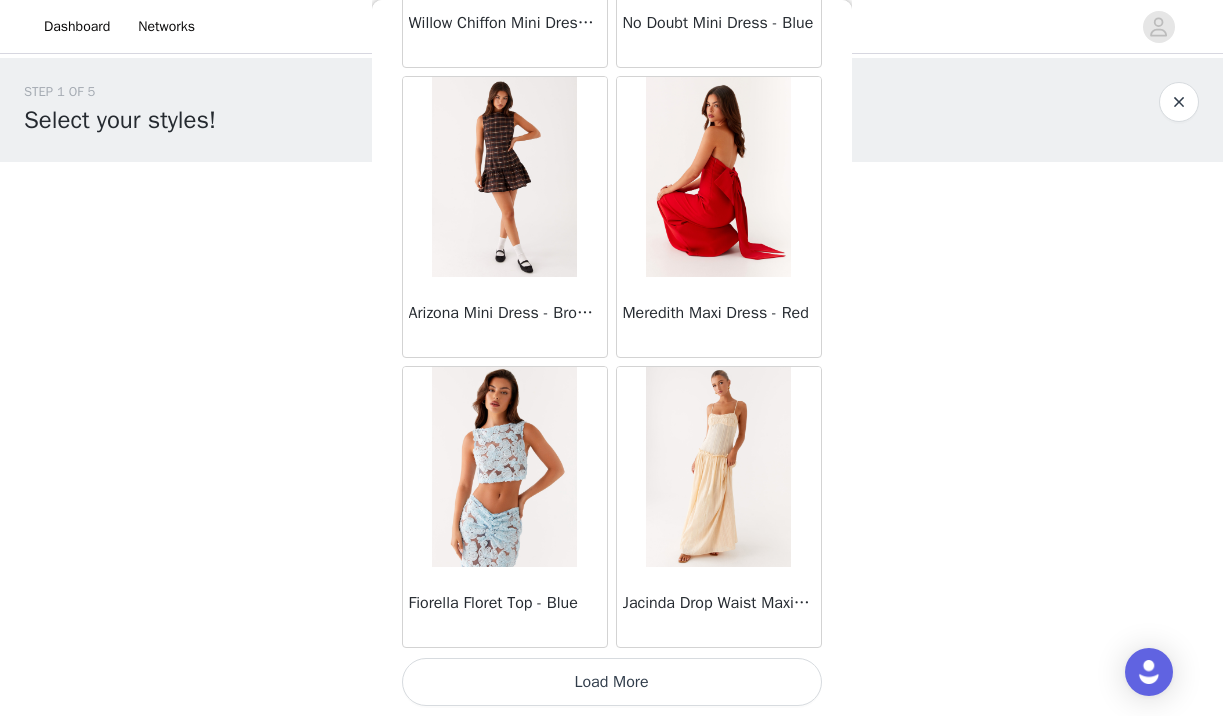scroll, scrollTop: 28444, scrollLeft: 0, axis: vertical 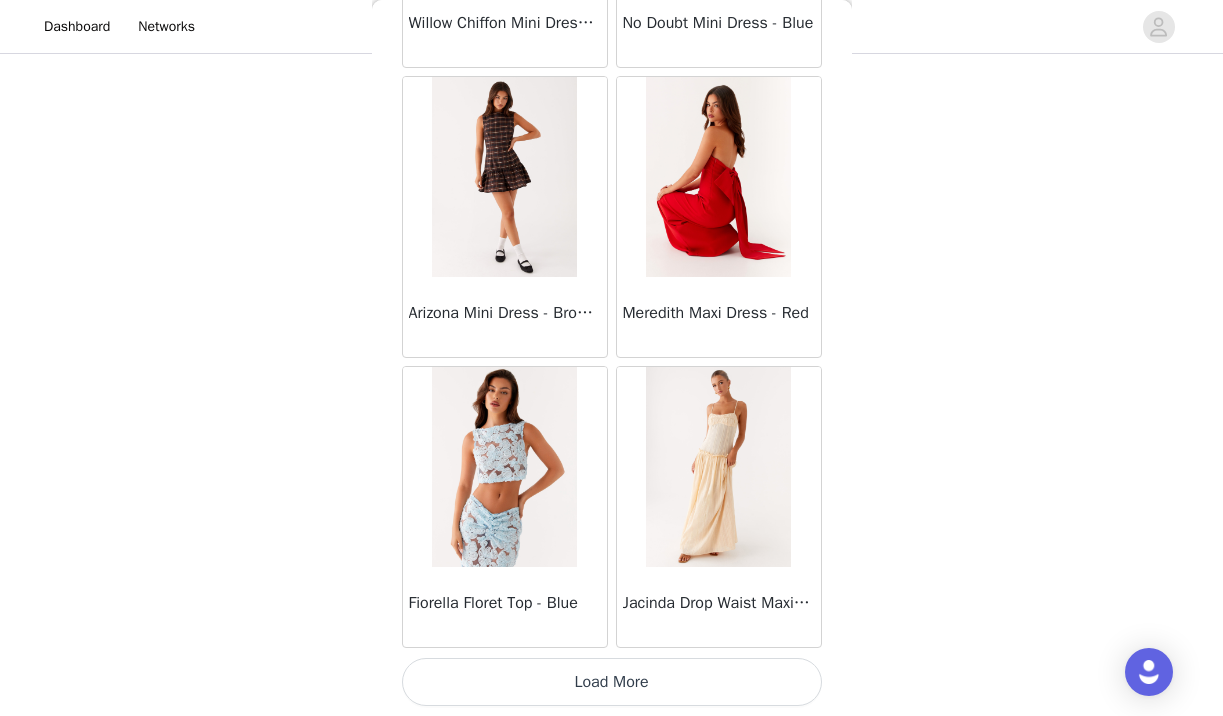 click on "Load More" at bounding box center (612, 682) 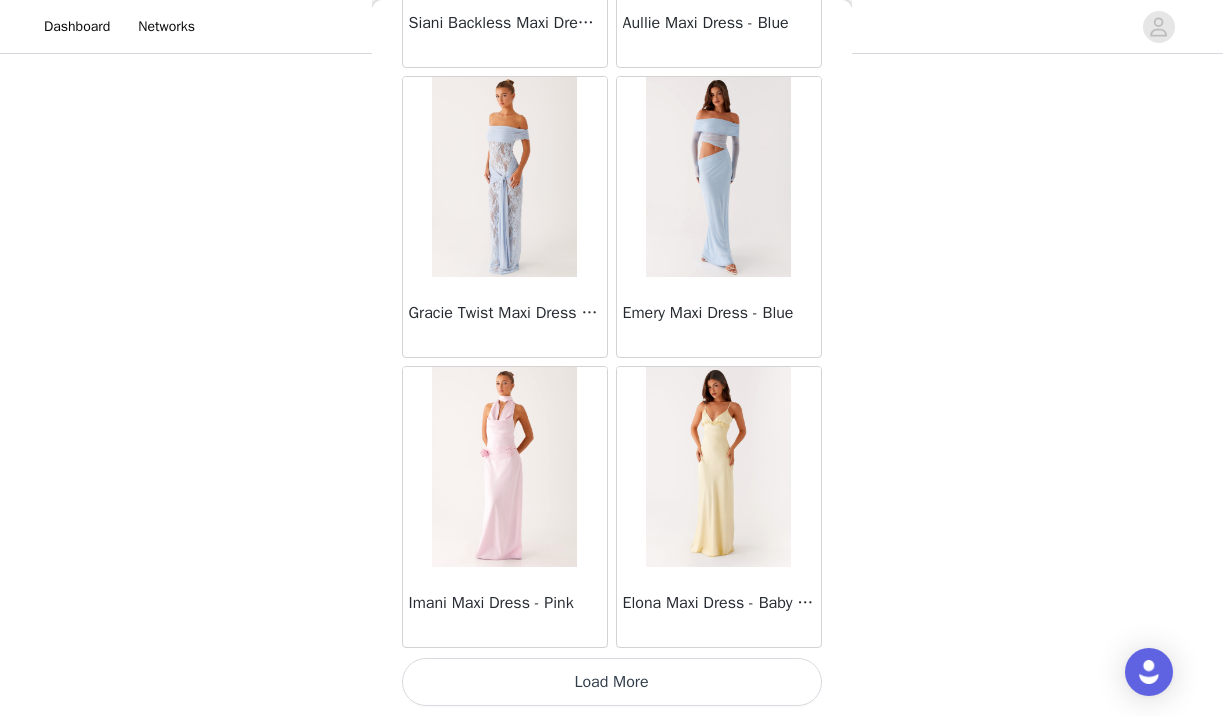 scroll, scrollTop: 31344, scrollLeft: 0, axis: vertical 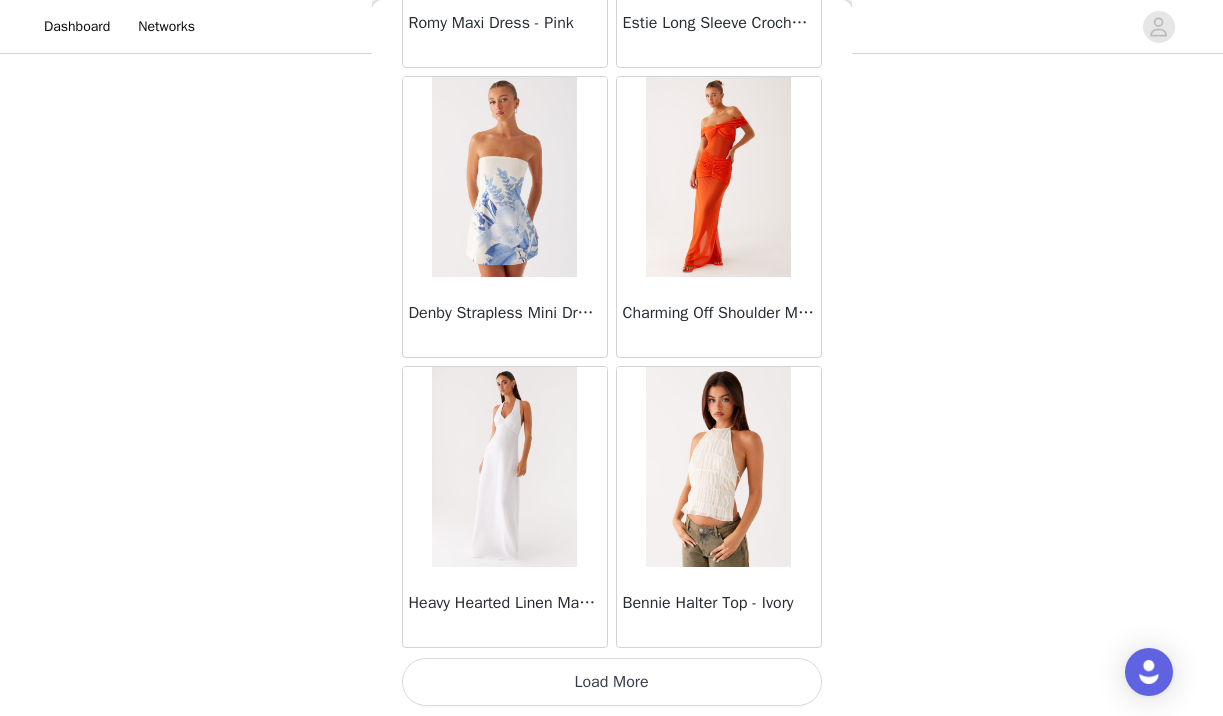click on "Load More" at bounding box center [612, 682] 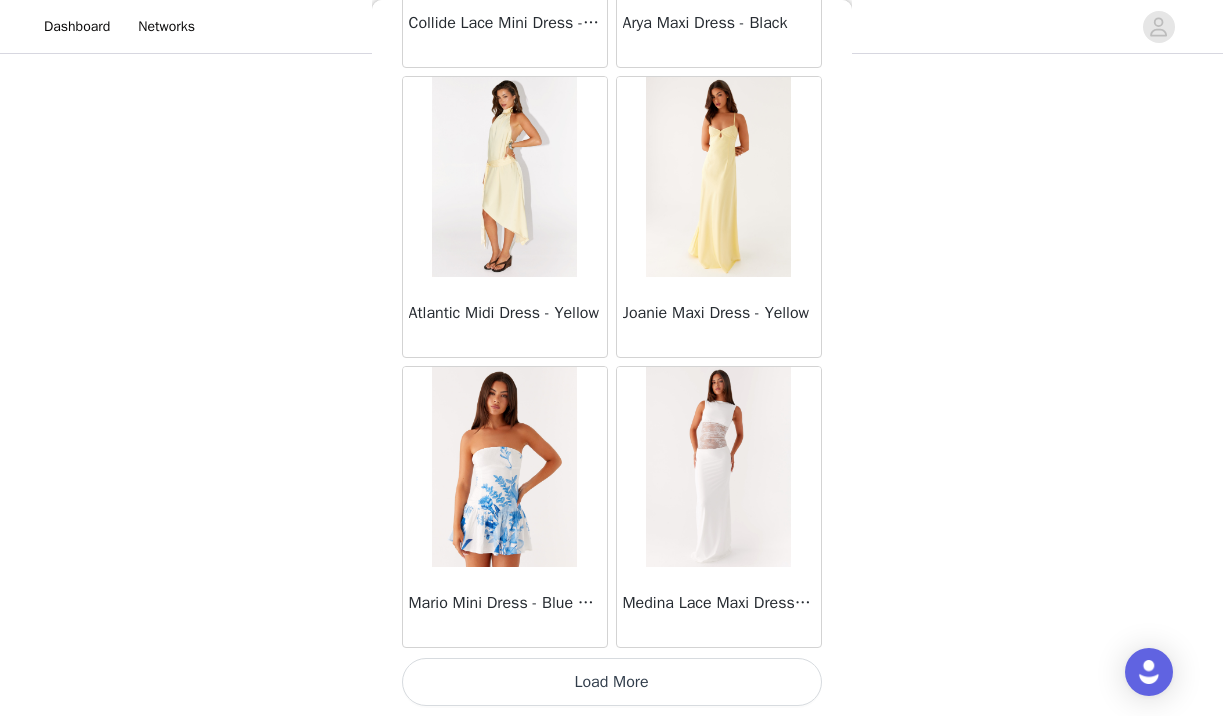 scroll, scrollTop: 37144, scrollLeft: 0, axis: vertical 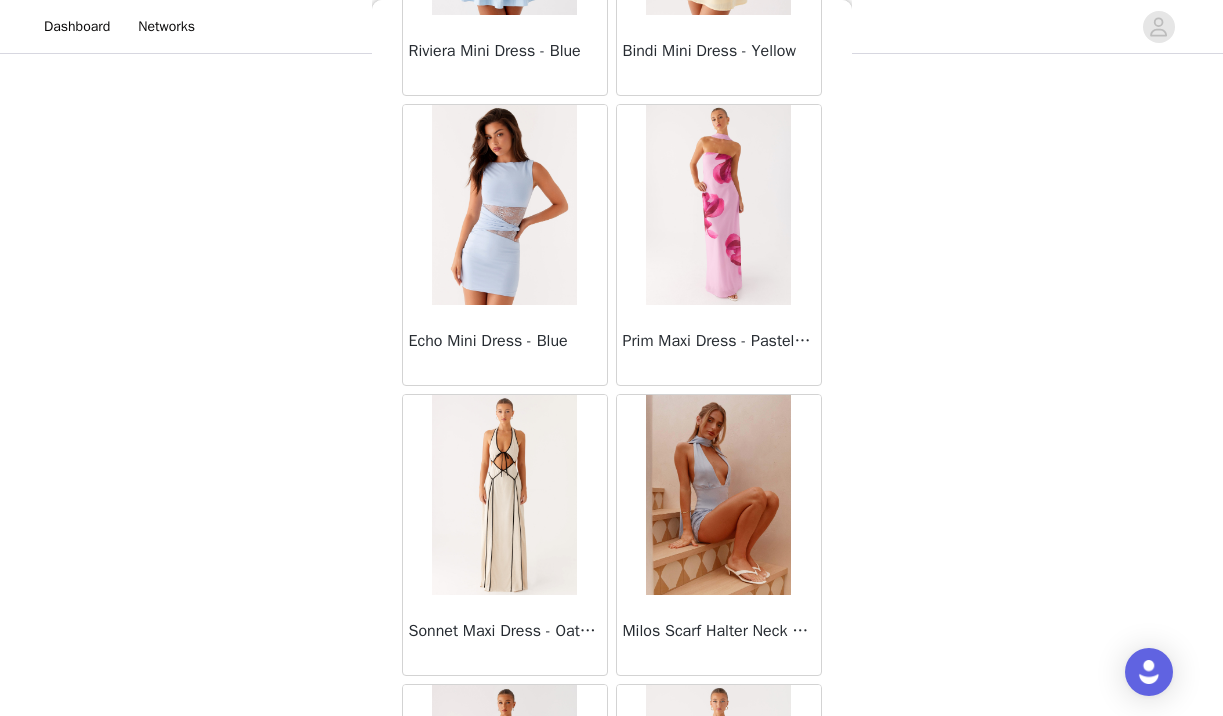 click on "STEP 1 OF 5
Select your styles!
Please note that the sizes are in AU Sizes       2/4 Selected           Off Grid Crochet Maxi Dress - White           White, XS-S       Edit   Remove     Jacinda Drop Waist Maxi Dress - Pink           Pink, AU 6       Edit   Remove     Add Product       Back       Sweetpea Mini Dress - Yellow       Manifest Mini Dress - Amber       Raquel Off Shoulder Long Sleeve Top - Pink       Julianna Linen Mini Dress - Black       Radiate Halterneck Top - Pink       Arden Mesh Mini Dress - White       Cheryl Bustier Halter Top - Cherry Red       Under The Pagoda Maxi Dress - Deep Red Floral       Sweetest Pie T-Shirt - Black Gingham       That Girl Maxi Dress - Pink       Peppermayo Exclusive Heavy Hearted Mini - Black       Songbird Maxi Dress - Blue Black Floral       Viviana Mini Dress - Lavender       Eden Strapless Maxi Dress - Navy       Claudie Mesh Top - White Pink Lilly" at bounding box center [611, 237] 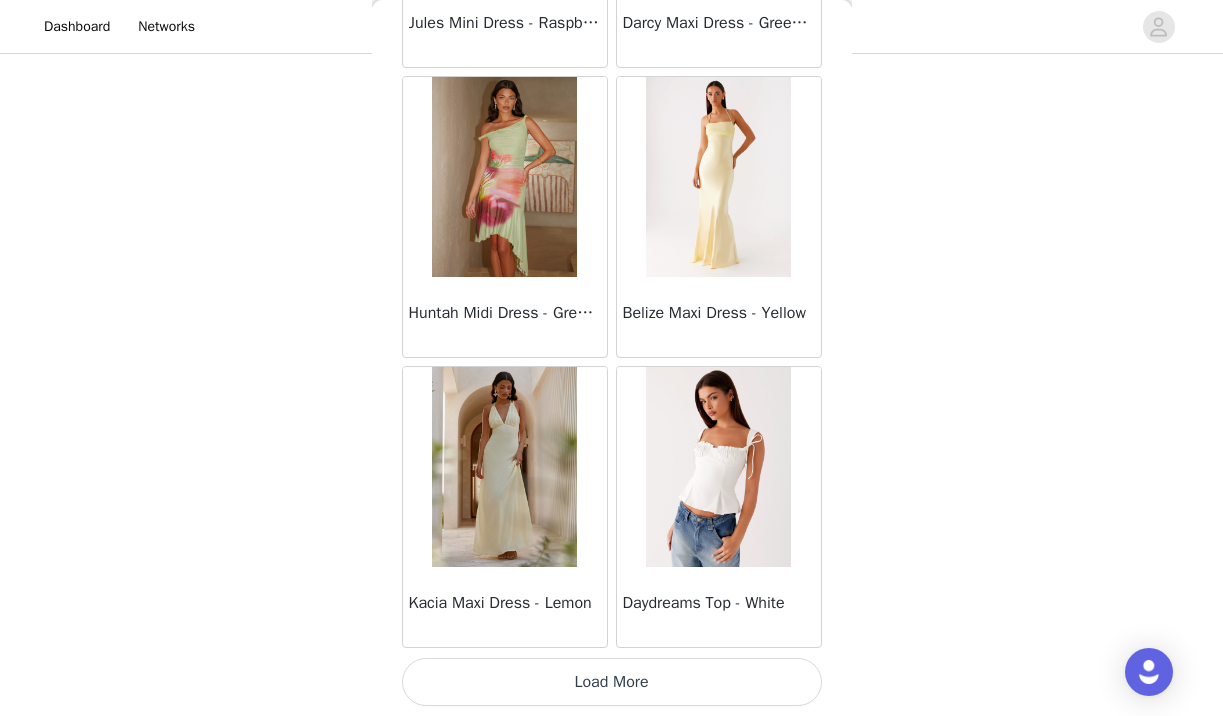 scroll, scrollTop: 40044, scrollLeft: 0, axis: vertical 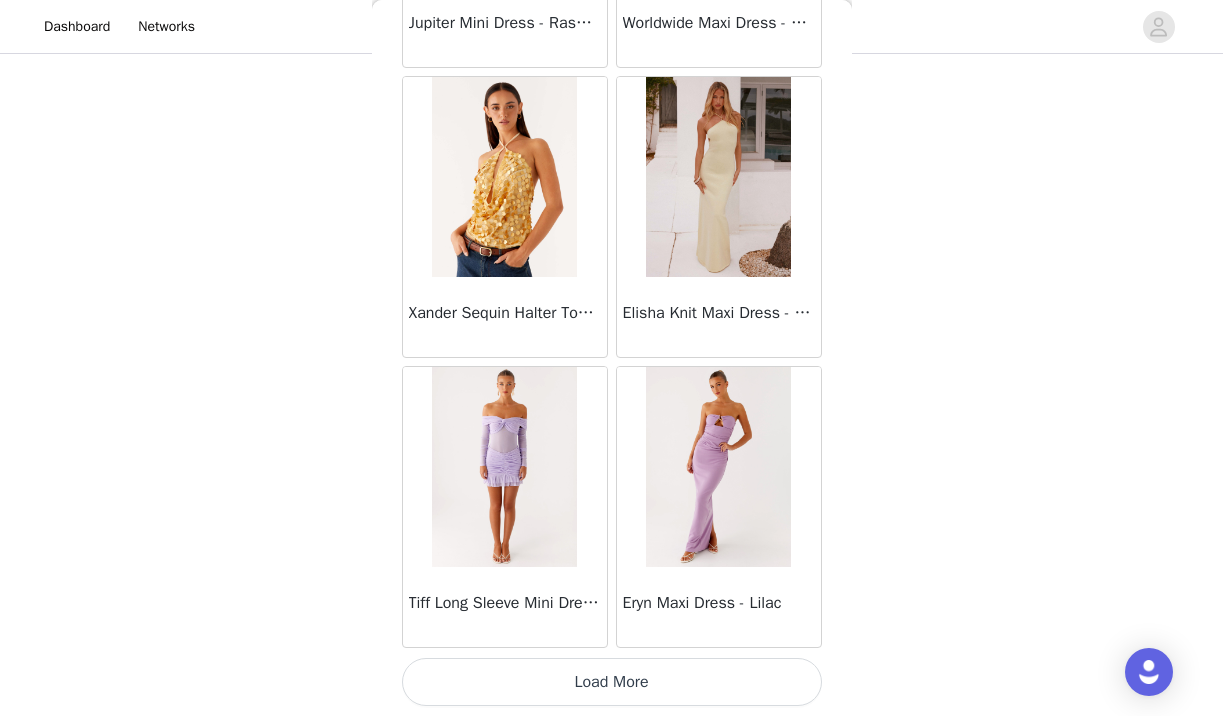 click on "Load More" at bounding box center [612, 682] 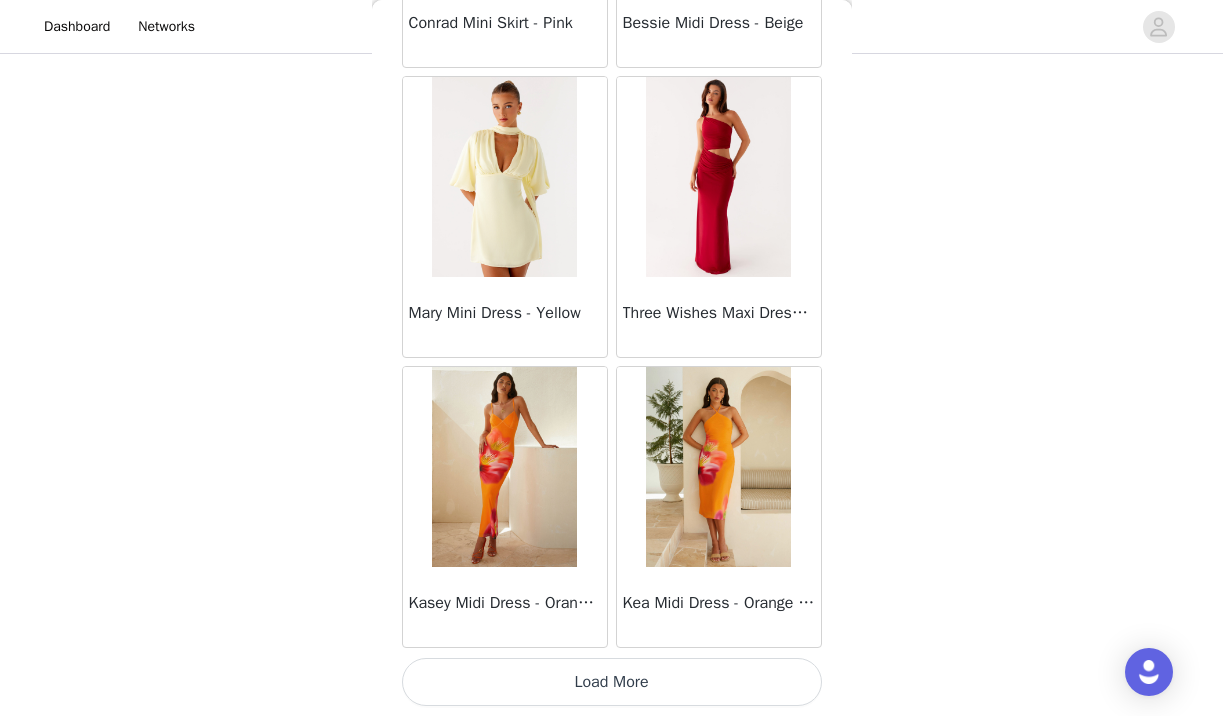 scroll, scrollTop: 45844, scrollLeft: 0, axis: vertical 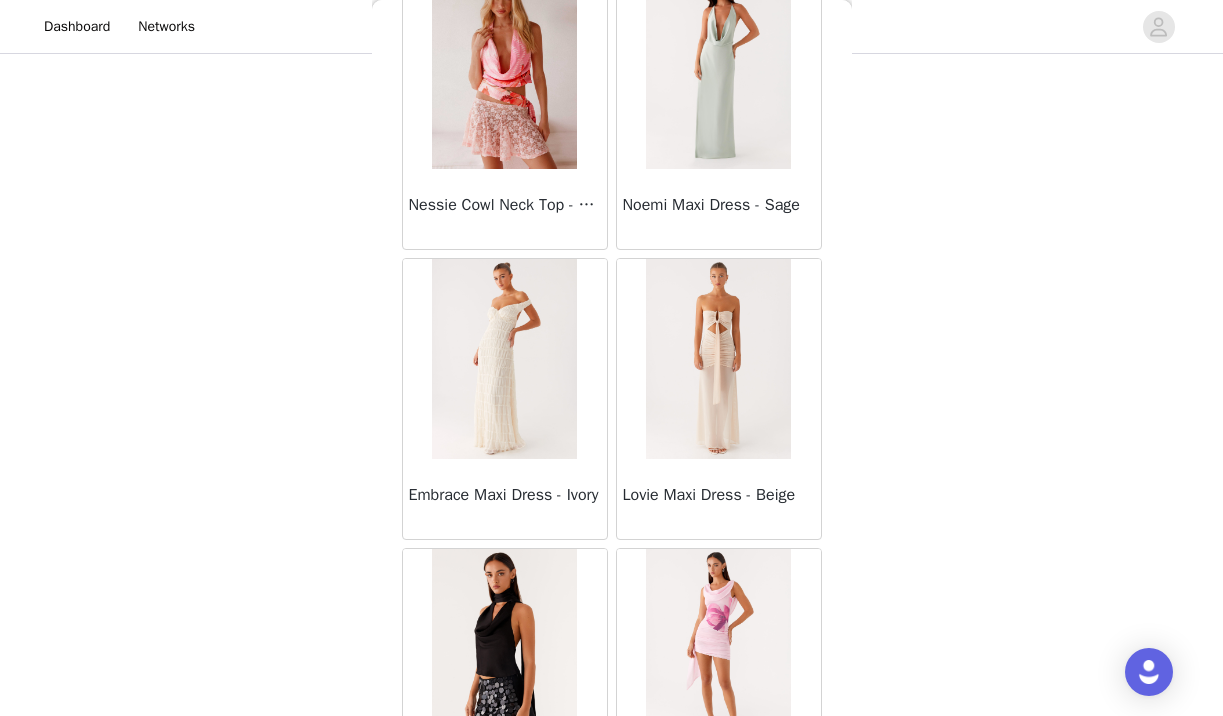 click on "Noemi Maxi Dress - Sage" at bounding box center (719, 209) 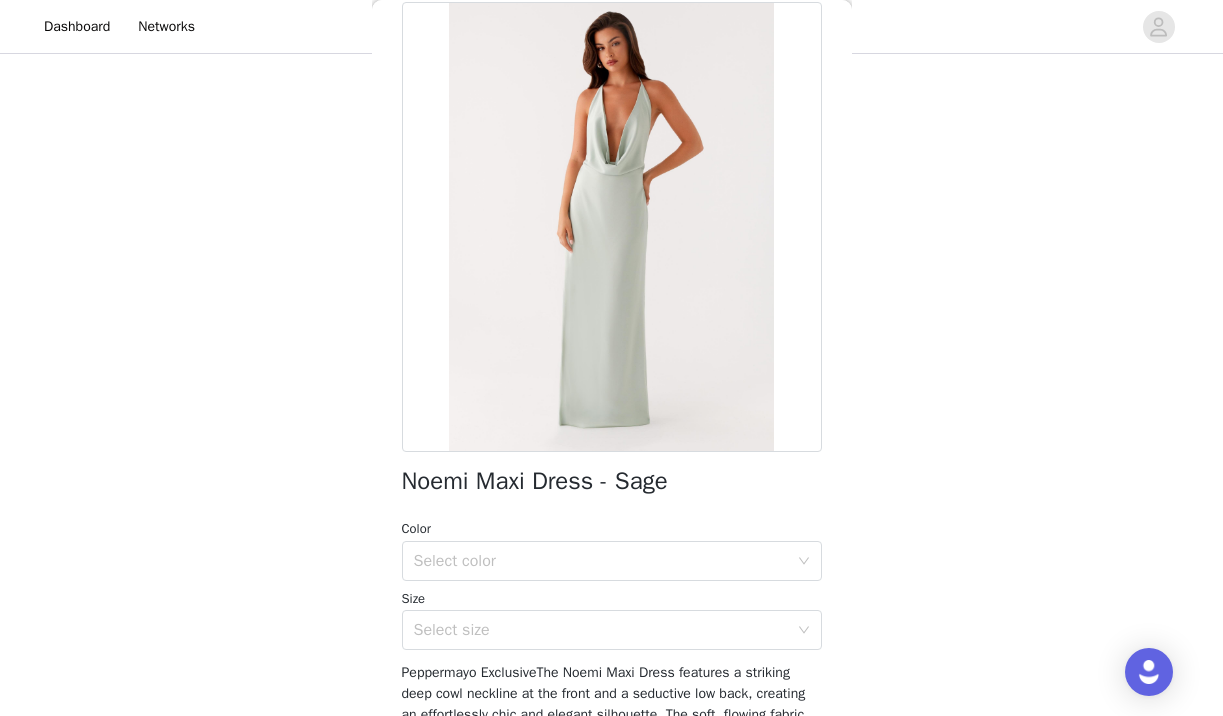 scroll, scrollTop: 131, scrollLeft: 0, axis: vertical 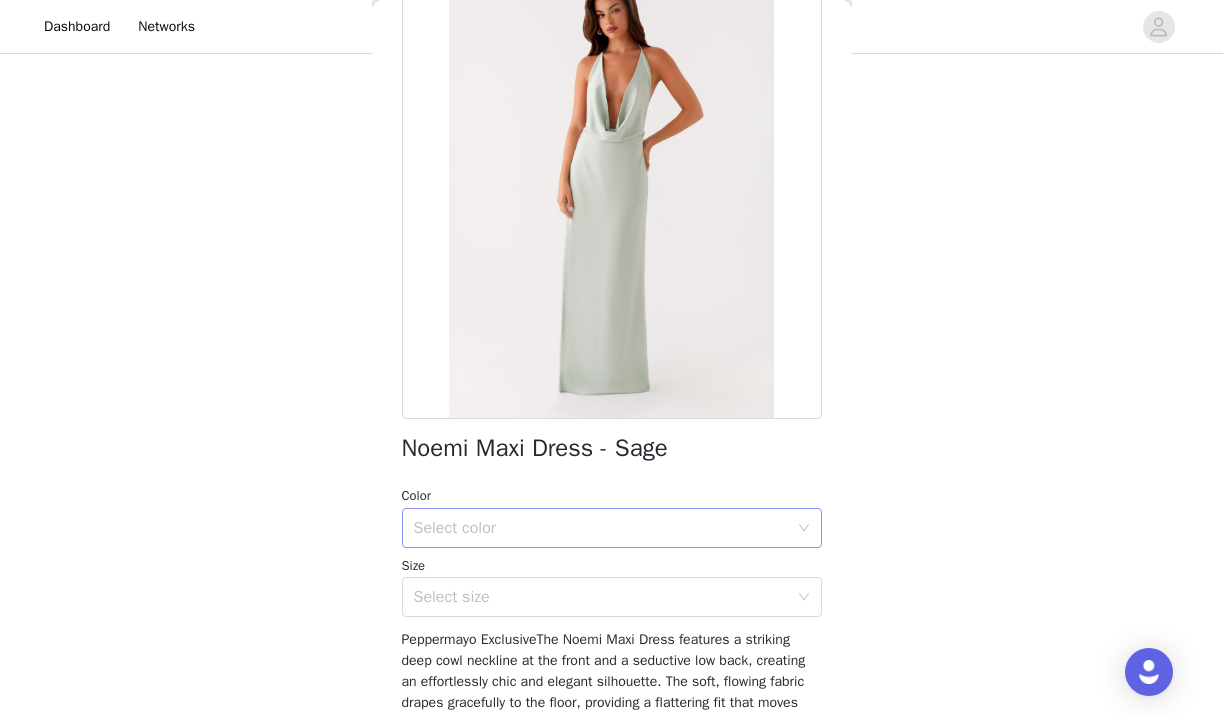 click on "Select color" at bounding box center (601, 528) 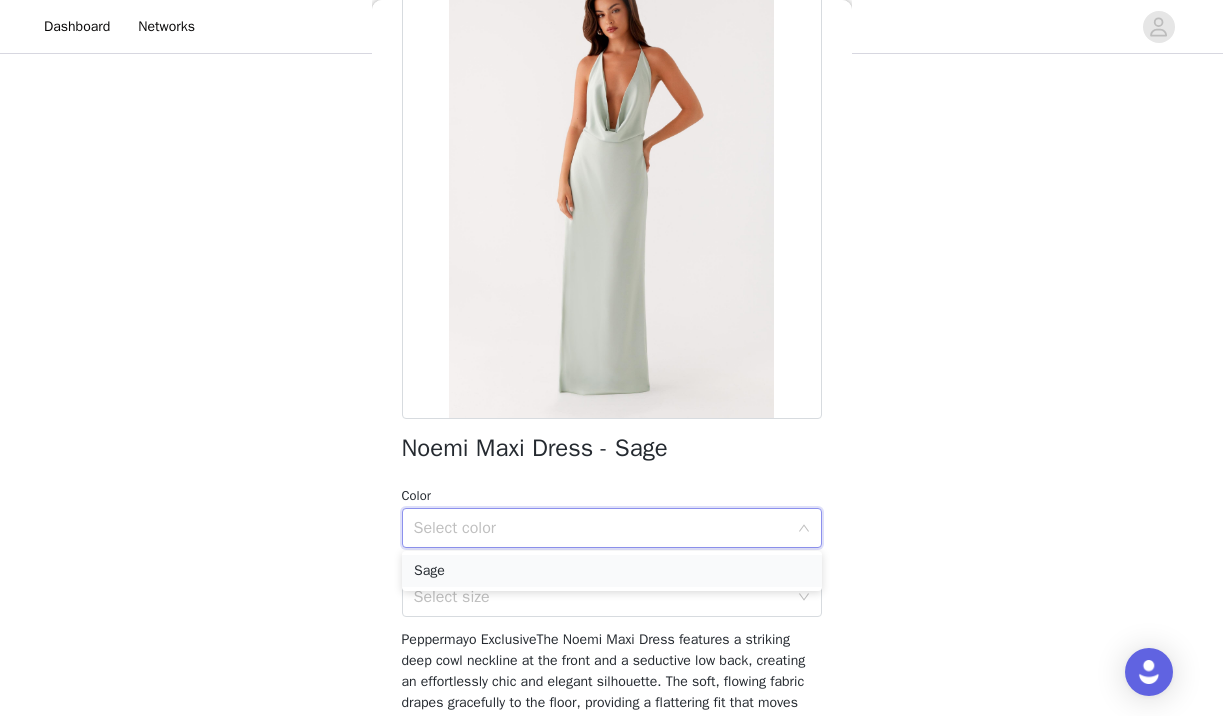 click on "Sage" at bounding box center [612, 571] 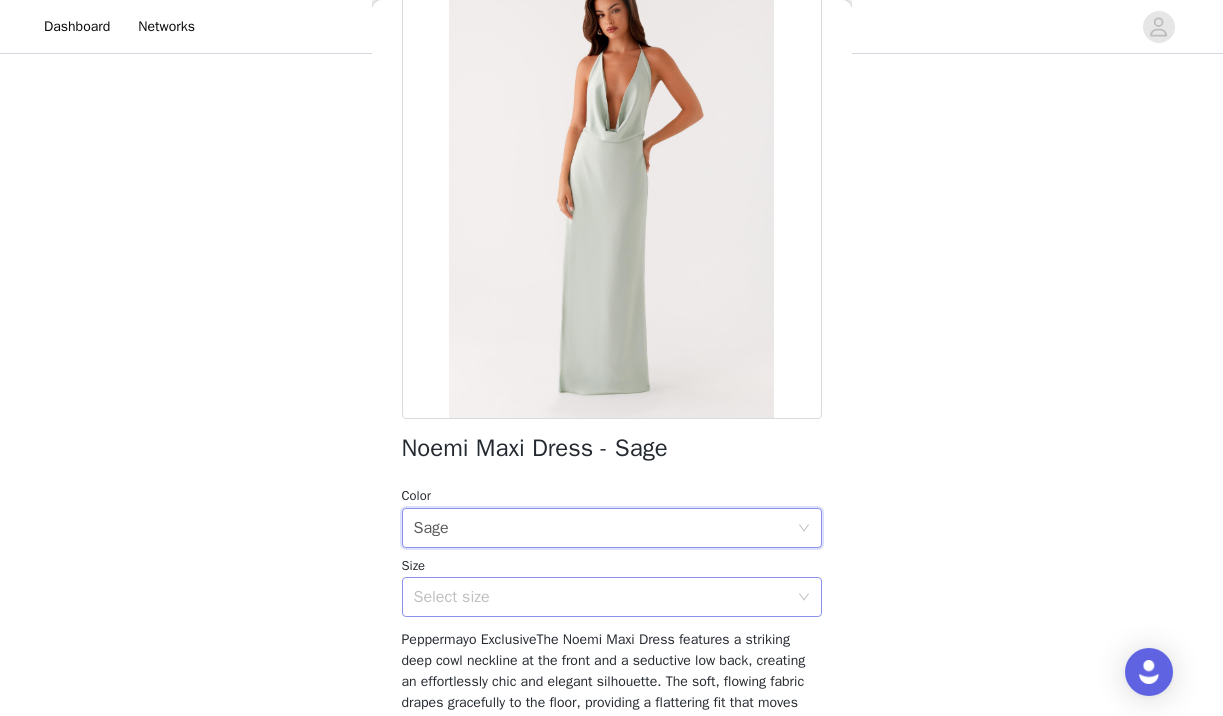 click on "Select size" at bounding box center [601, 597] 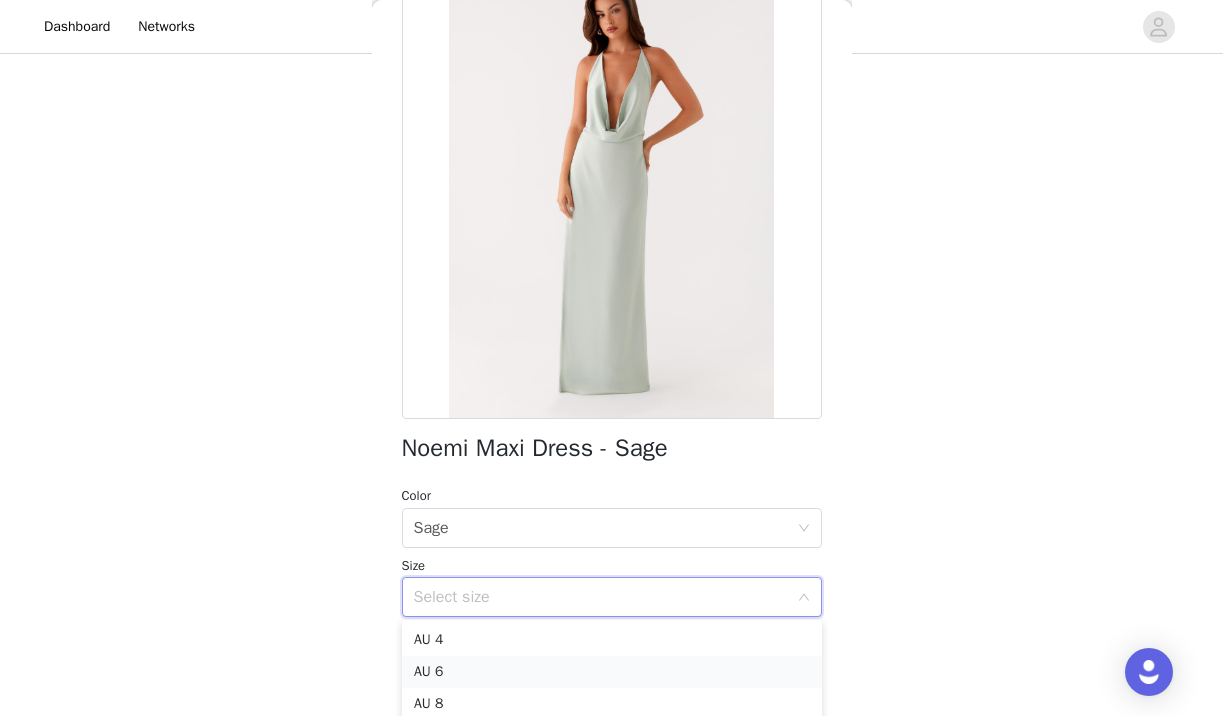click on "AU 6" at bounding box center (612, 672) 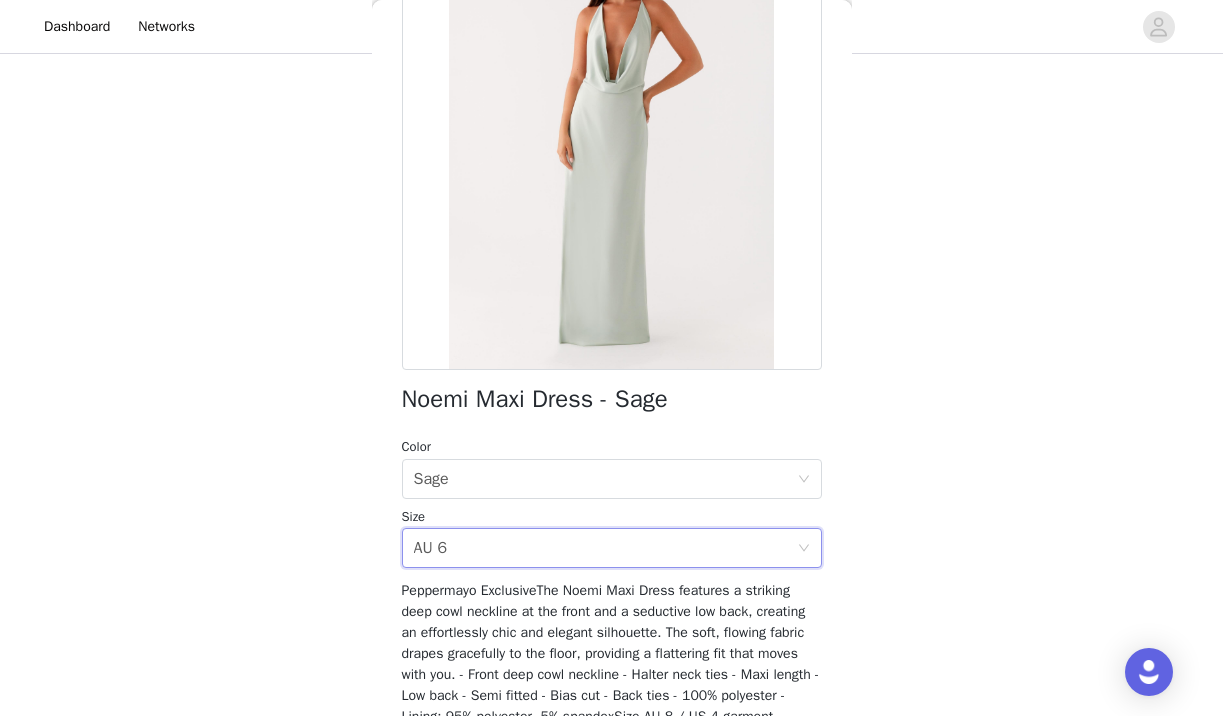 scroll, scrollTop: 184, scrollLeft: 0, axis: vertical 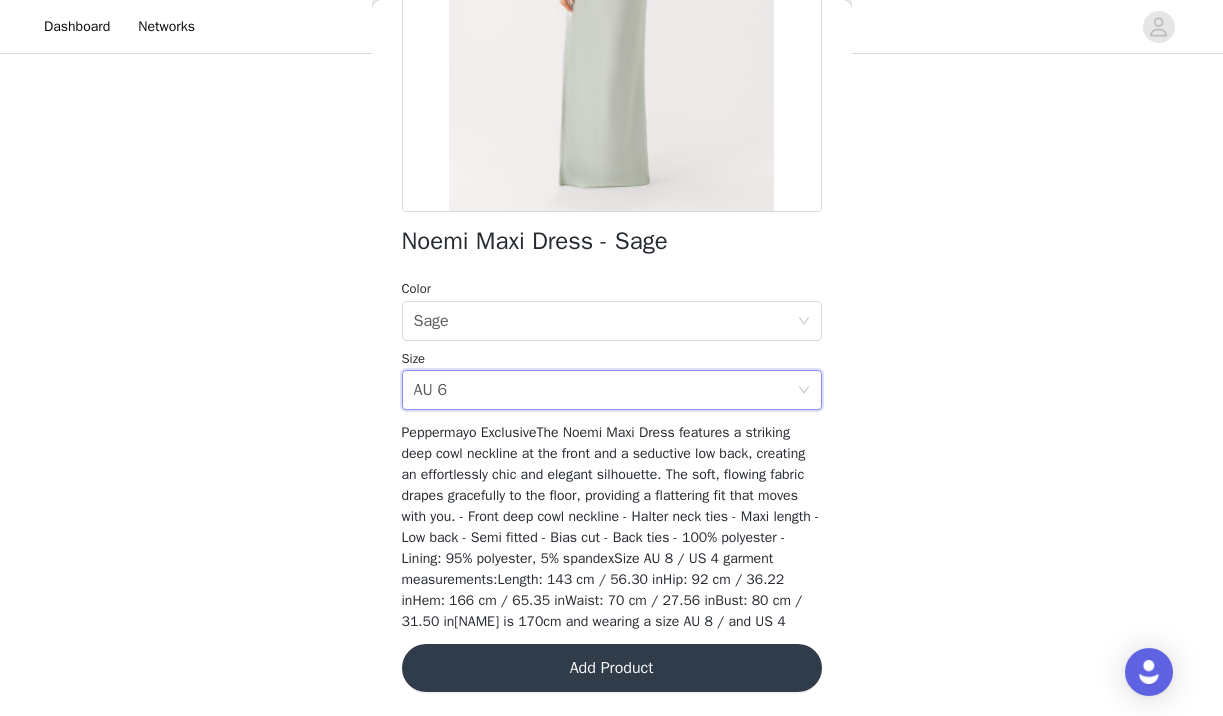 click on "Add Product" at bounding box center (612, 668) 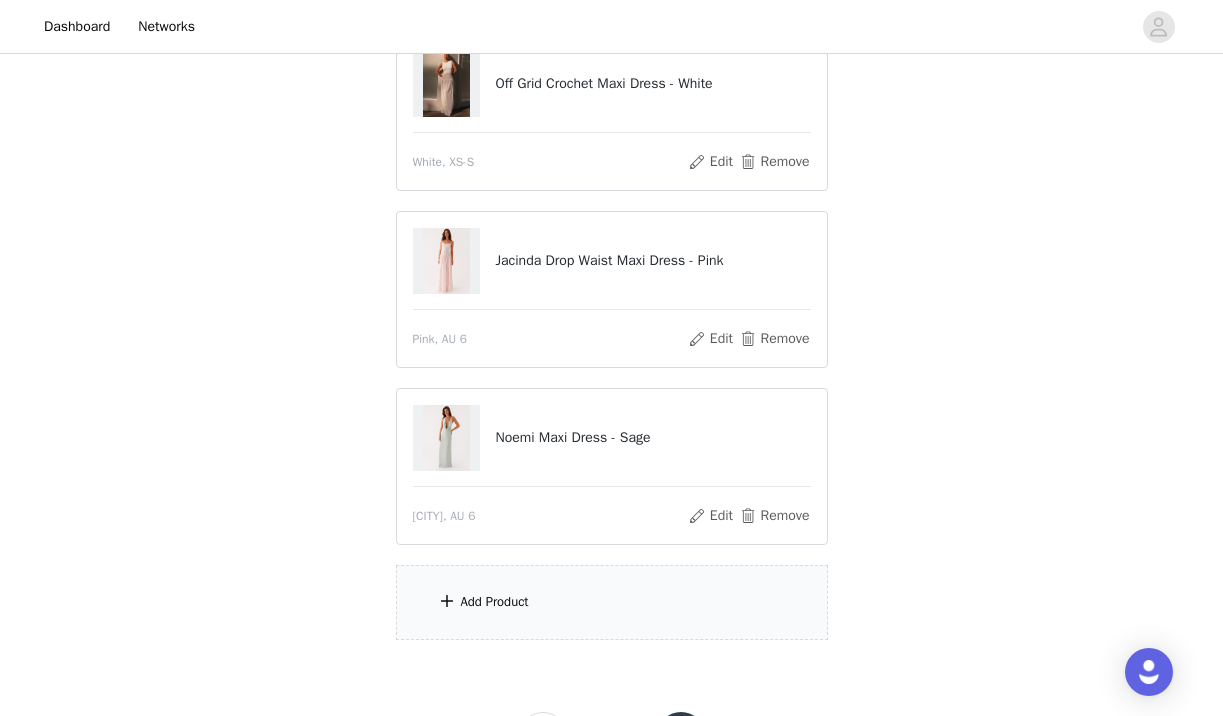 scroll, scrollTop: 244, scrollLeft: 0, axis: vertical 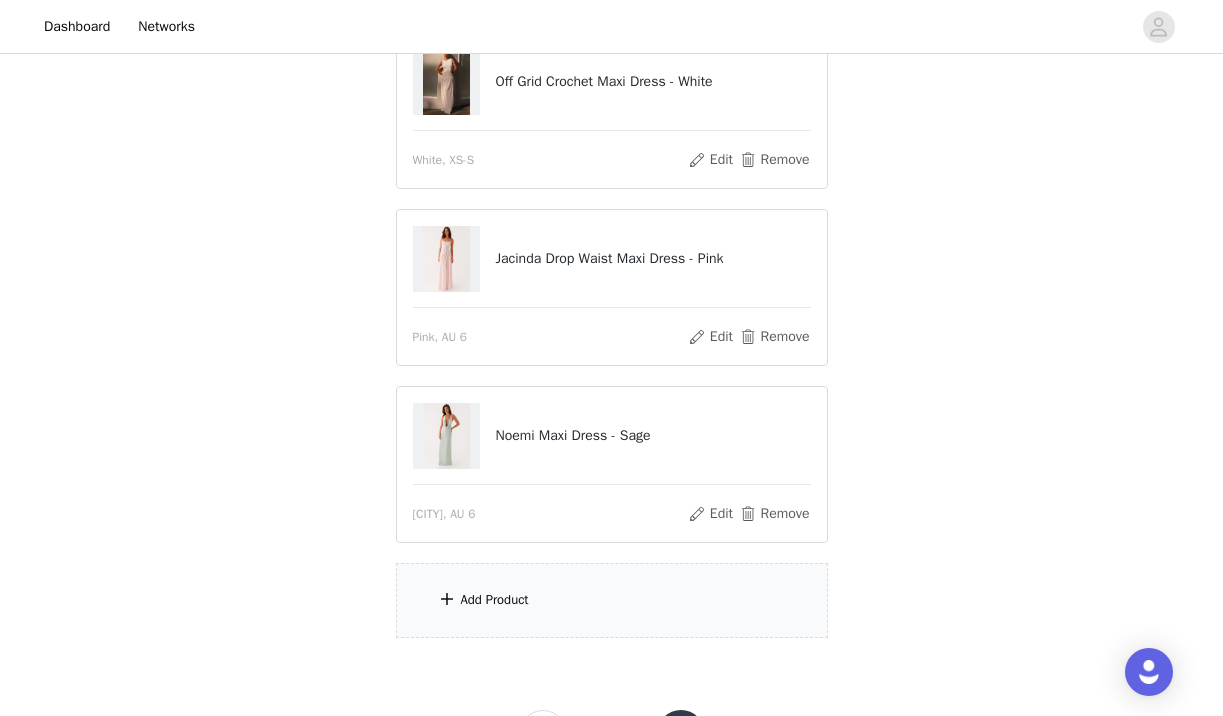 click on "Add Product" at bounding box center (495, 600) 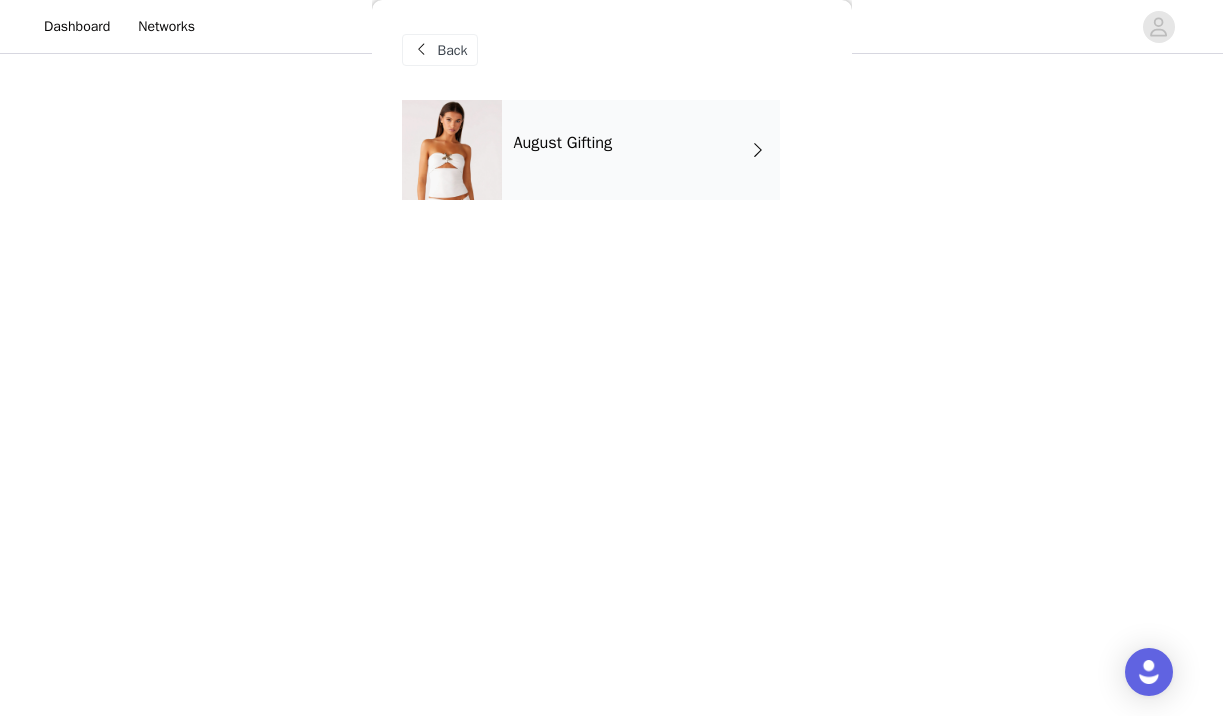 click on "August Gifting" at bounding box center [641, 150] 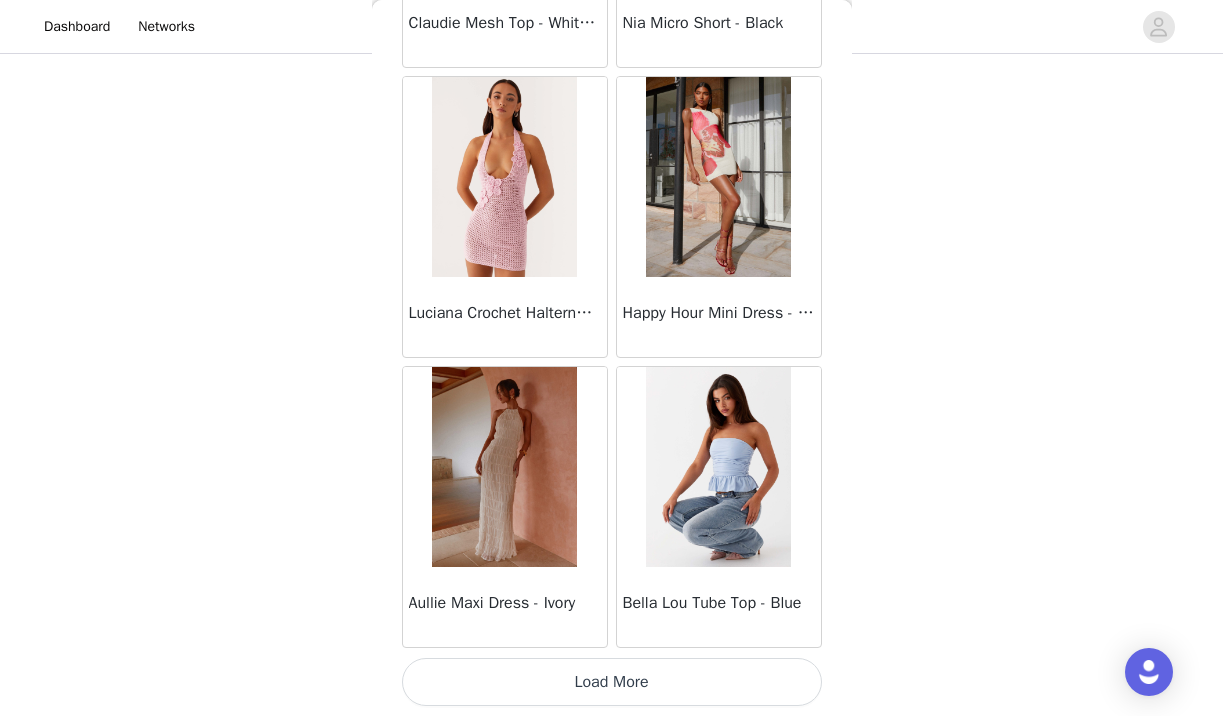 click on "Load More" at bounding box center (612, 682) 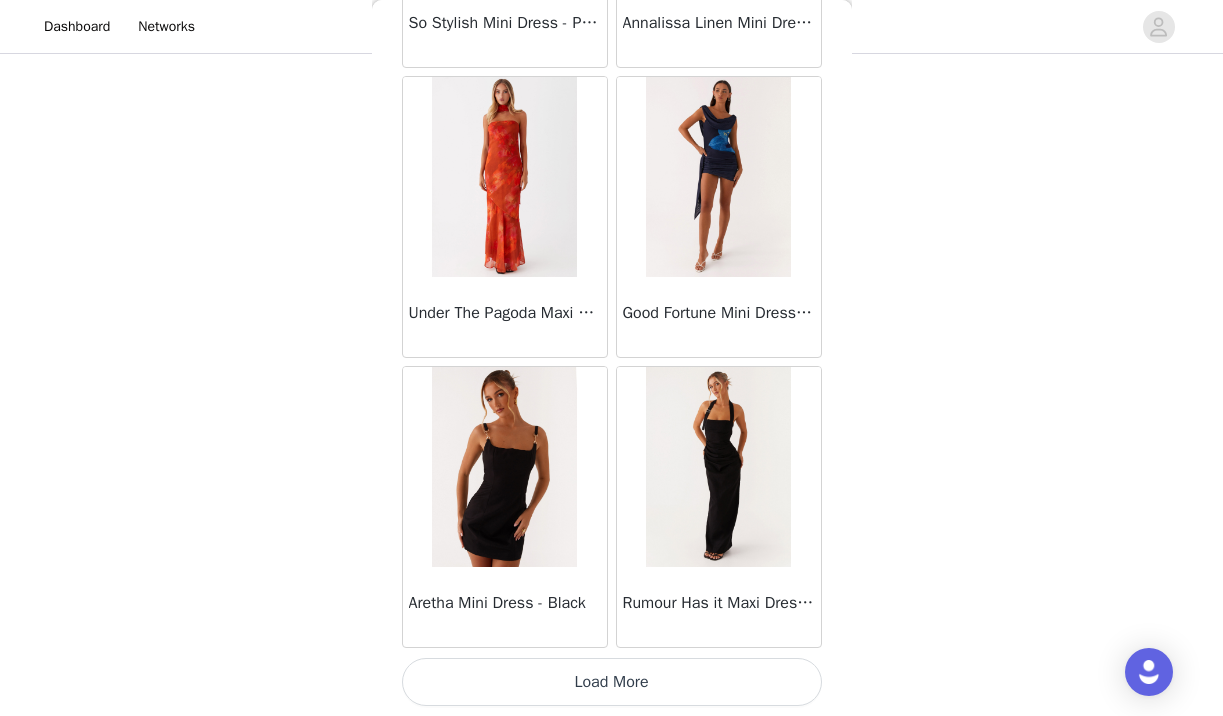click on "Load More" at bounding box center [612, 682] 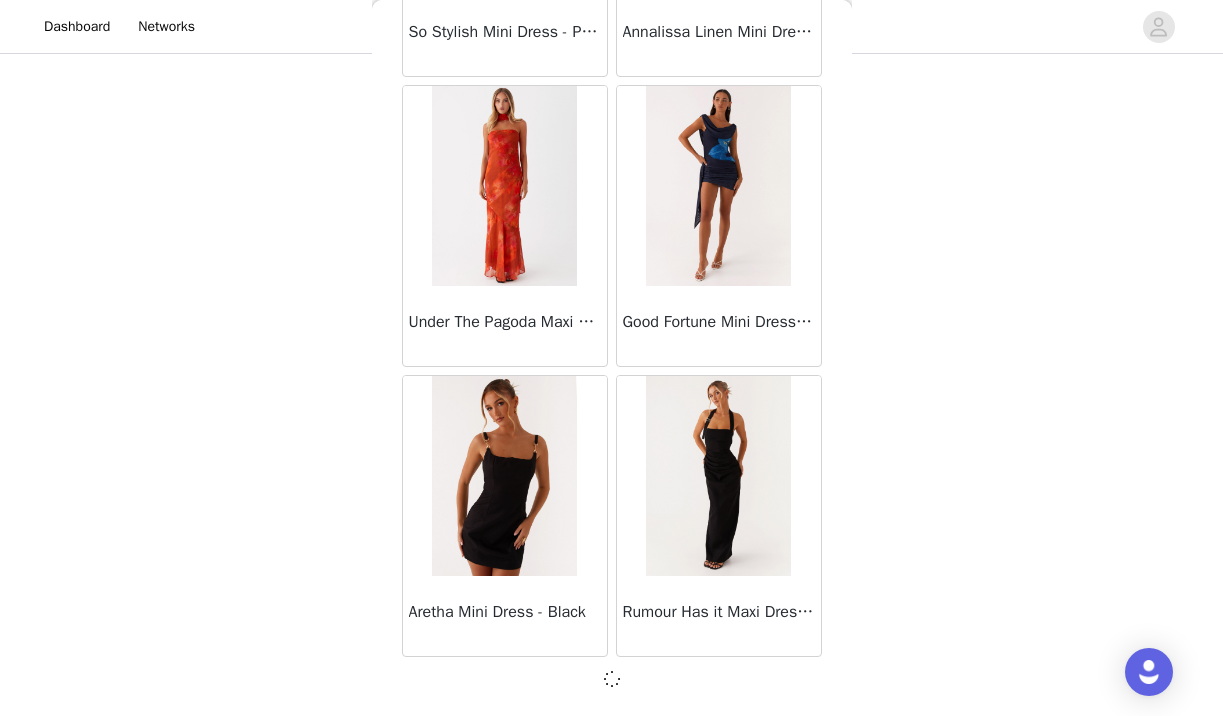 scroll, scrollTop: 5235, scrollLeft: 0, axis: vertical 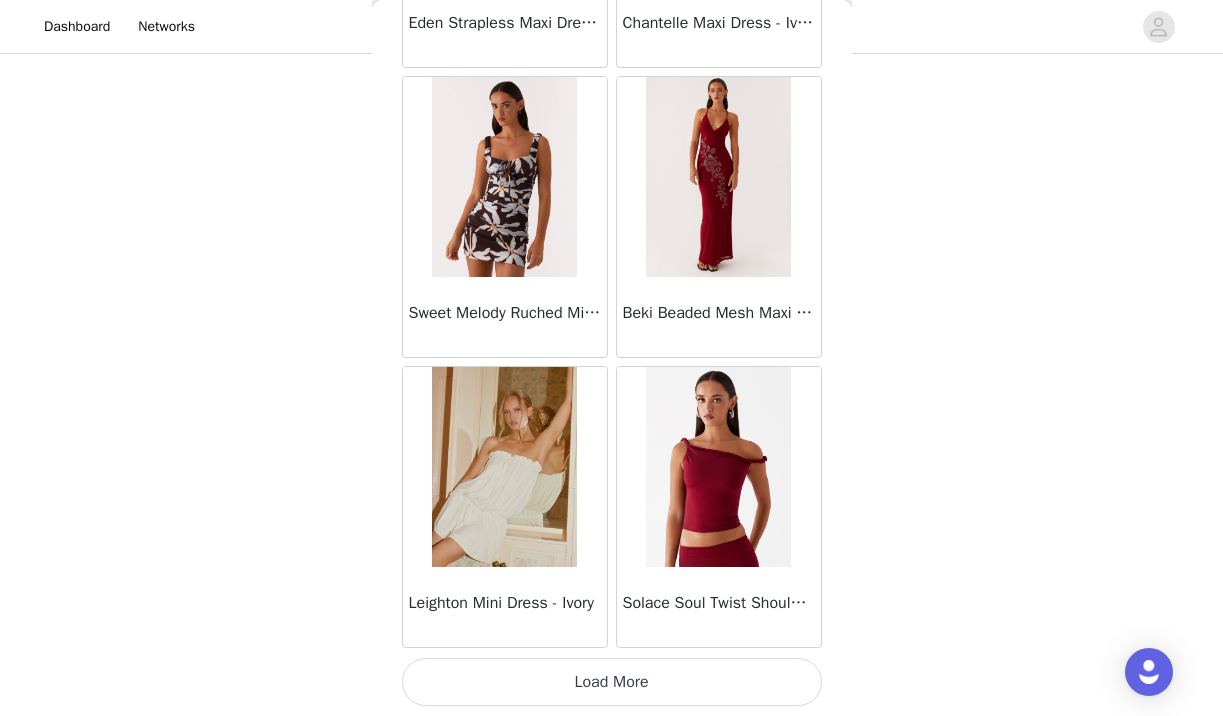 click on "Load More" at bounding box center [612, 682] 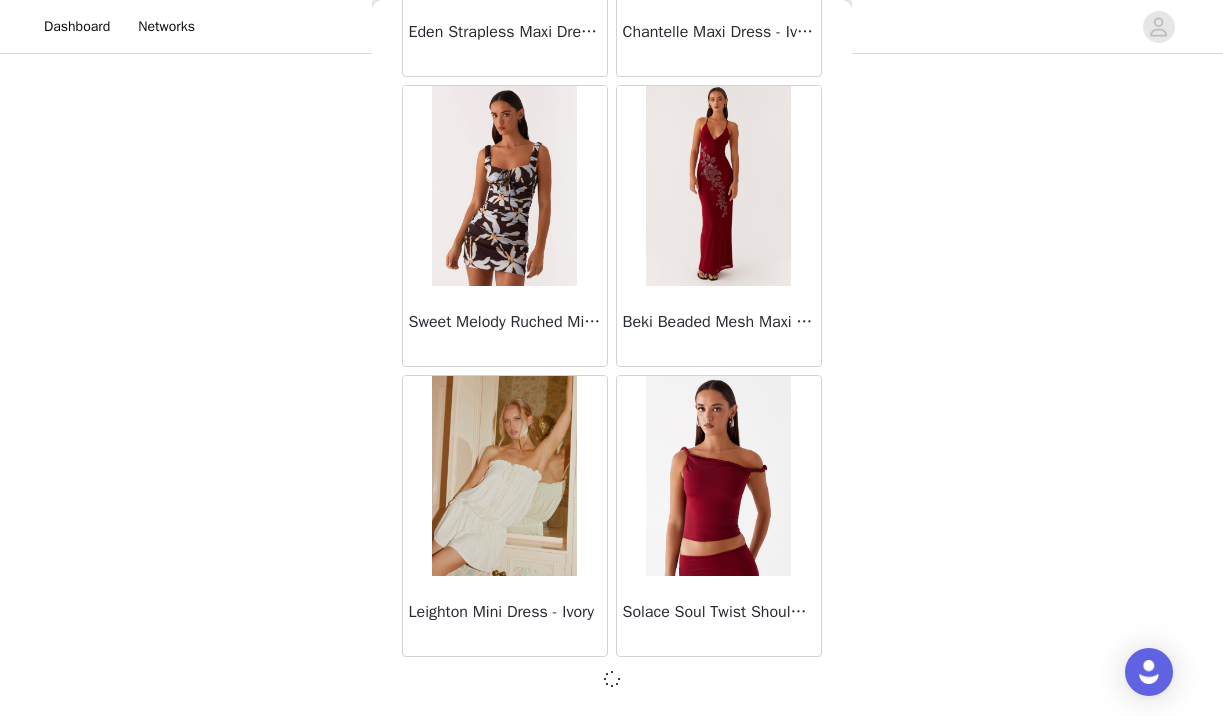 scroll, scrollTop: 8135, scrollLeft: 0, axis: vertical 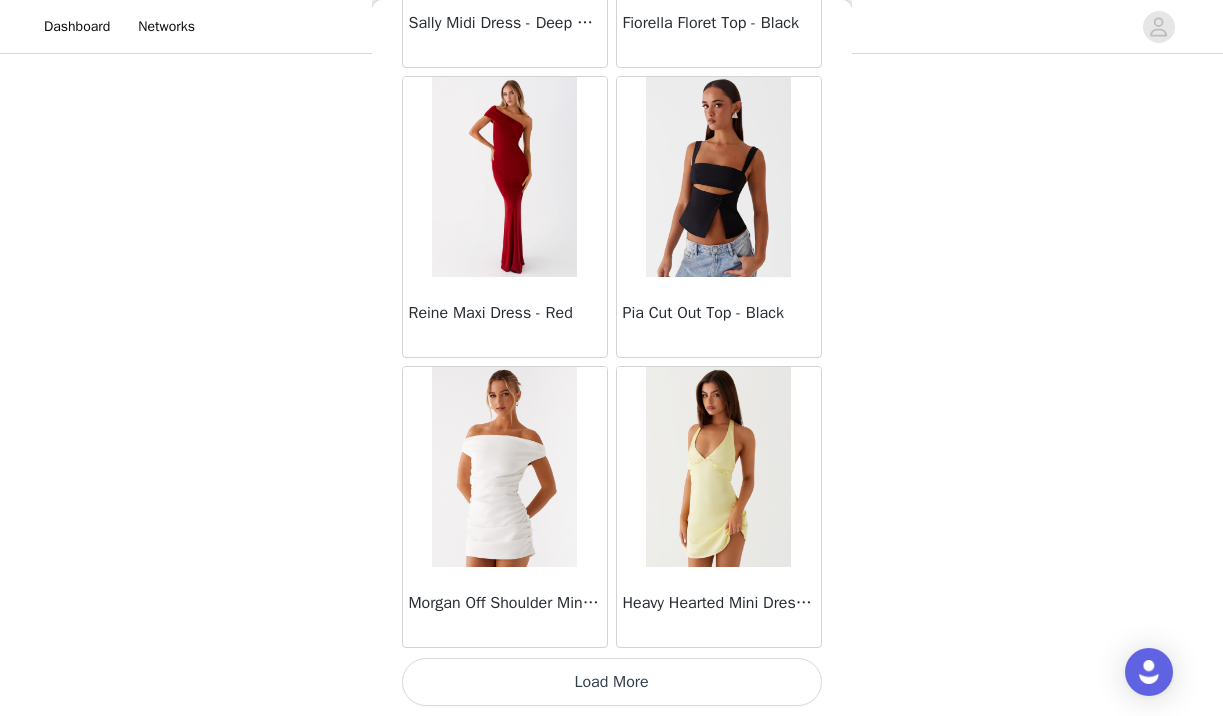 click on "Load More" at bounding box center (612, 682) 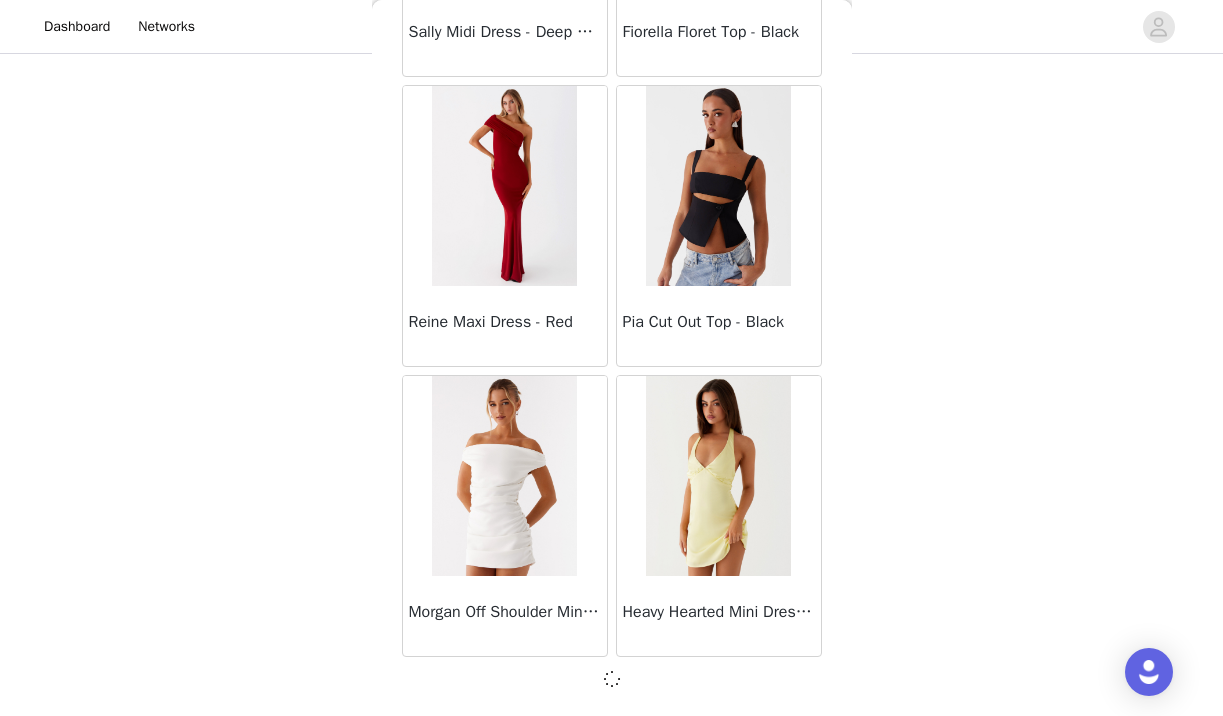 scroll, scrollTop: 11035, scrollLeft: 0, axis: vertical 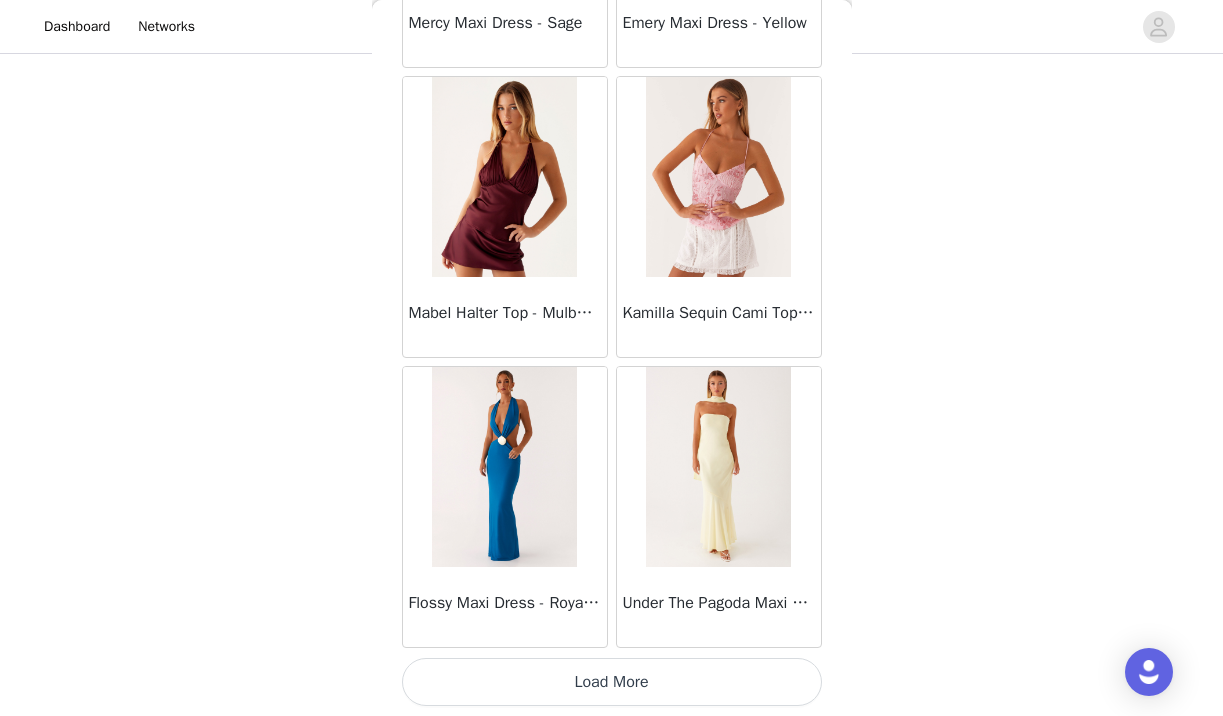 click on "Load More" at bounding box center (612, 682) 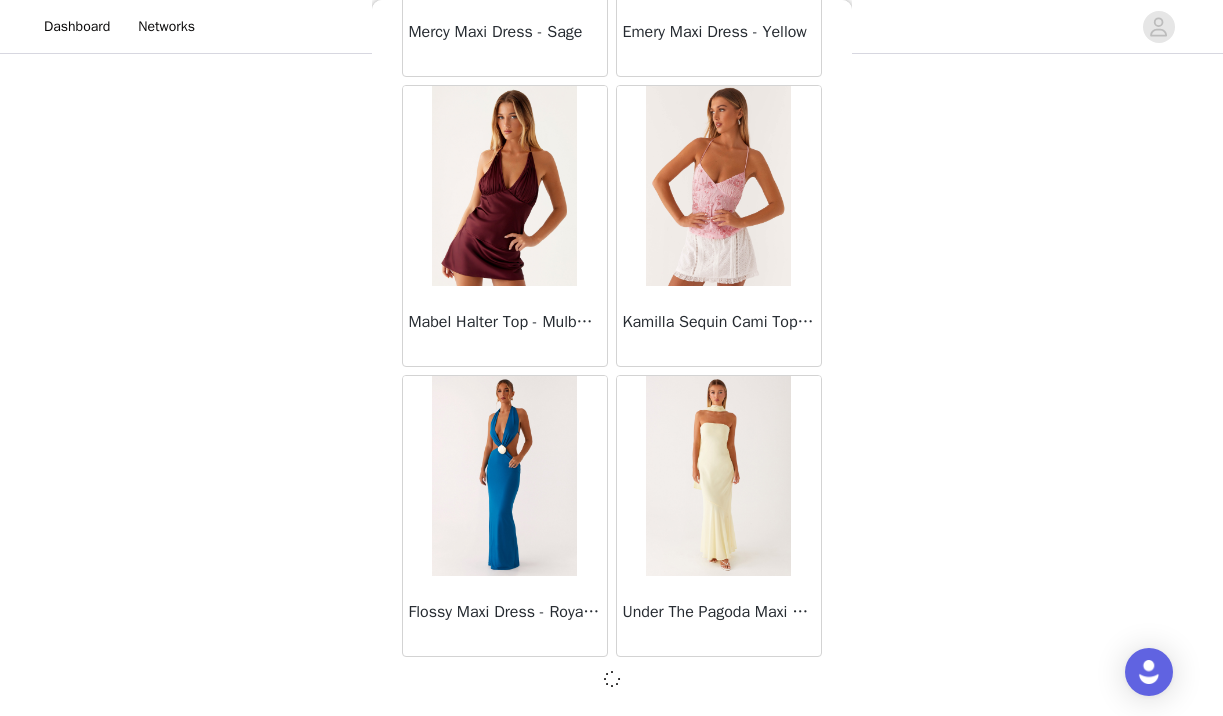 scroll, scrollTop: 13935, scrollLeft: 0, axis: vertical 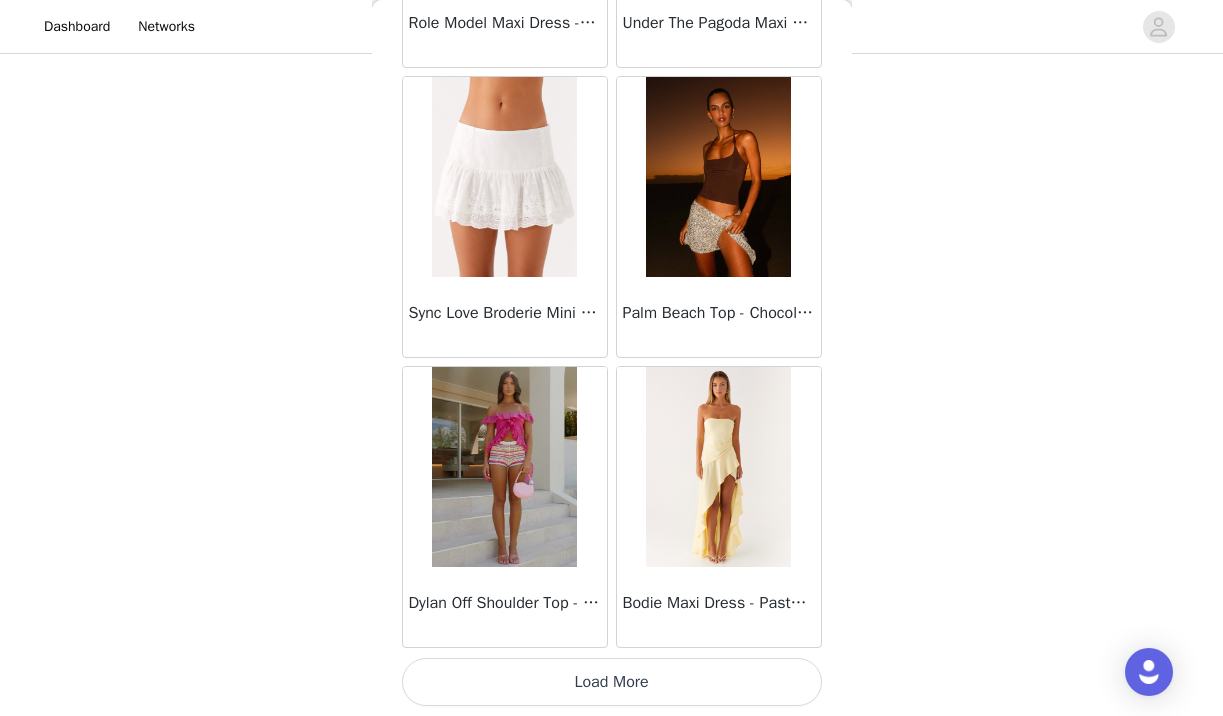 click on "Load More" at bounding box center (612, 682) 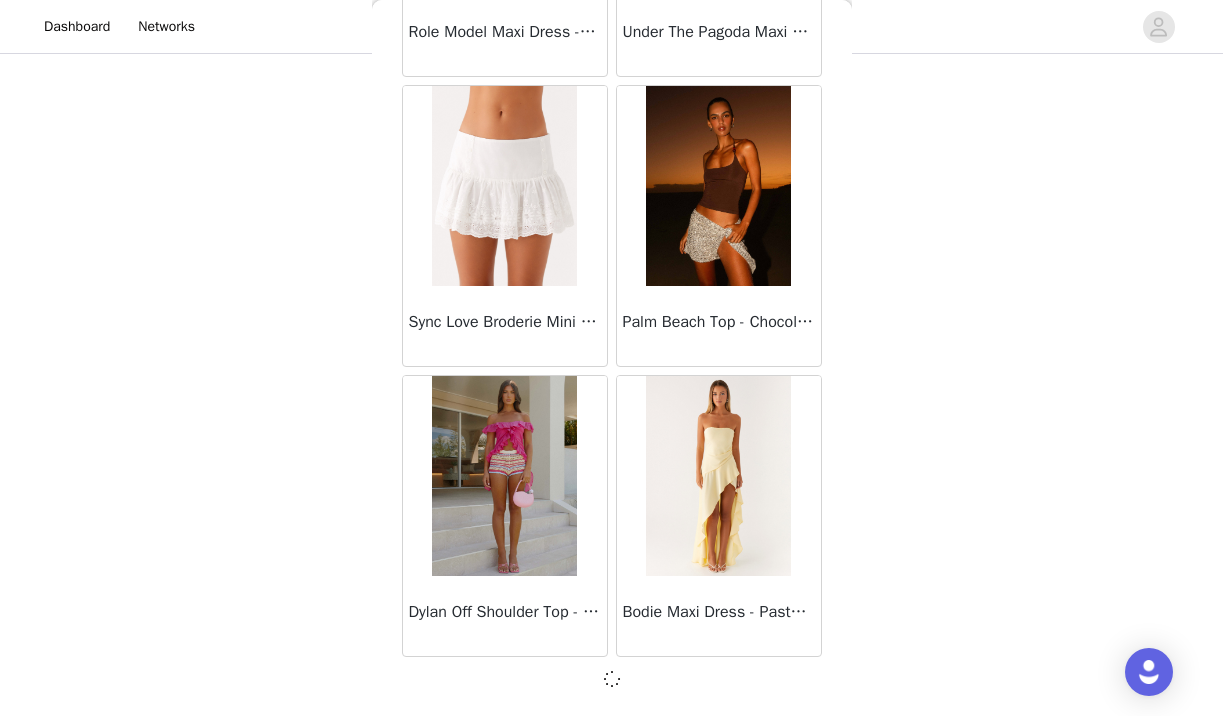 scroll, scrollTop: 16835, scrollLeft: 0, axis: vertical 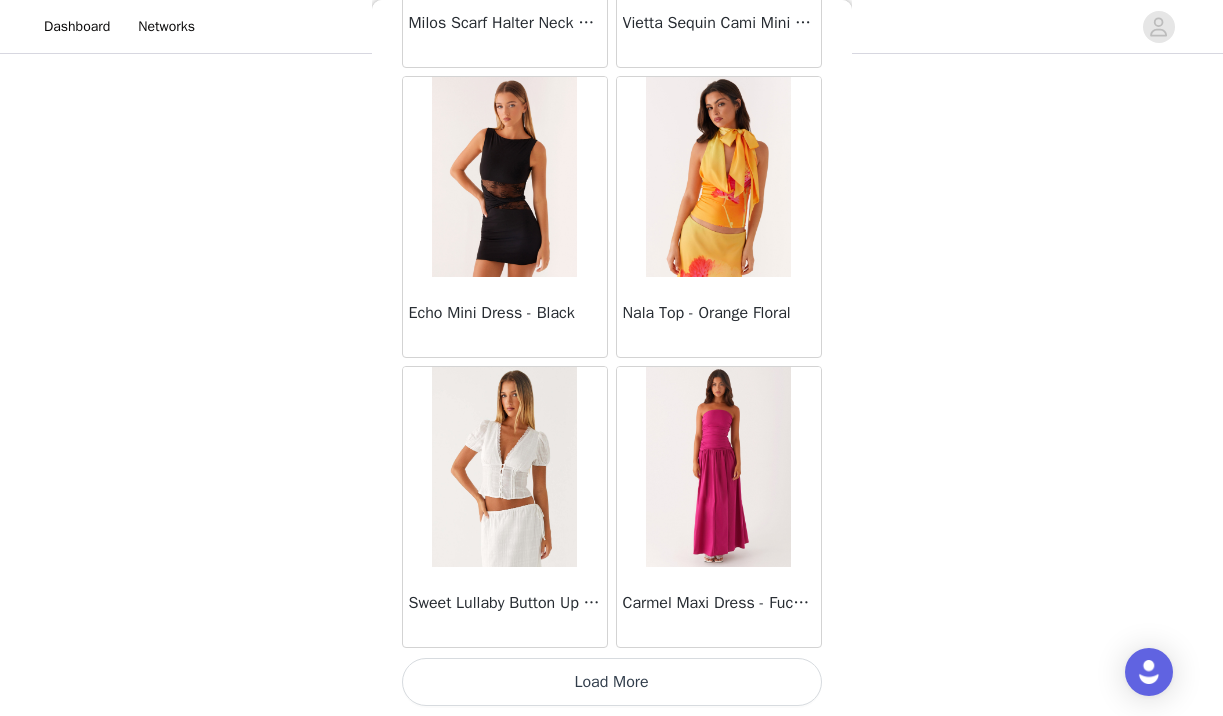 click on "Load More" at bounding box center (612, 682) 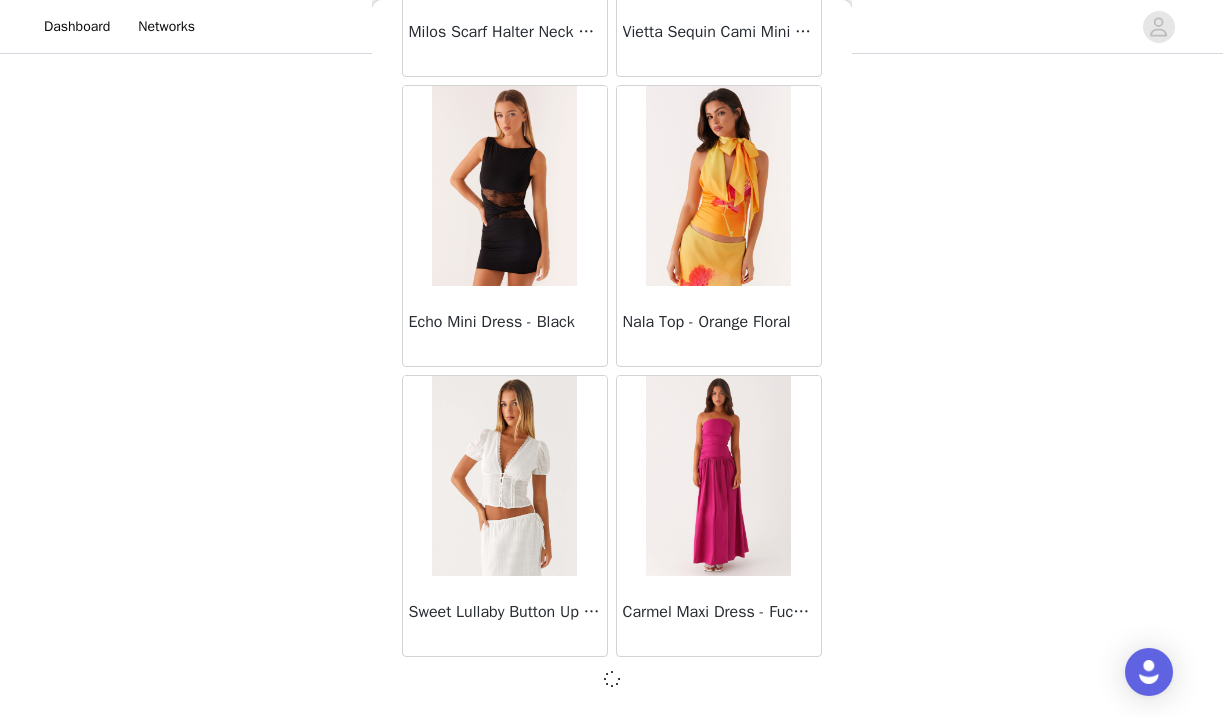 scroll, scrollTop: 19735, scrollLeft: 0, axis: vertical 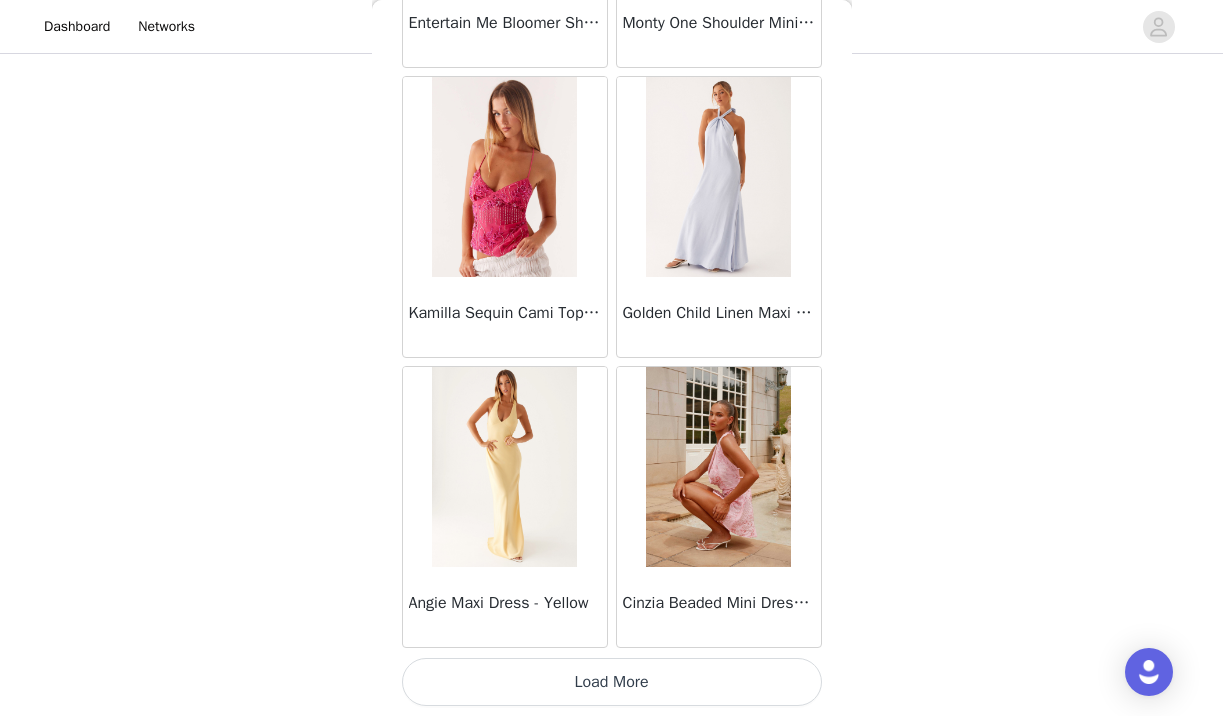click on "Load More" at bounding box center (612, 682) 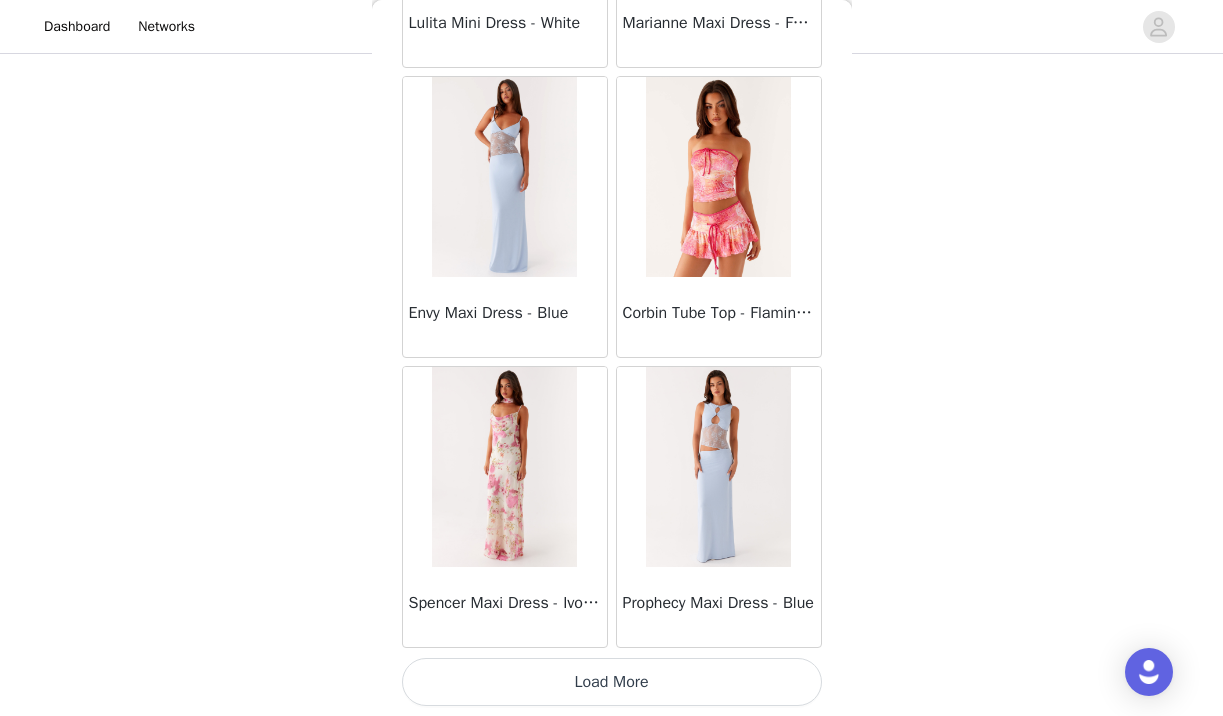 scroll, scrollTop: 25544, scrollLeft: 0, axis: vertical 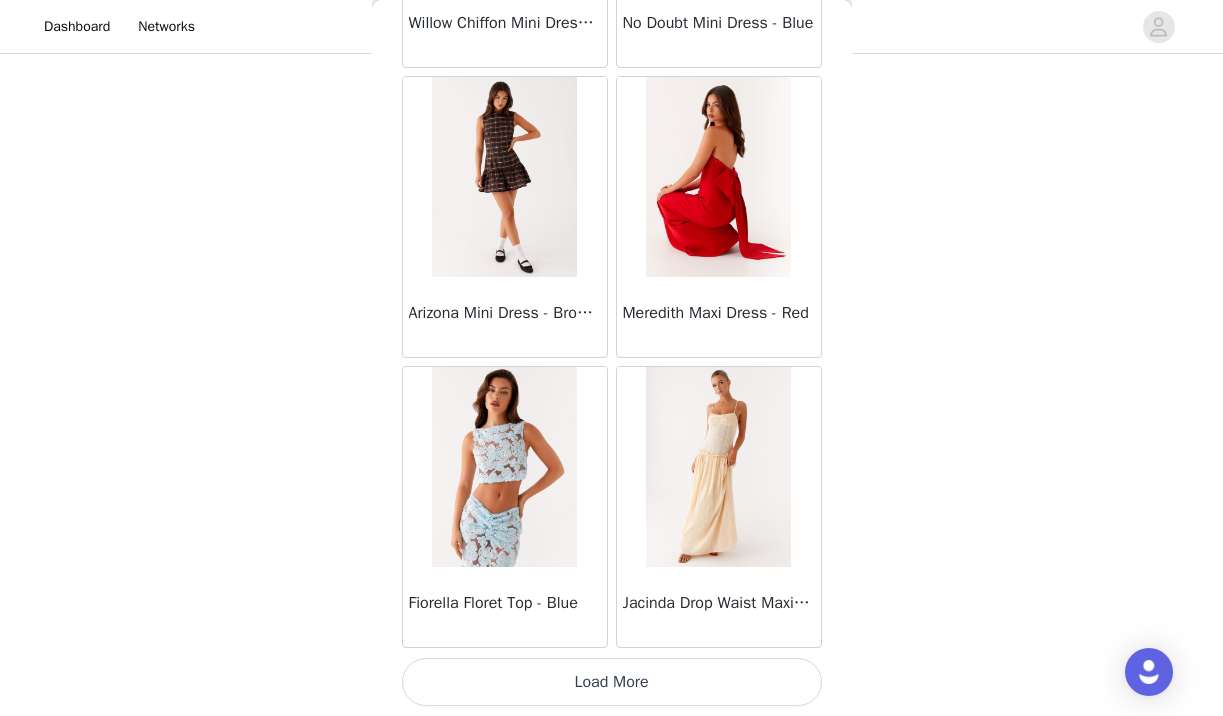 click on "Load More" at bounding box center (612, 682) 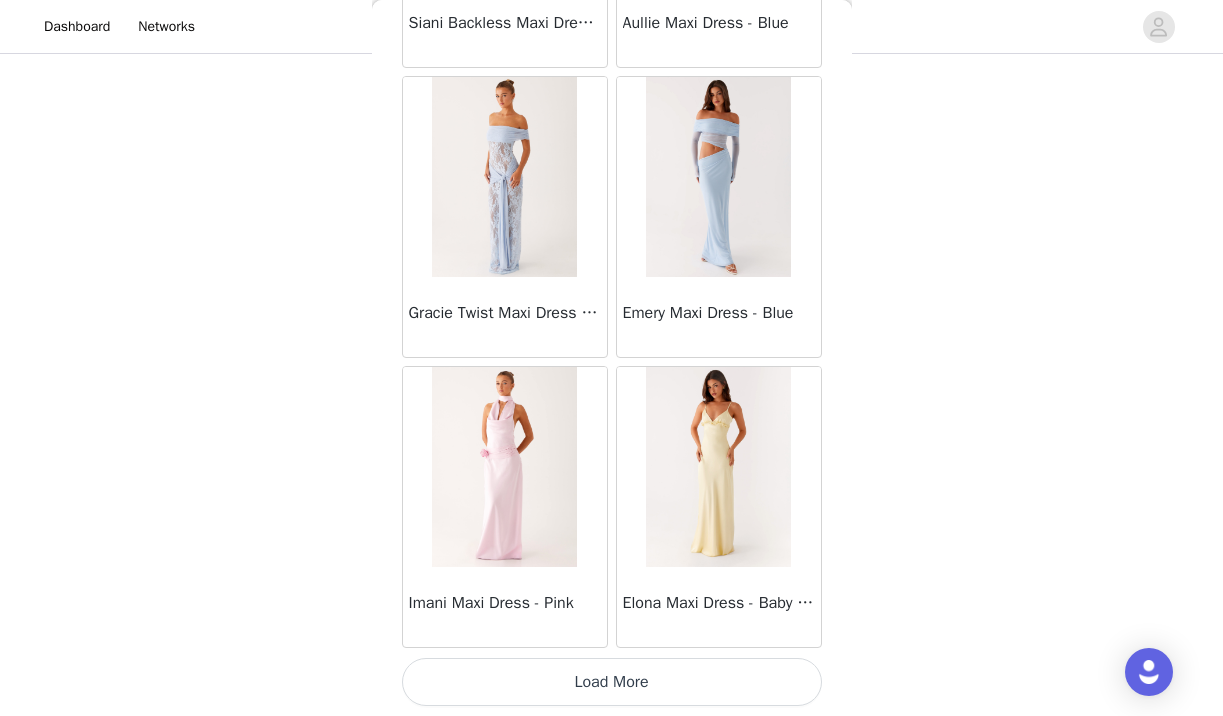 click on "Load More" at bounding box center (612, 682) 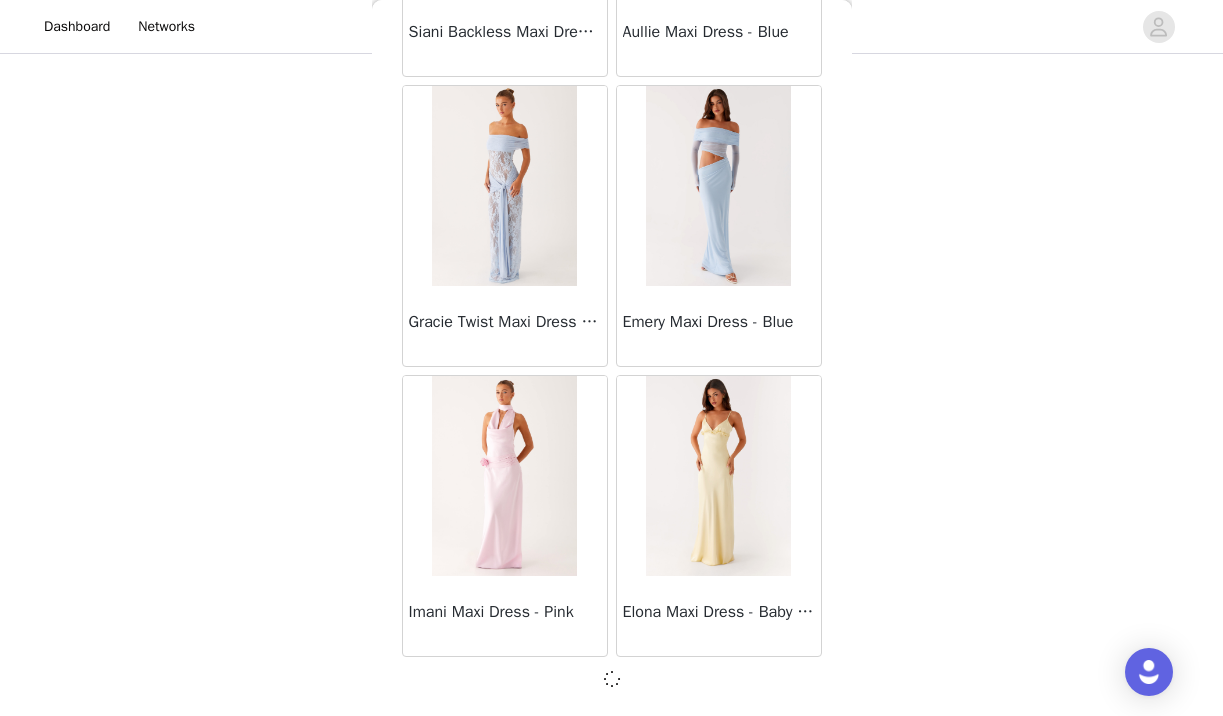 scroll, scrollTop: 31335, scrollLeft: 0, axis: vertical 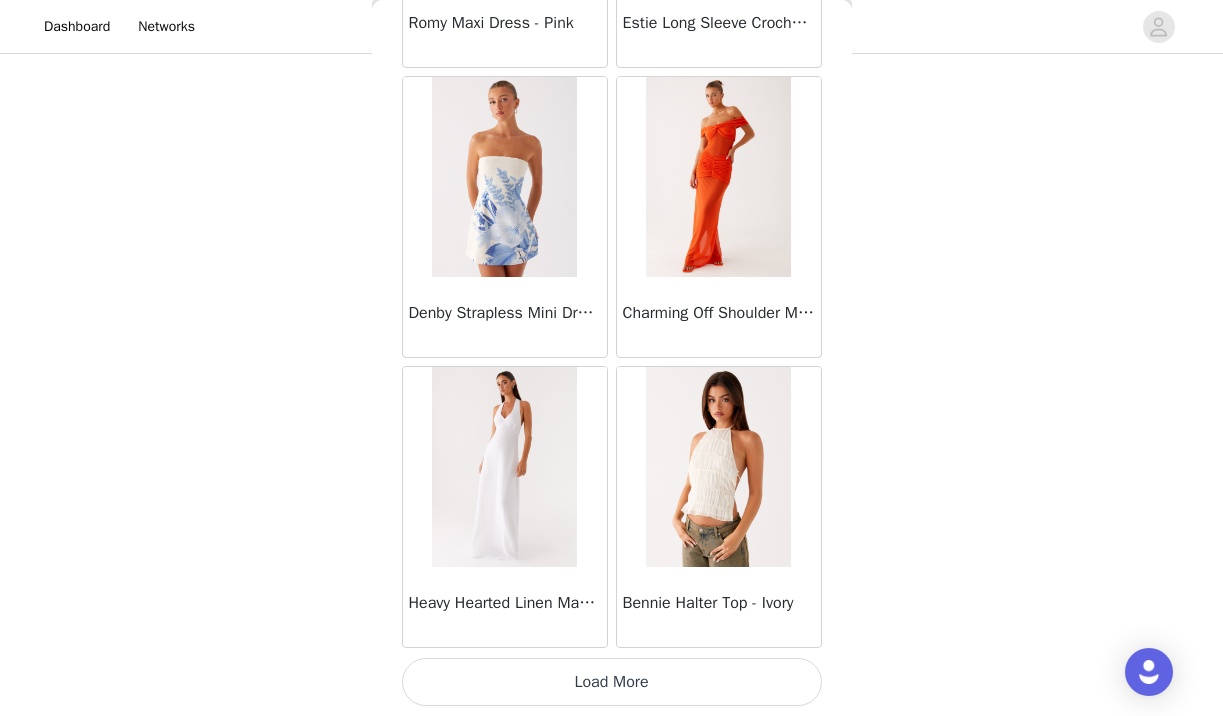 click on "Load More" at bounding box center [612, 682] 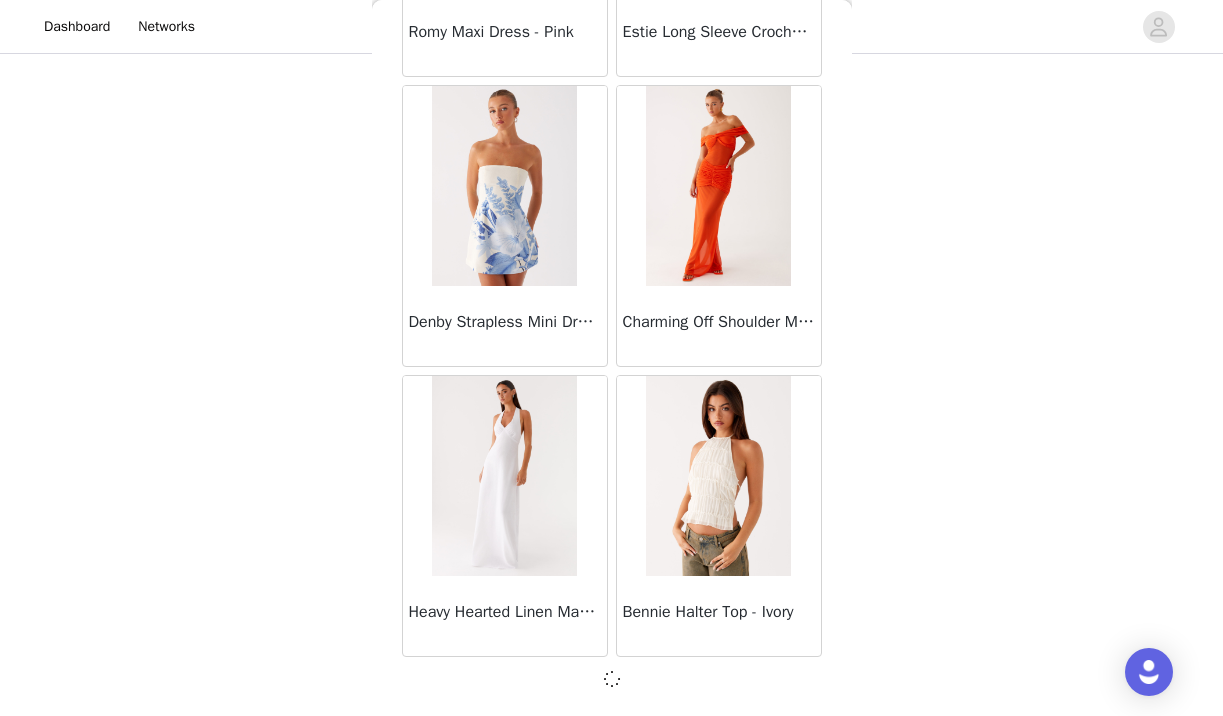 scroll, scrollTop: 34235, scrollLeft: 0, axis: vertical 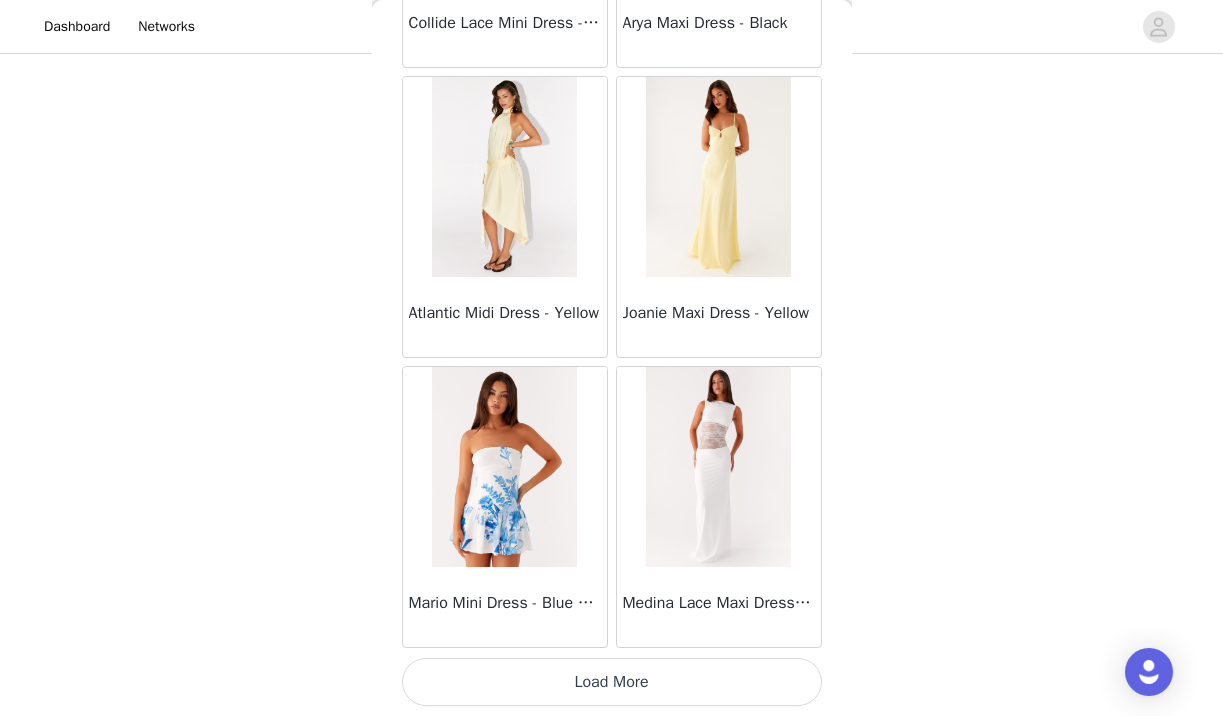 click on "Load More" at bounding box center (612, 682) 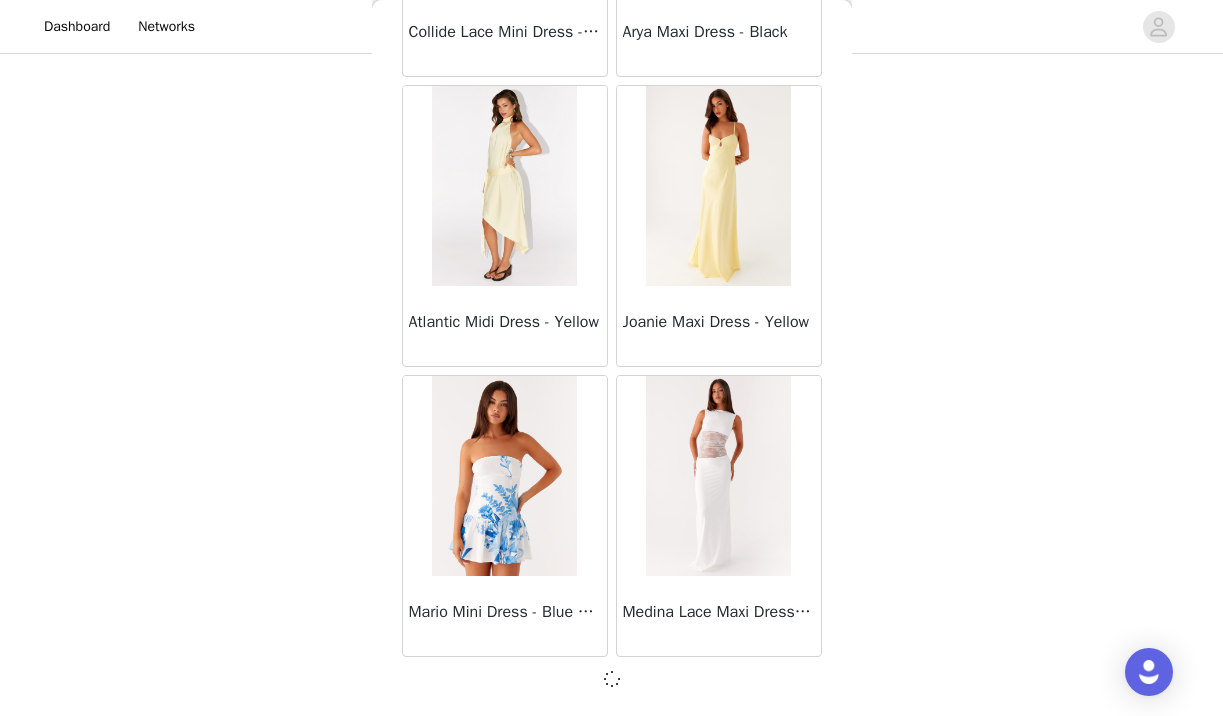 scroll, scrollTop: 37135, scrollLeft: 0, axis: vertical 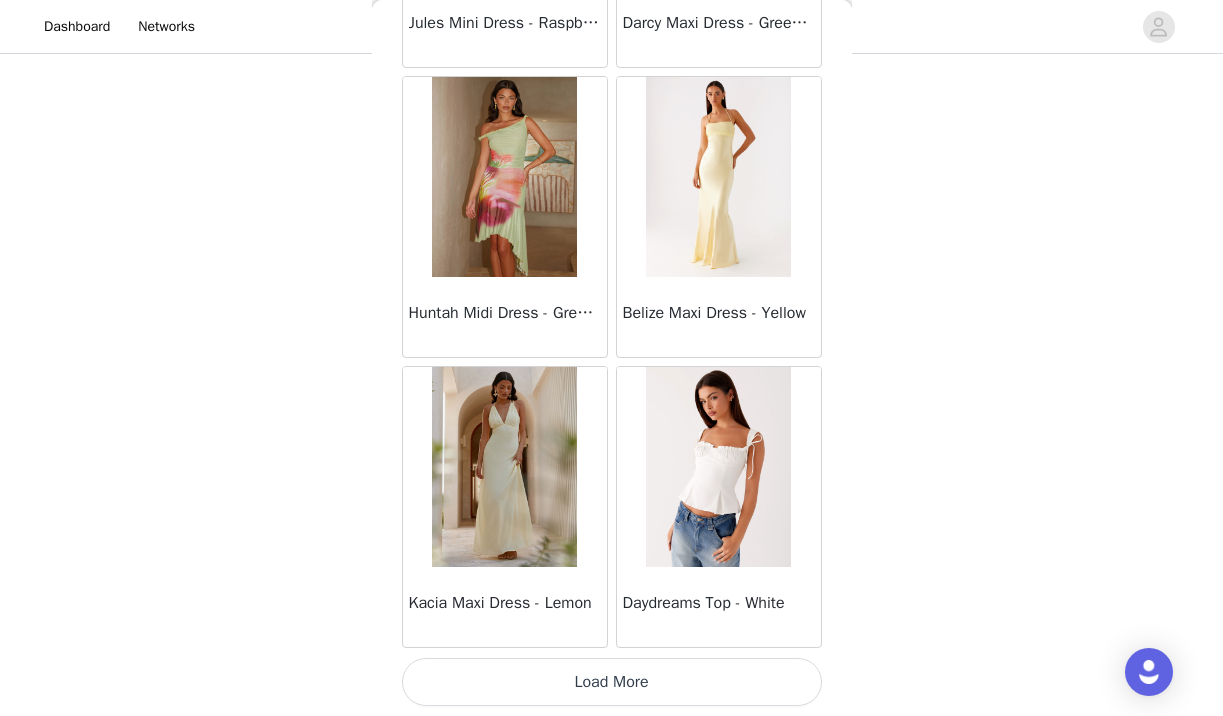 click on "Load More" at bounding box center [612, 682] 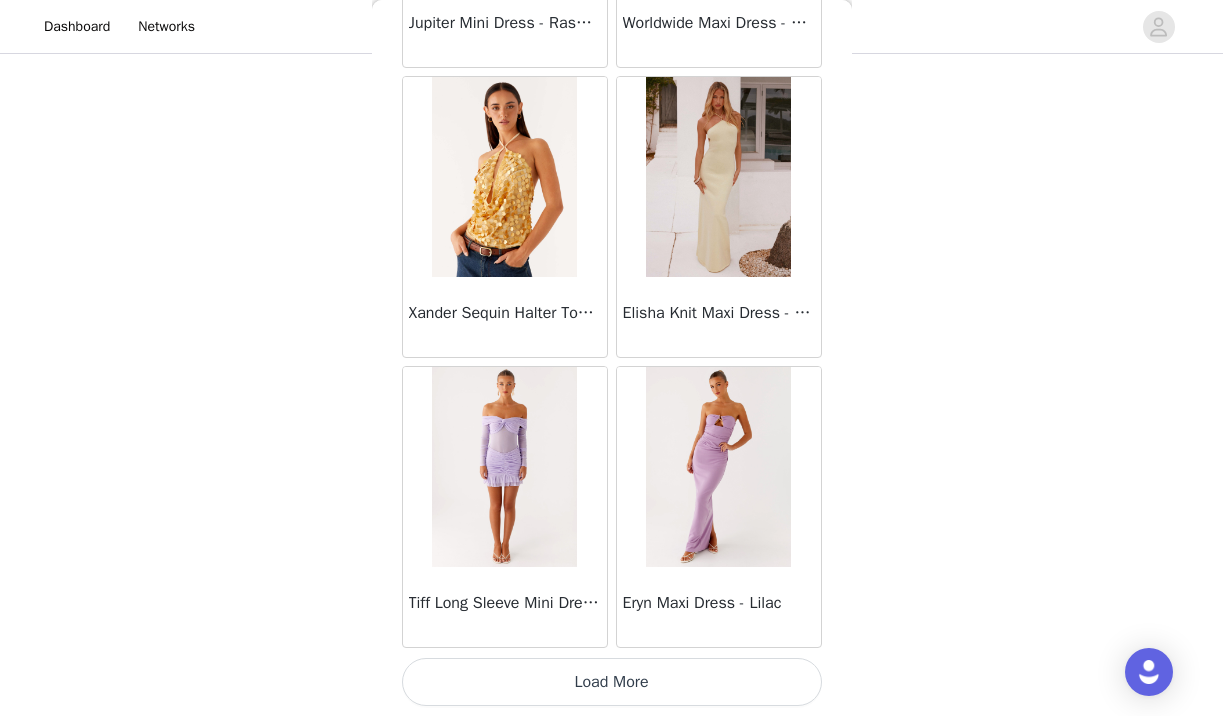 click on "Load More" at bounding box center [612, 682] 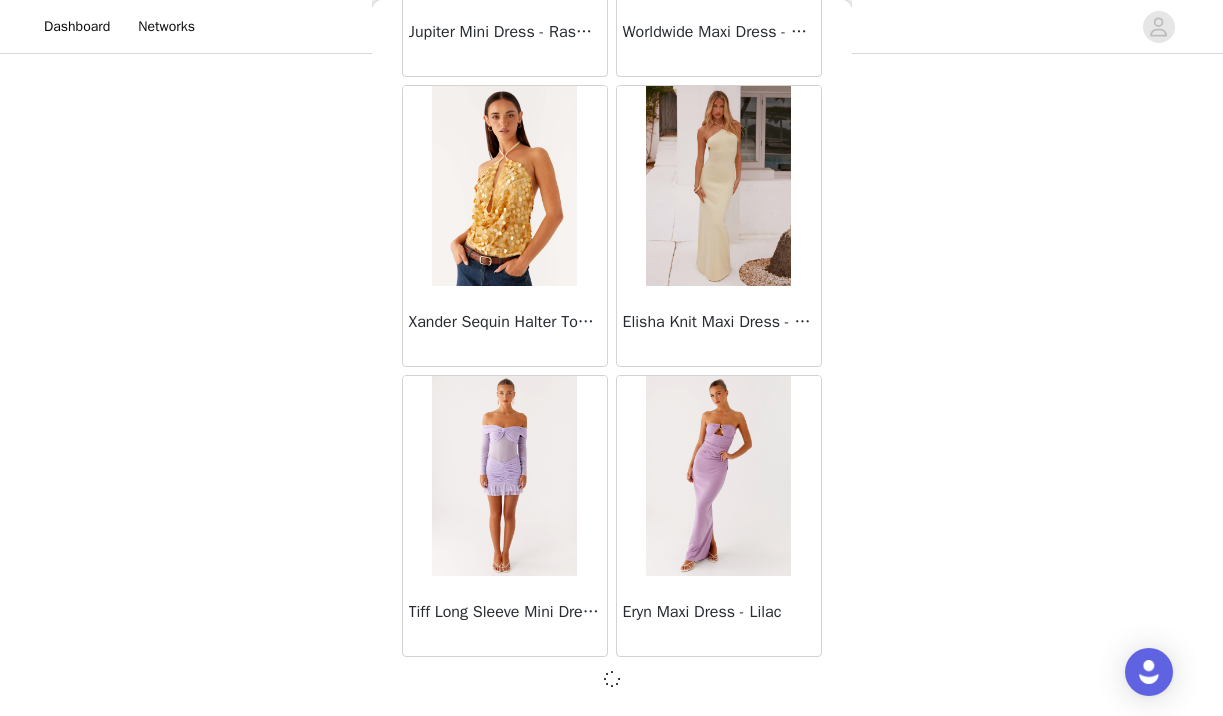 scroll, scrollTop: 42935, scrollLeft: 0, axis: vertical 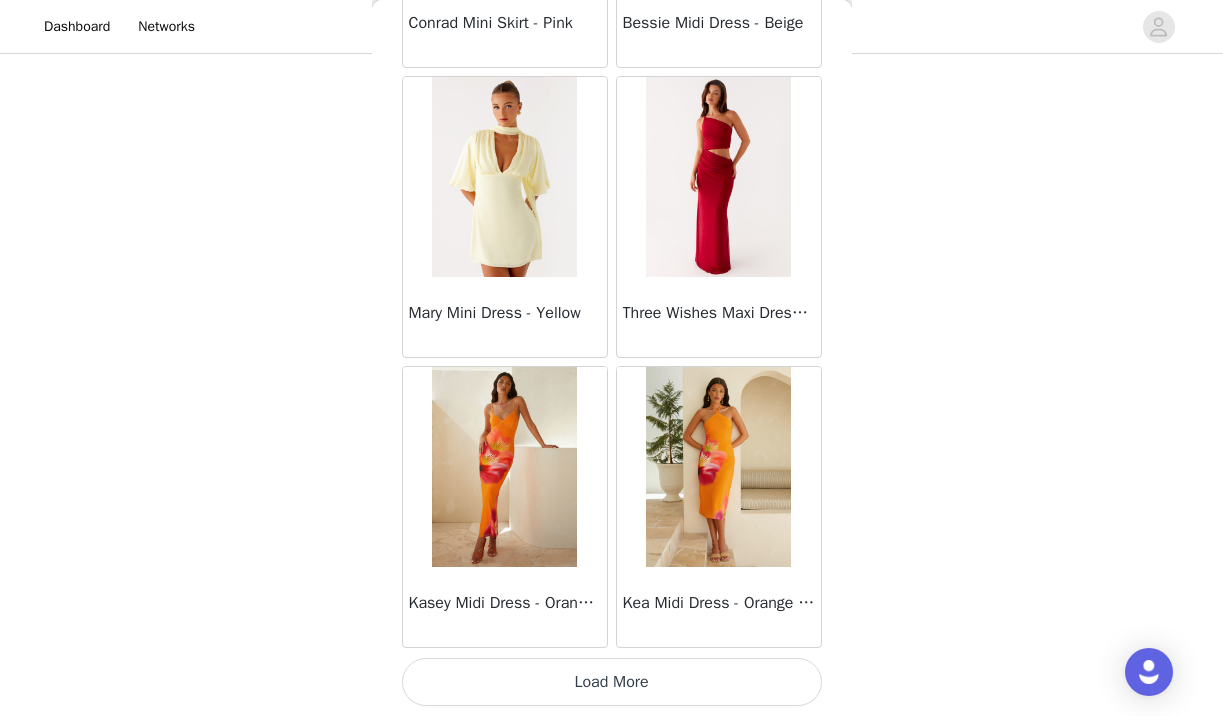 click on "Load More" at bounding box center [612, 682] 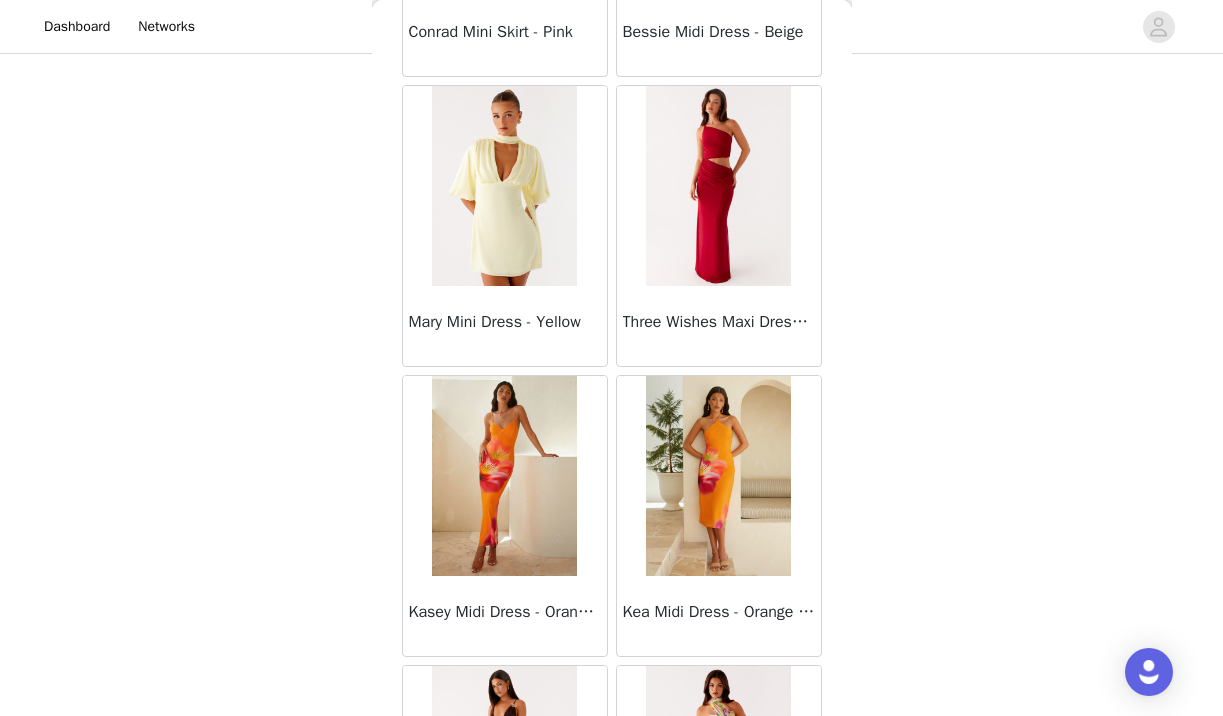 scroll, scrollTop: 333, scrollLeft: 0, axis: vertical 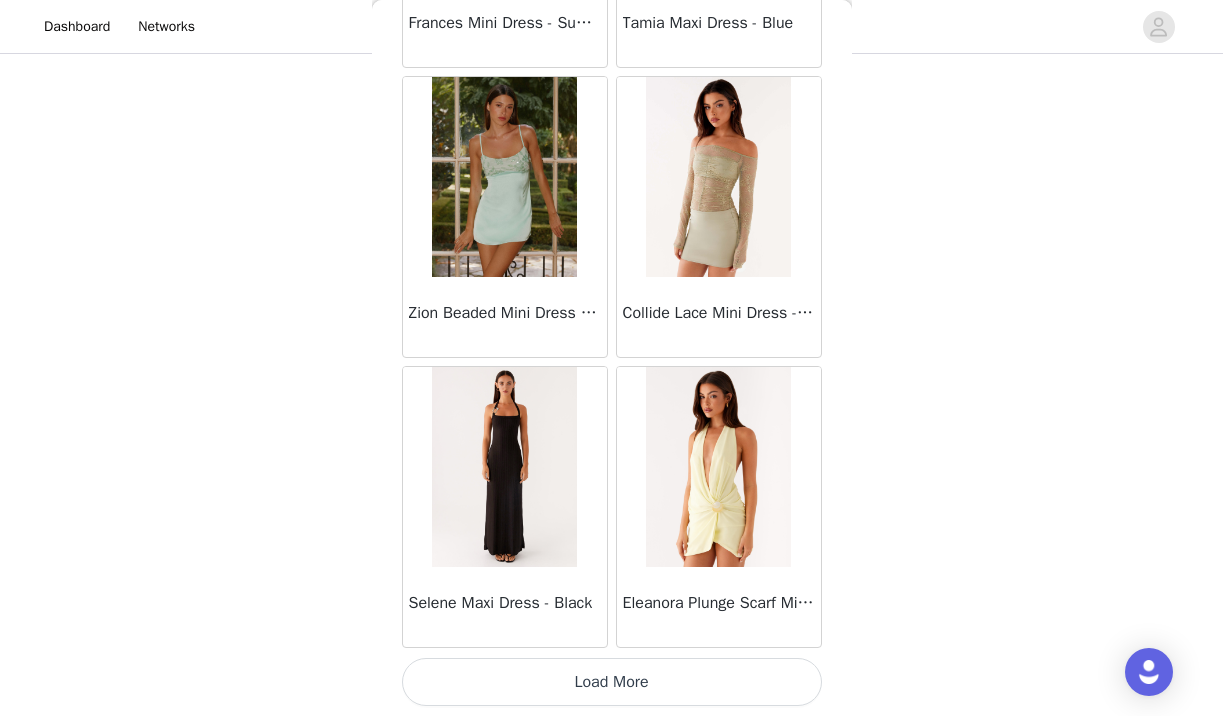 click on "Load More" at bounding box center (612, 682) 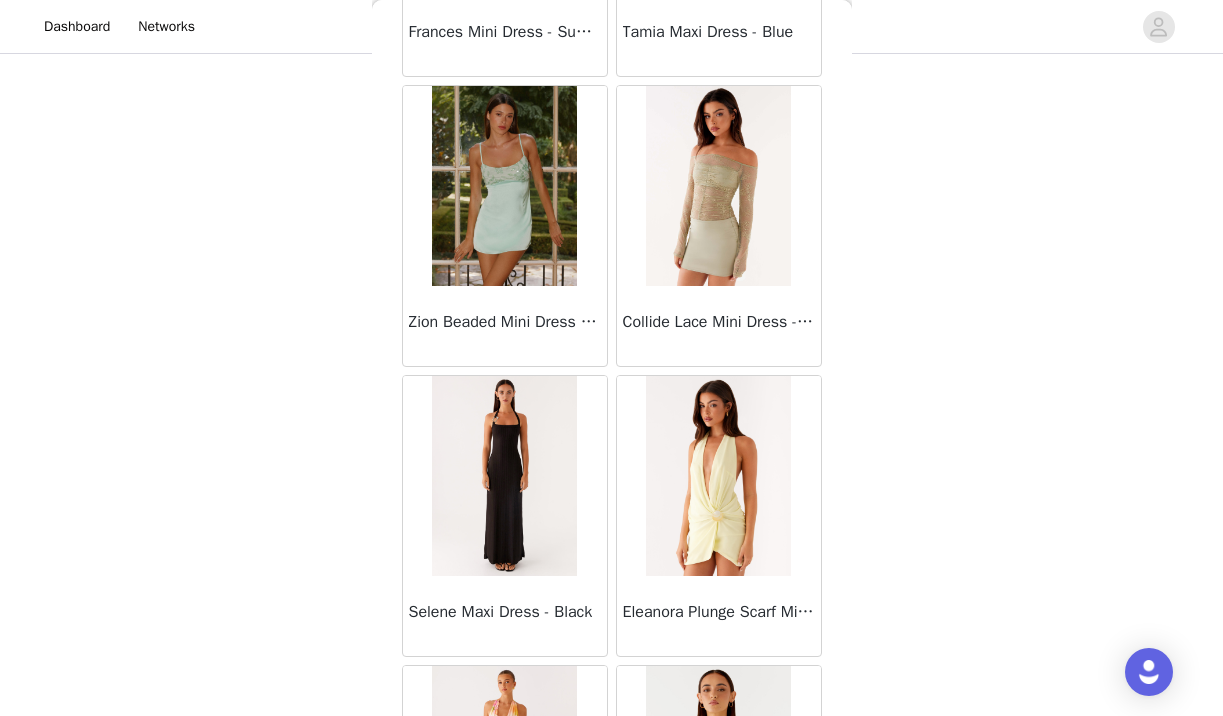scroll, scrollTop: 333, scrollLeft: 0, axis: vertical 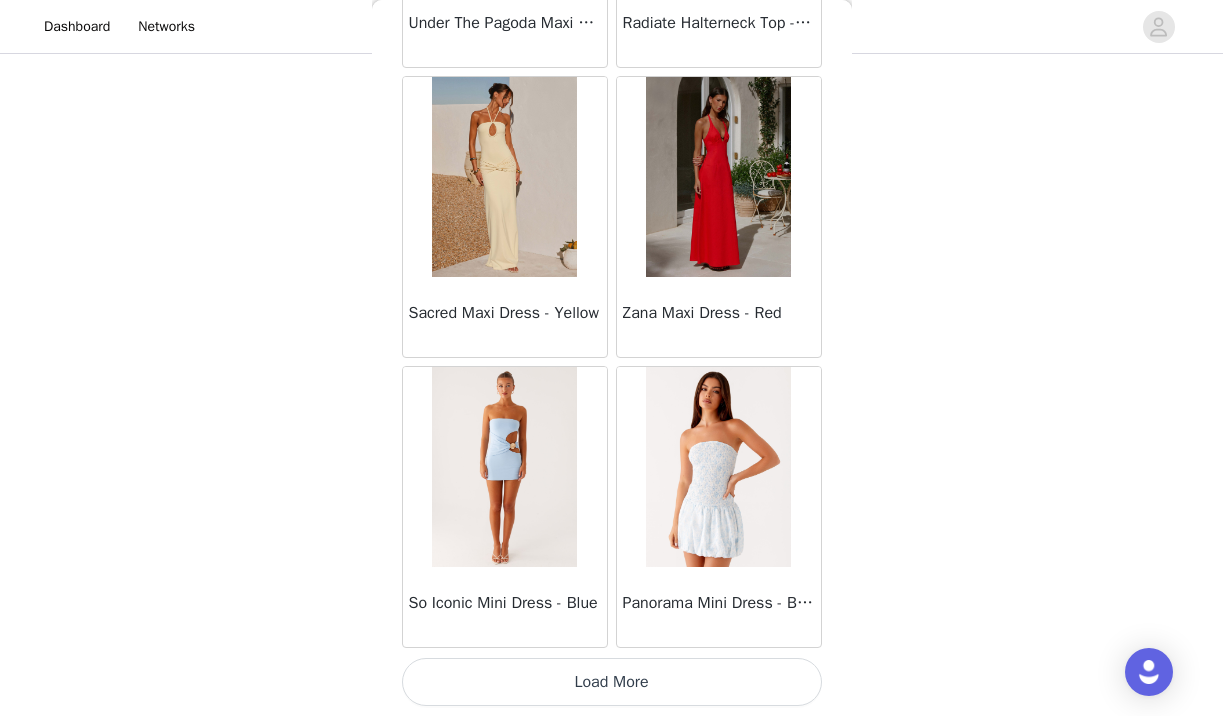 click on "Load More" at bounding box center [612, 682] 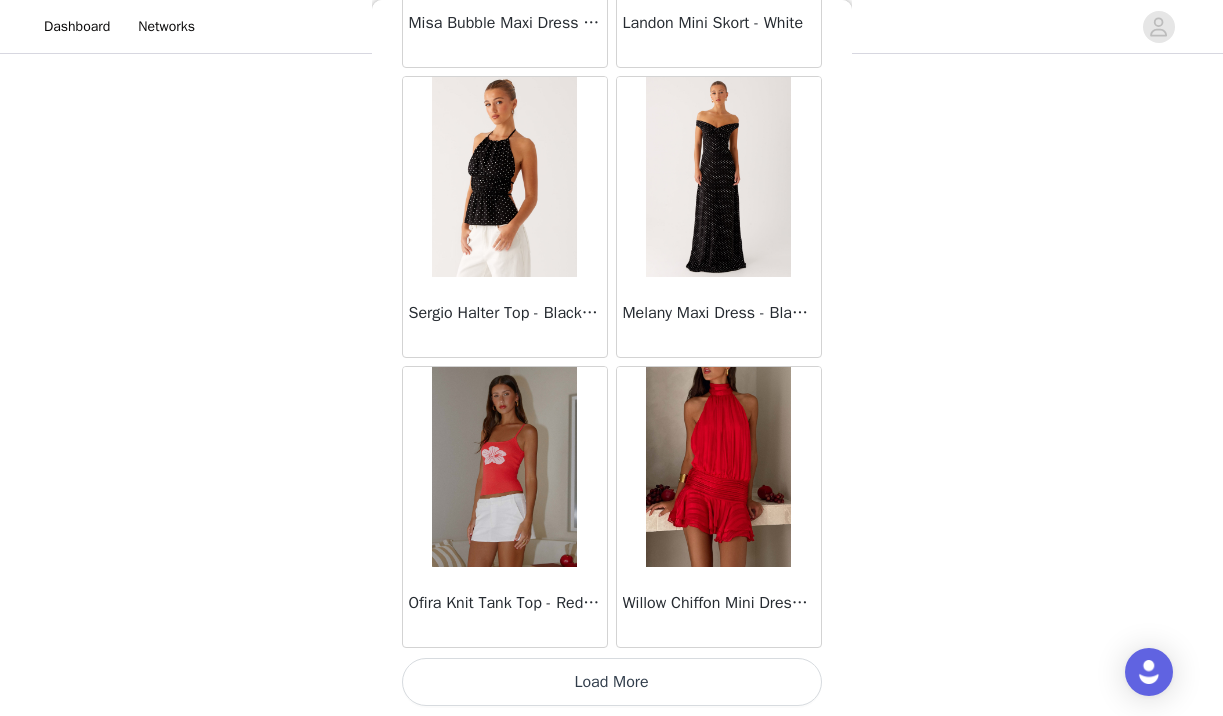 scroll, scrollTop: 54544, scrollLeft: 0, axis: vertical 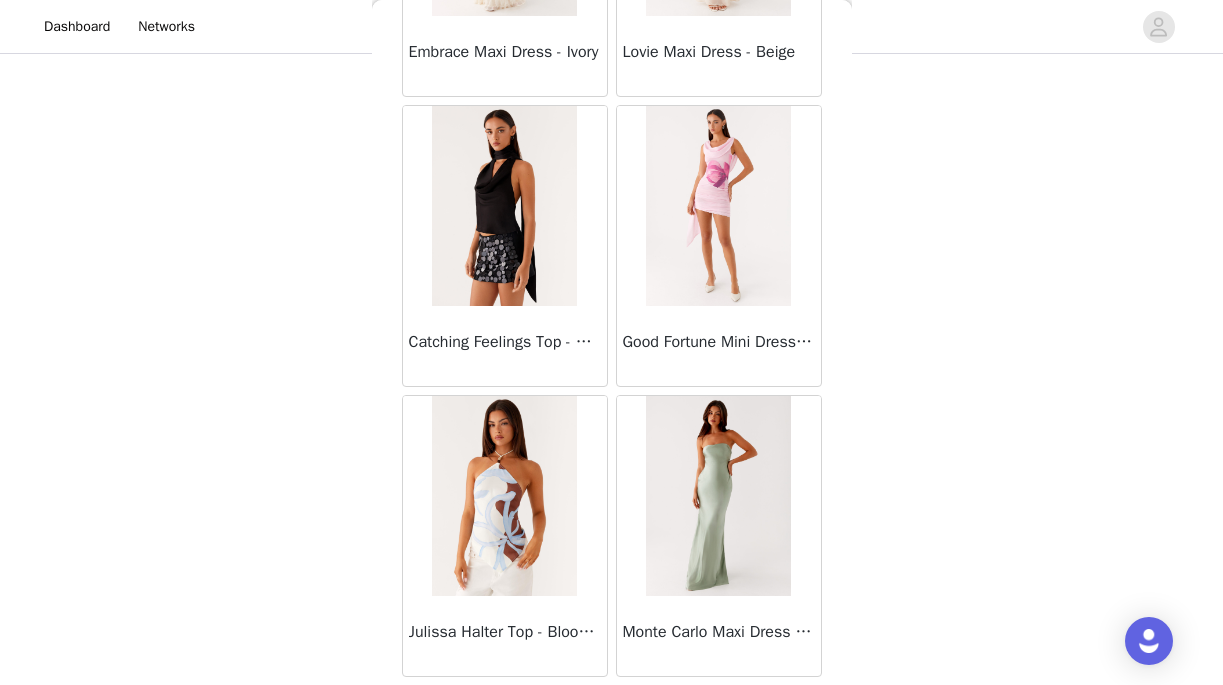 click on "Good Fortune Mini Dress - Pink" at bounding box center (719, 246) 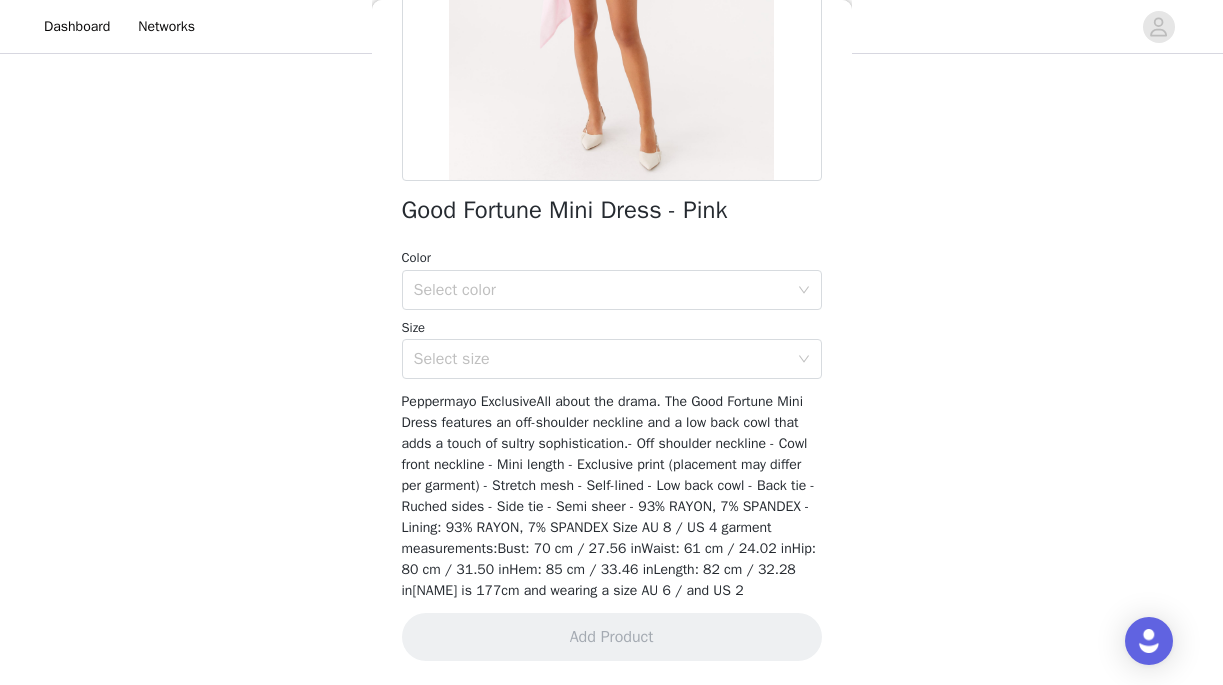 scroll, scrollTop: 389, scrollLeft: 0, axis: vertical 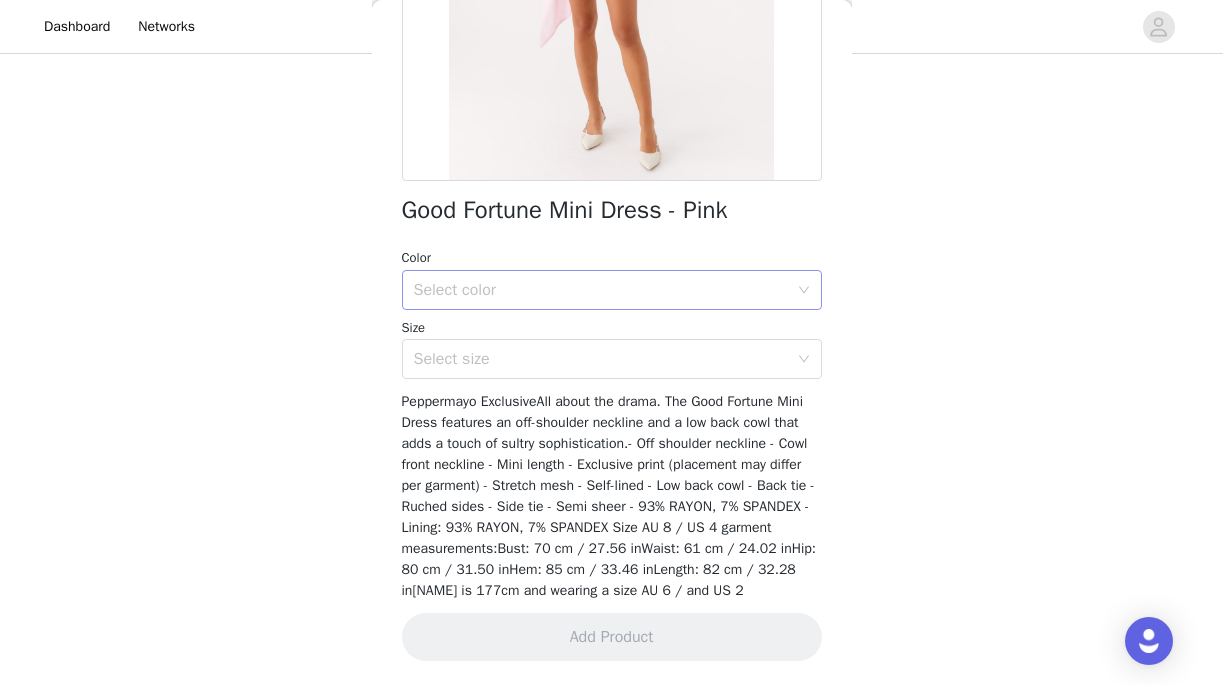 click on "Select color" at bounding box center (605, 290) 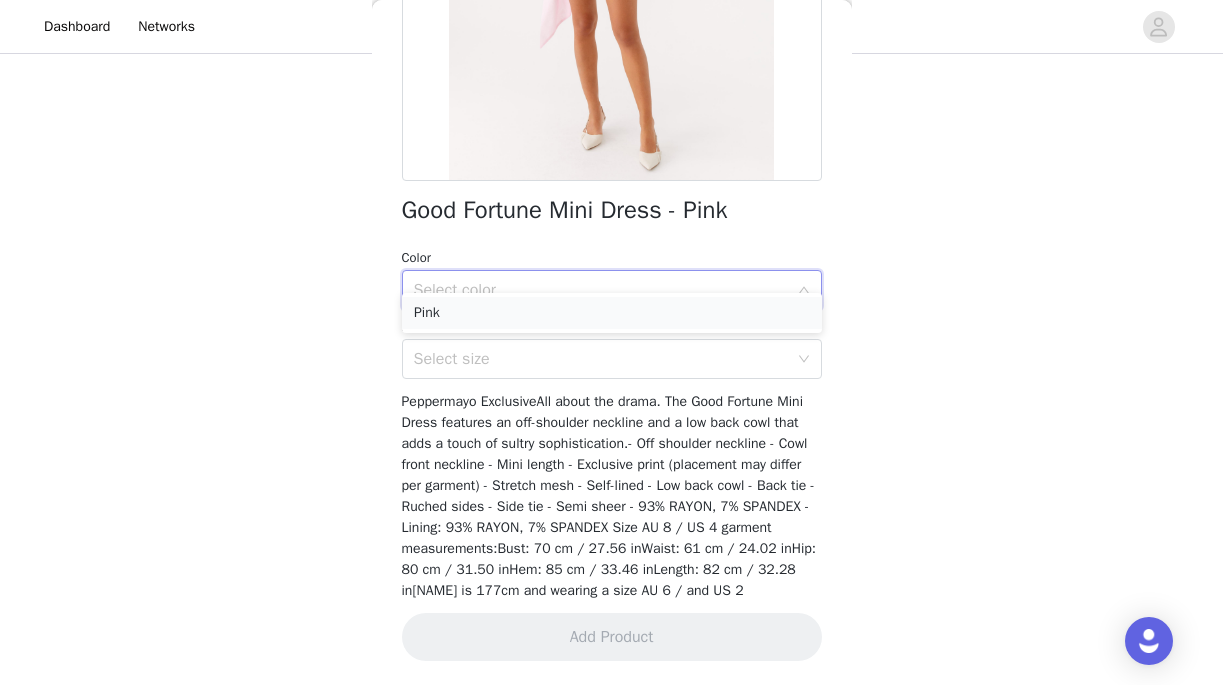 click on "Pink" at bounding box center [612, 313] 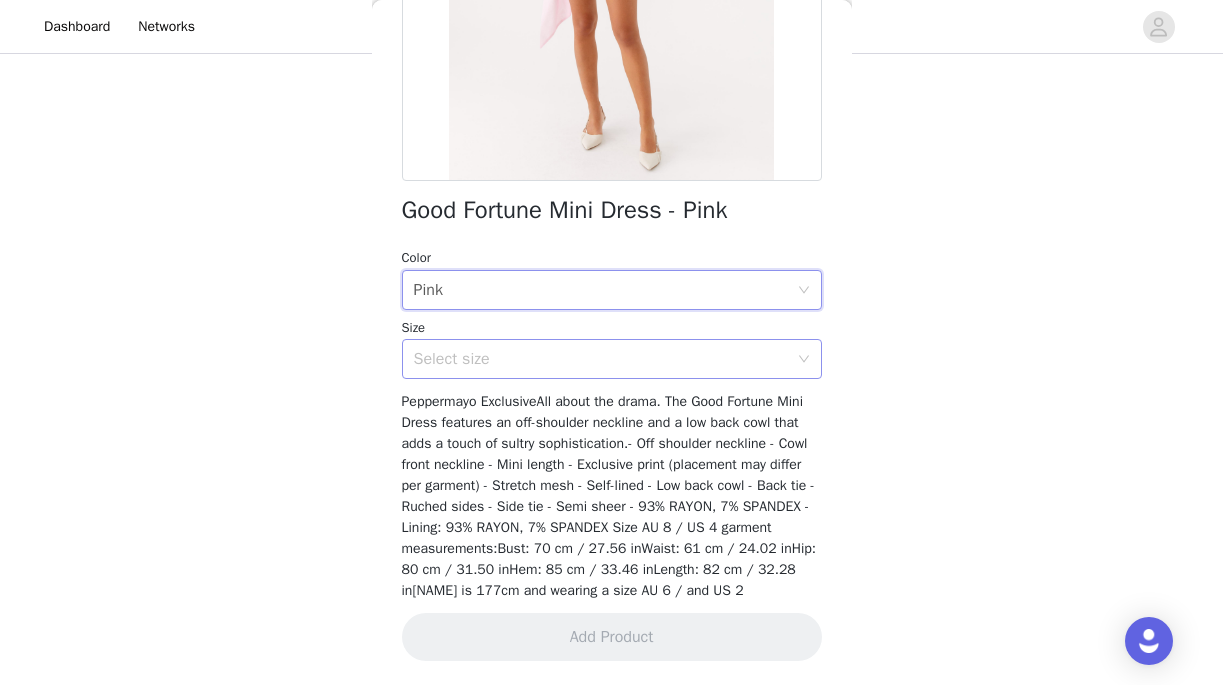 click on "Select size" at bounding box center [601, 359] 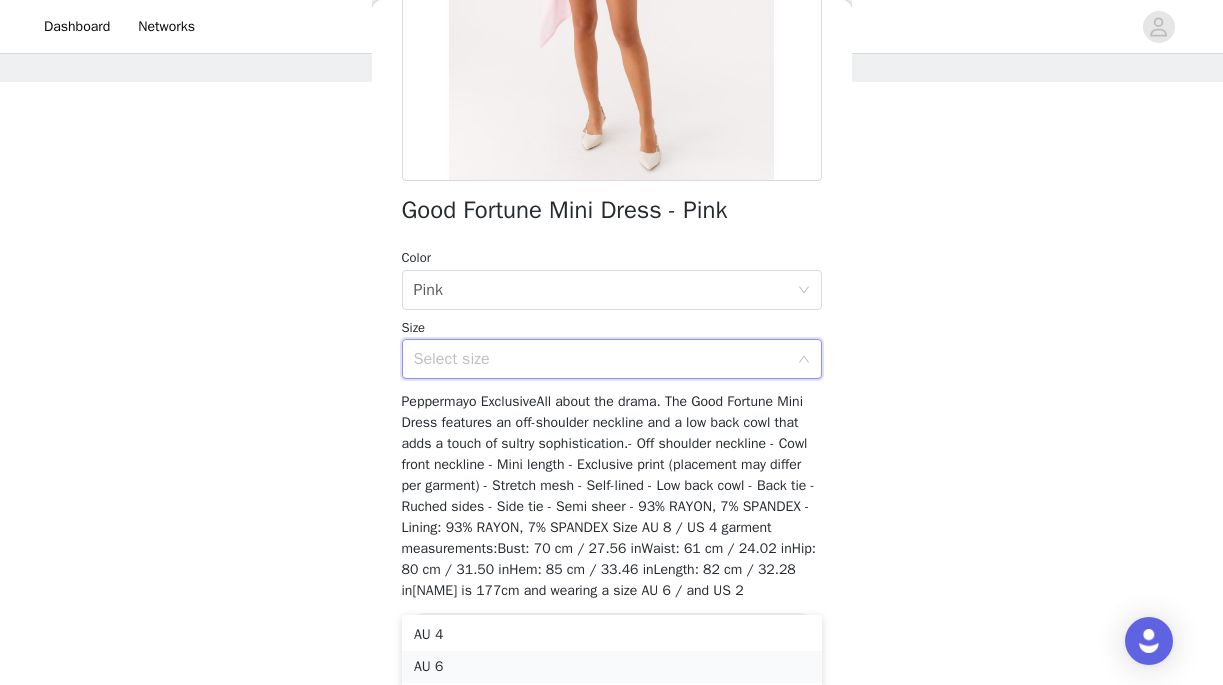 scroll, scrollTop: 76, scrollLeft: 0, axis: vertical 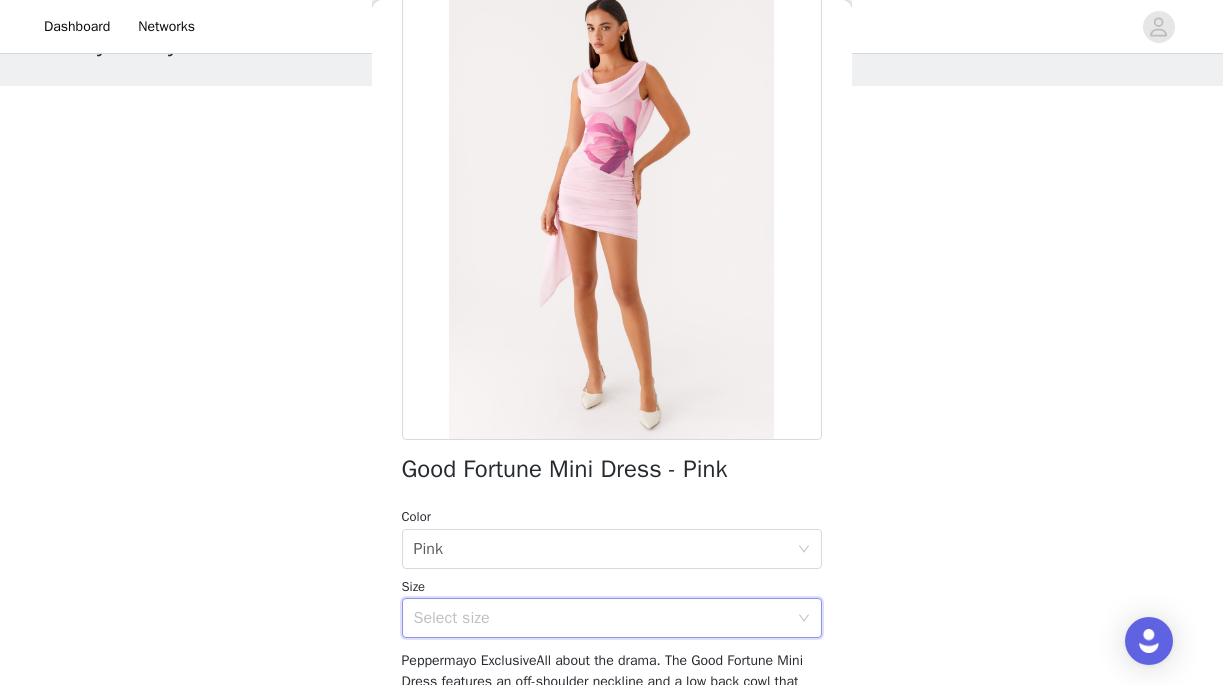 click on "Select size" at bounding box center [601, 618] 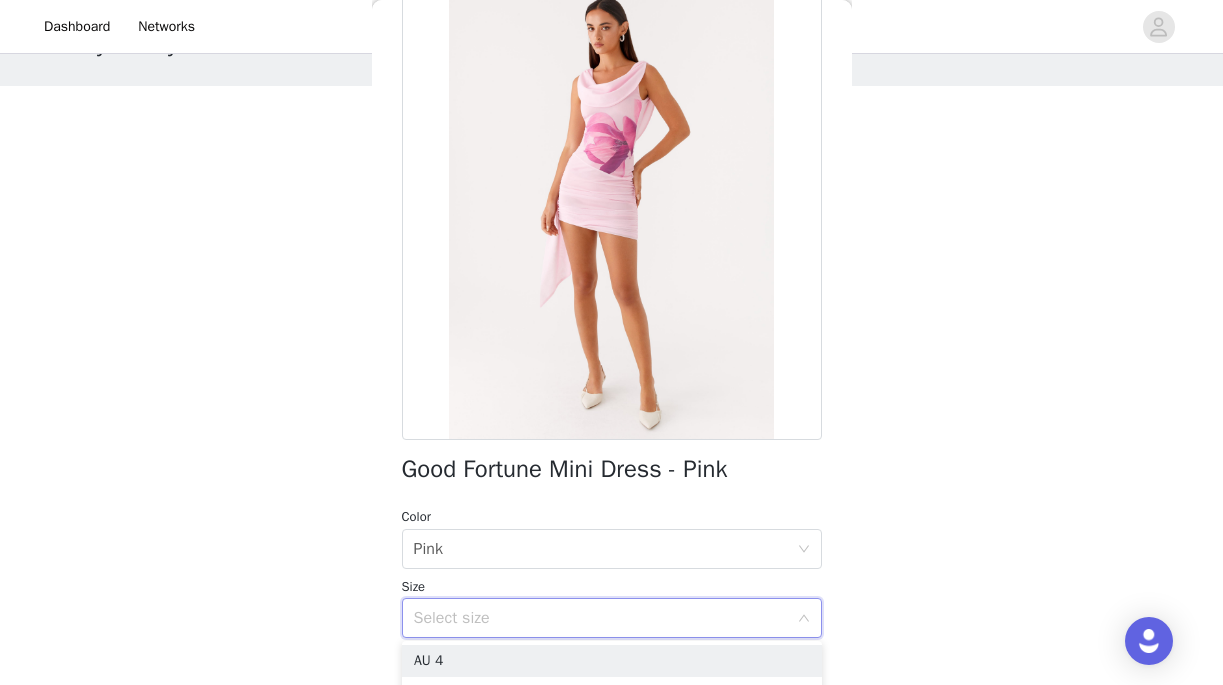 click on "Select size" at bounding box center [601, 618] 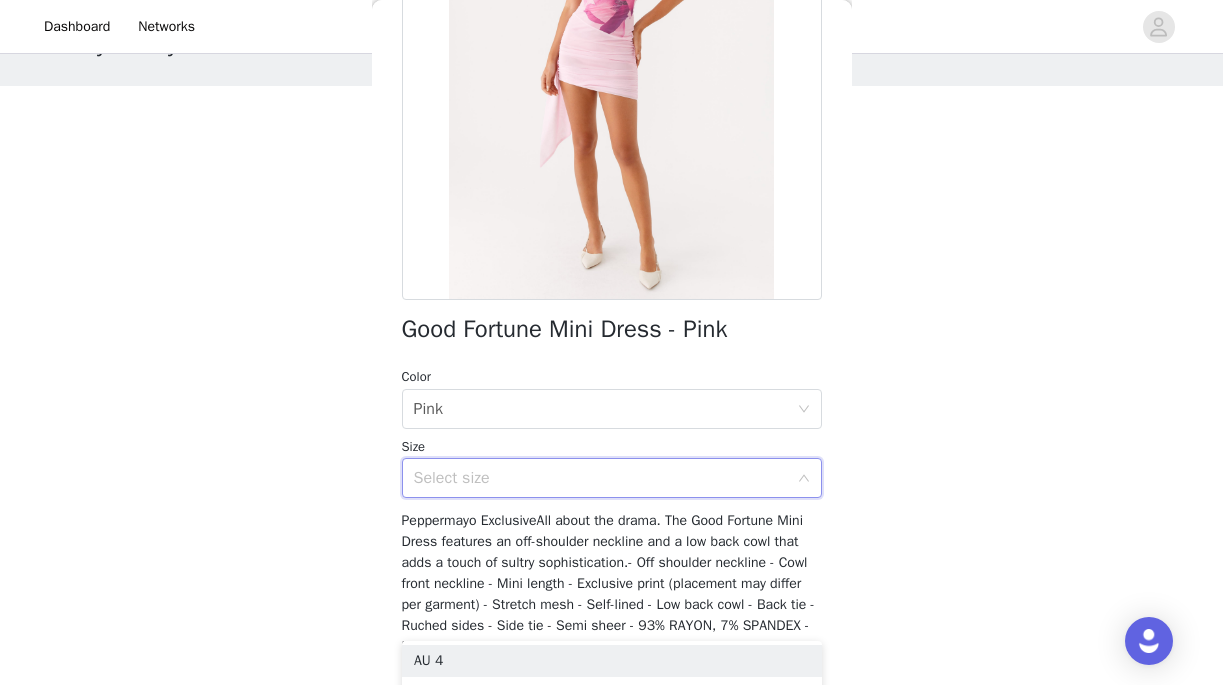 click on "Peppermayo ExclusiveAll about the drama. The Good Fortune Mini Dress features an off-shoulder neckline and a low back cowl that adds a touch of sultry sophistication.- Off shoulder neckline - Cowl front neckline - Mini length - Exclusive print (placement may differ per garment) - Stretch mesh - Self-lined - Low back cowl - Back tie - Ruched sides - Side tie - Semi sheer - 93% RAYON, 7% SPANDEX - Lining: 93% RAYON, 7% SPANDEX Size AU 8 / US 4 garment measurements:Bust: 70 cm / 27.56 inWaist: 61 cm / 24.02 inHip: 80 cm / 31.50 inHem: 85 cm / 33.46 inLength: 82 cm / 32.28 in[NAME] is 177cm and wearing a size AU 6 / and US 2" at bounding box center (612, 615) 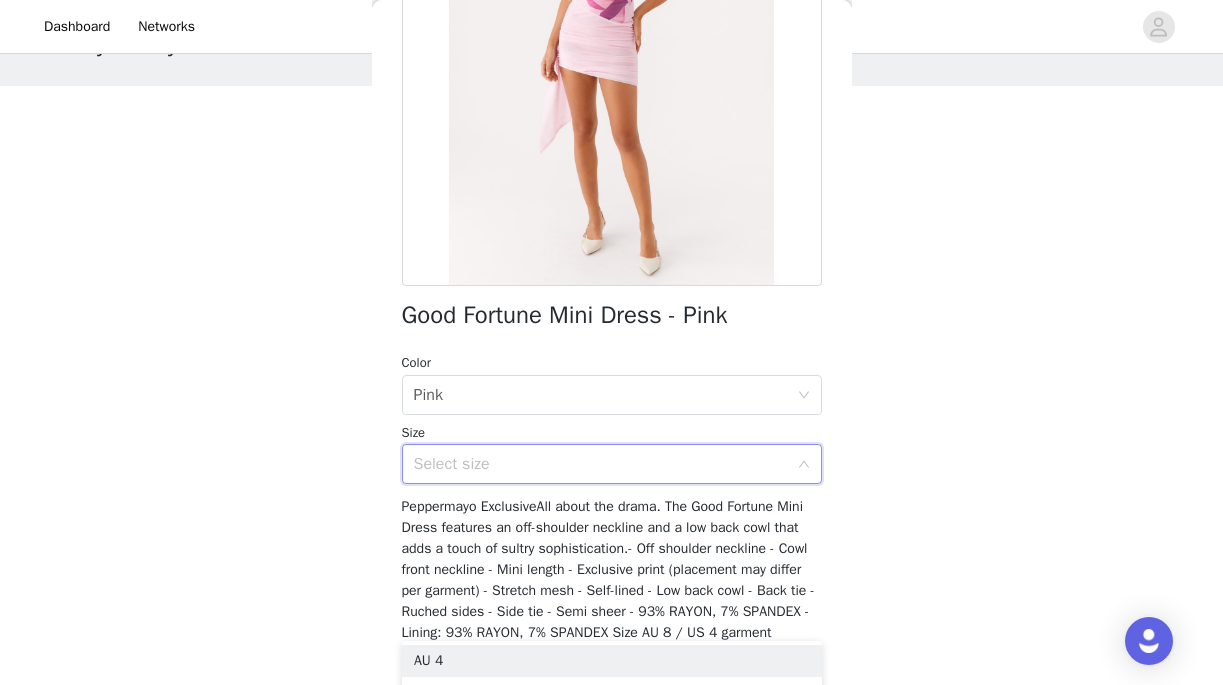 click on "Peppermayo ExclusiveAll about the drama. The Good Fortune Mini Dress features an off-shoulder neckline and a low back cowl that adds a touch of sultry sophistication.- Off shoulder neckline - Cowl front neckline - Mini length - Exclusive print (placement may differ per garment) - Stretch mesh - Self-lined - Low back cowl - Back tie - Ruched sides - Side tie - Semi sheer - 93% RAYON, 7% SPANDEX - Lining: 93% RAYON, 7% SPANDEX Size AU 8 / US 4 garment measurements:Bust: 70 cm / 27.56 inWaist: 61 cm / 24.02 inHip: 80 cm / 31.50 inHem: 85 cm / 33.46 inLength: 82 cm / 32.28 in[NAME] is 177cm and wearing a size AU 6 / and US 2" at bounding box center (612, 601) 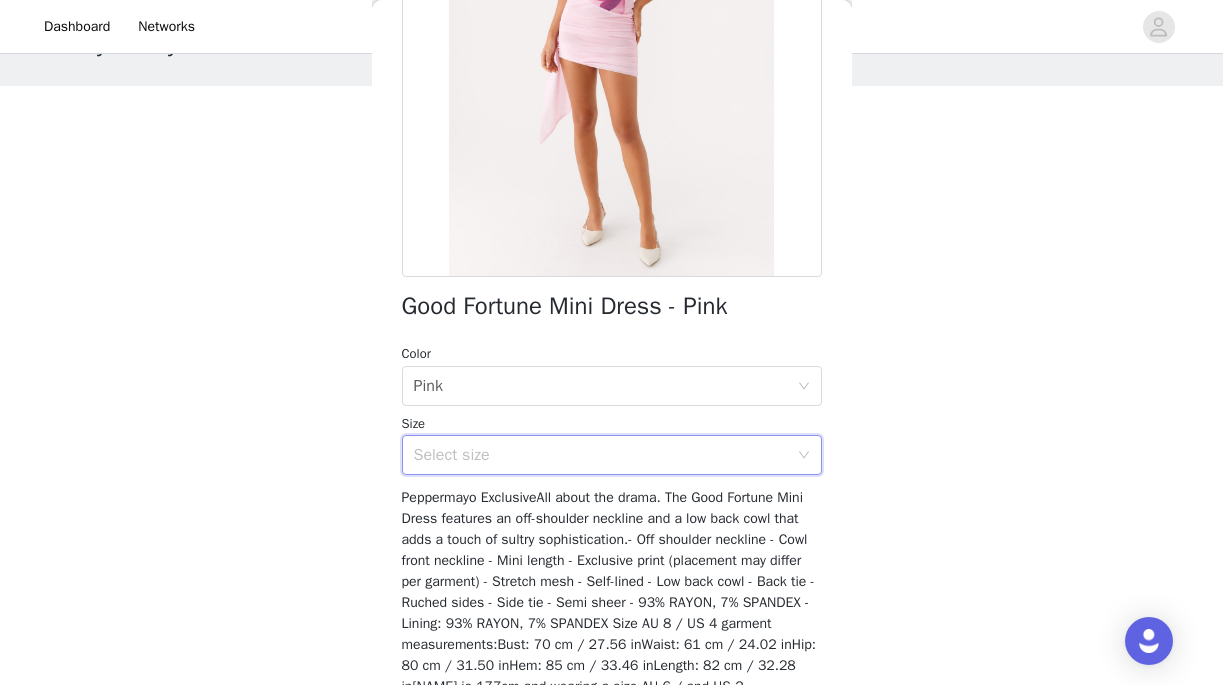 scroll, scrollTop: 276, scrollLeft: 0, axis: vertical 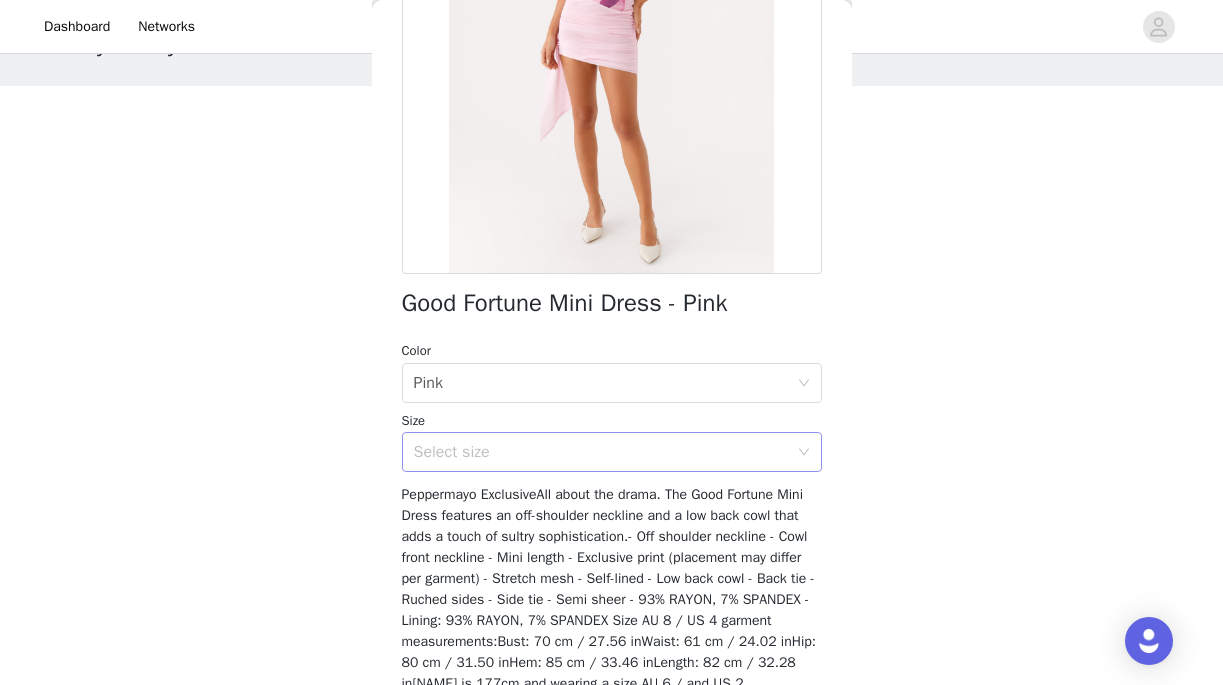 click on "Select size" at bounding box center [605, 452] 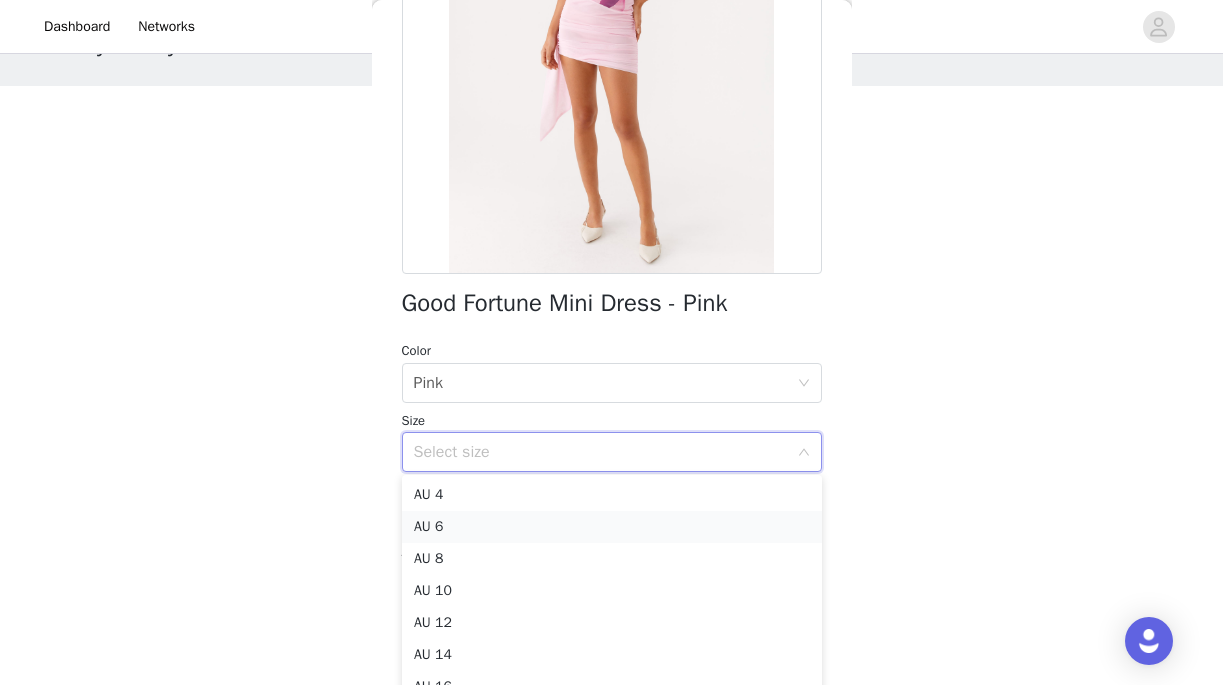 click on "AU 6" at bounding box center (612, 527) 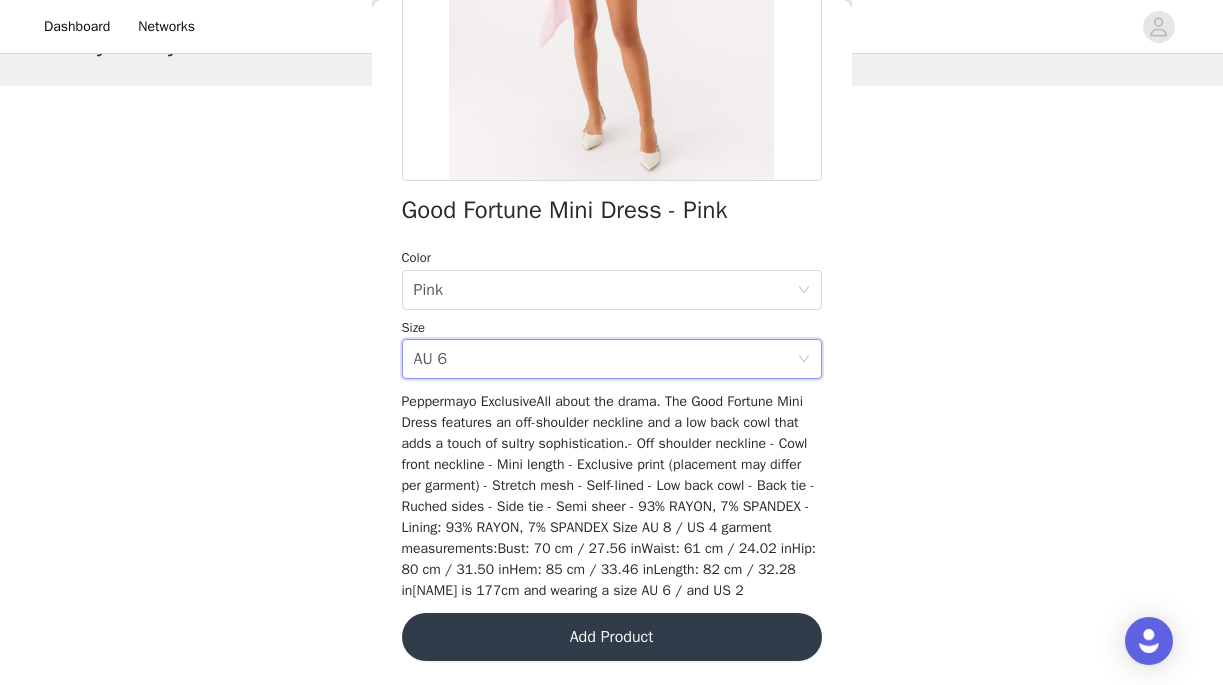 scroll, scrollTop: 389, scrollLeft: 0, axis: vertical 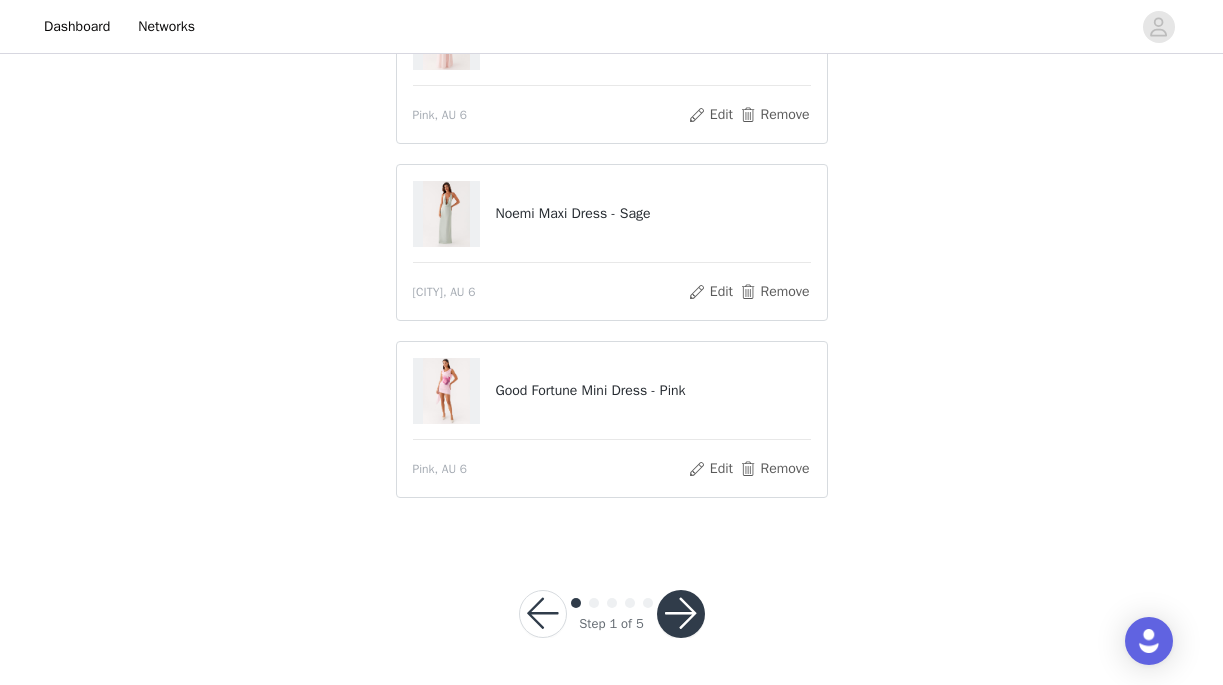 click at bounding box center [681, 614] 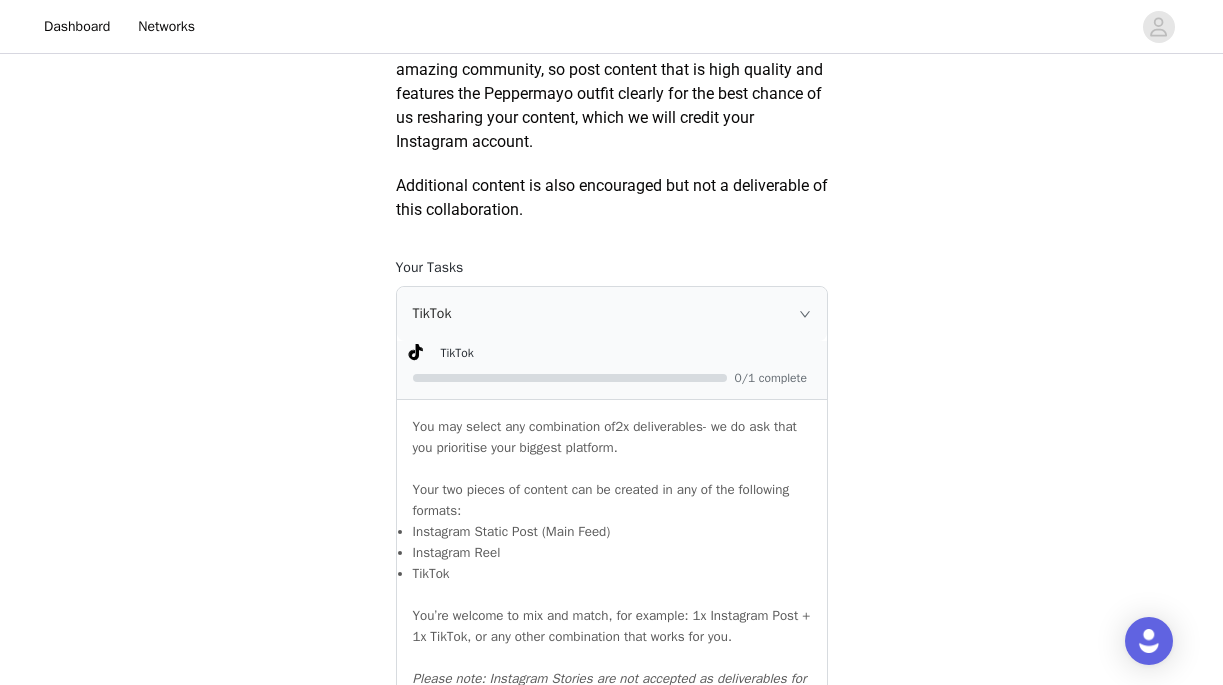 scroll, scrollTop: 1156, scrollLeft: 0, axis: vertical 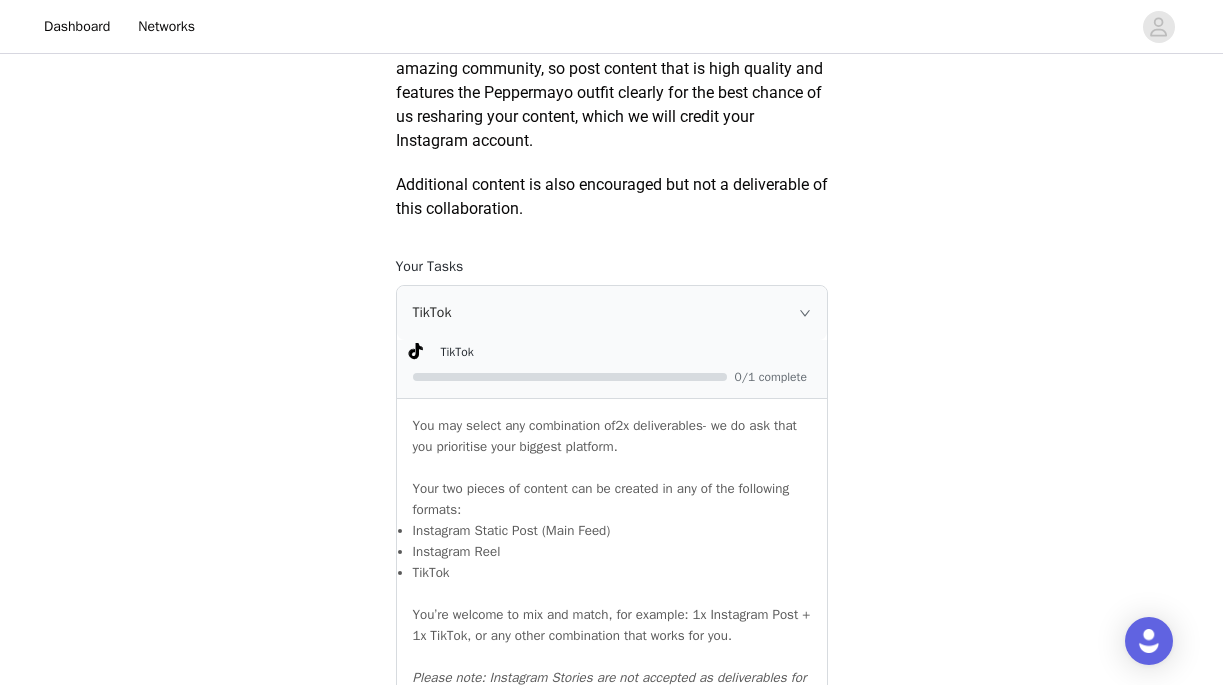 click on "TikTok" at bounding box center (612, 313) 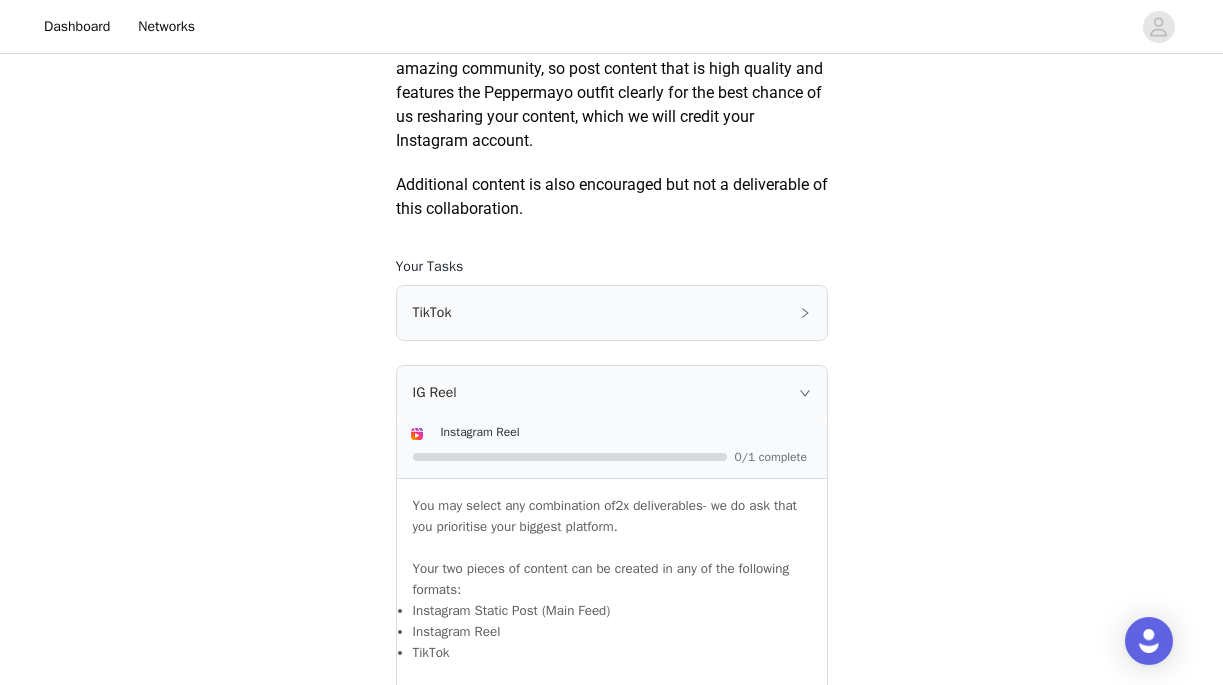 click on "TikTok" at bounding box center [612, 313] 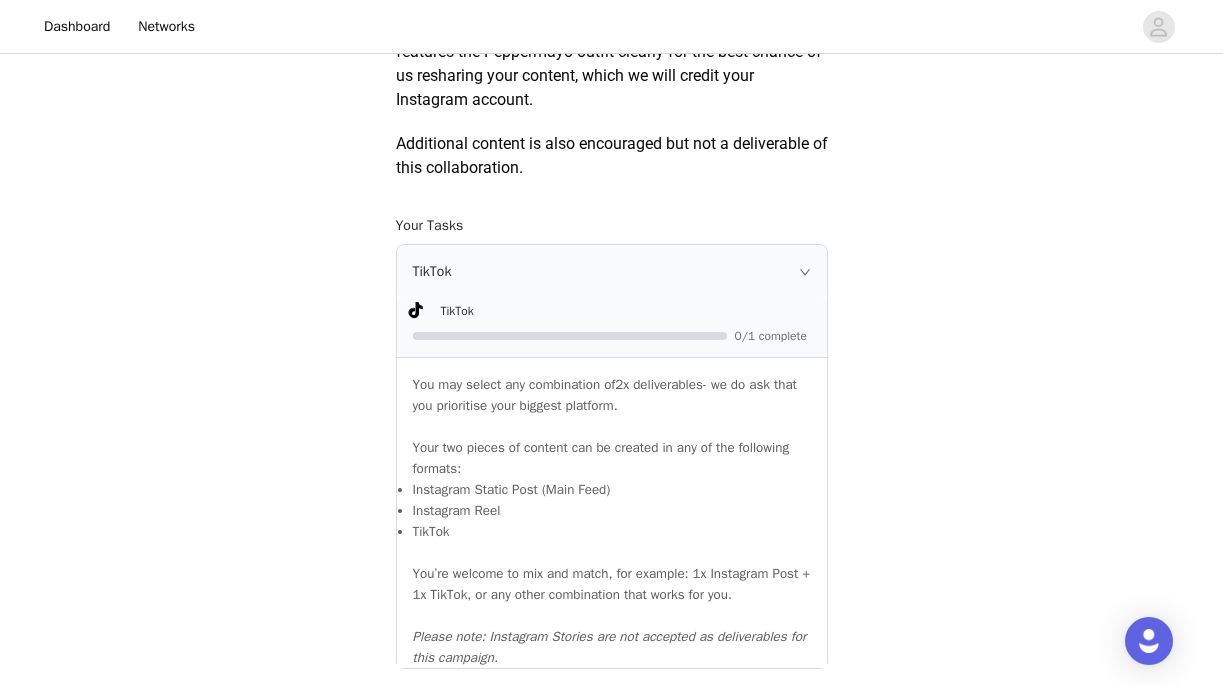 scroll, scrollTop: 1205, scrollLeft: 0, axis: vertical 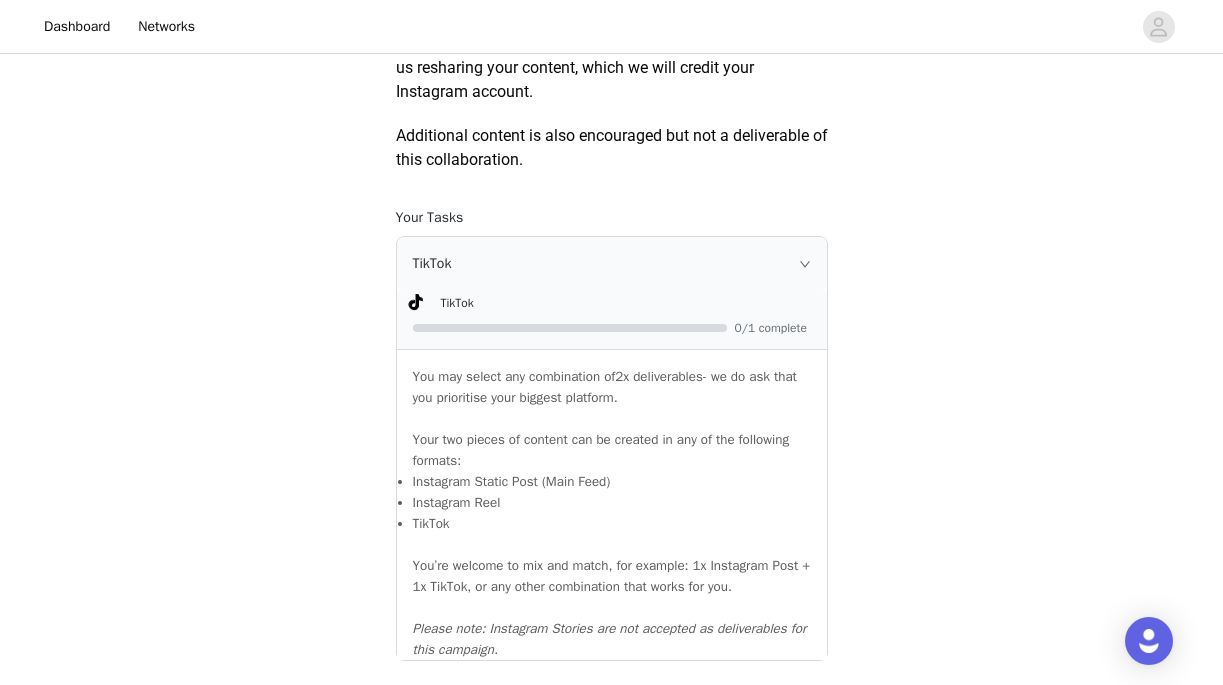 click on "TikTok" at bounding box center [612, 264] 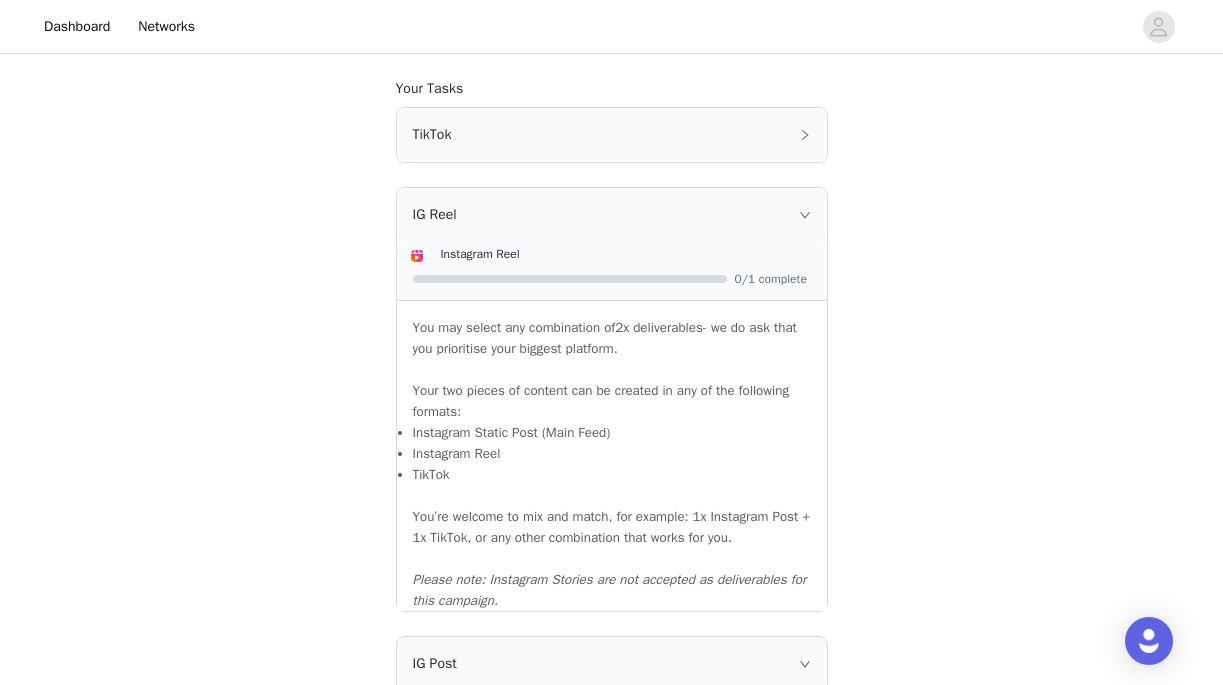 scroll, scrollTop: 1337, scrollLeft: 0, axis: vertical 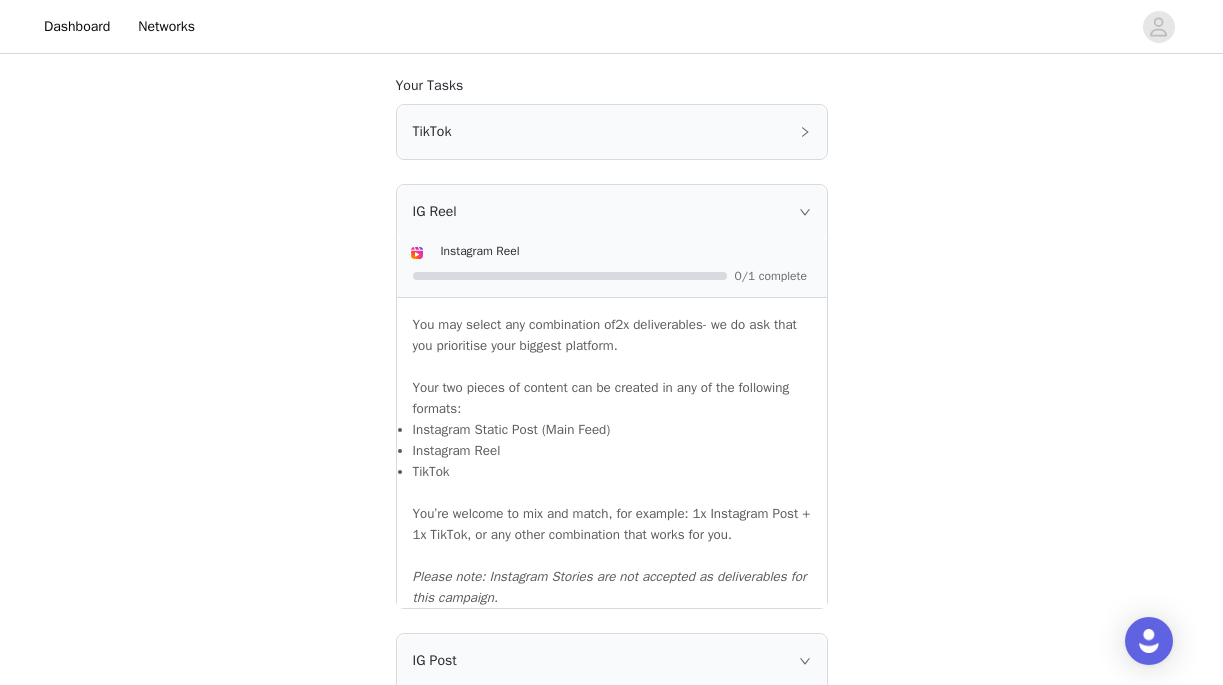 click on "IG Reel" at bounding box center [612, 212] 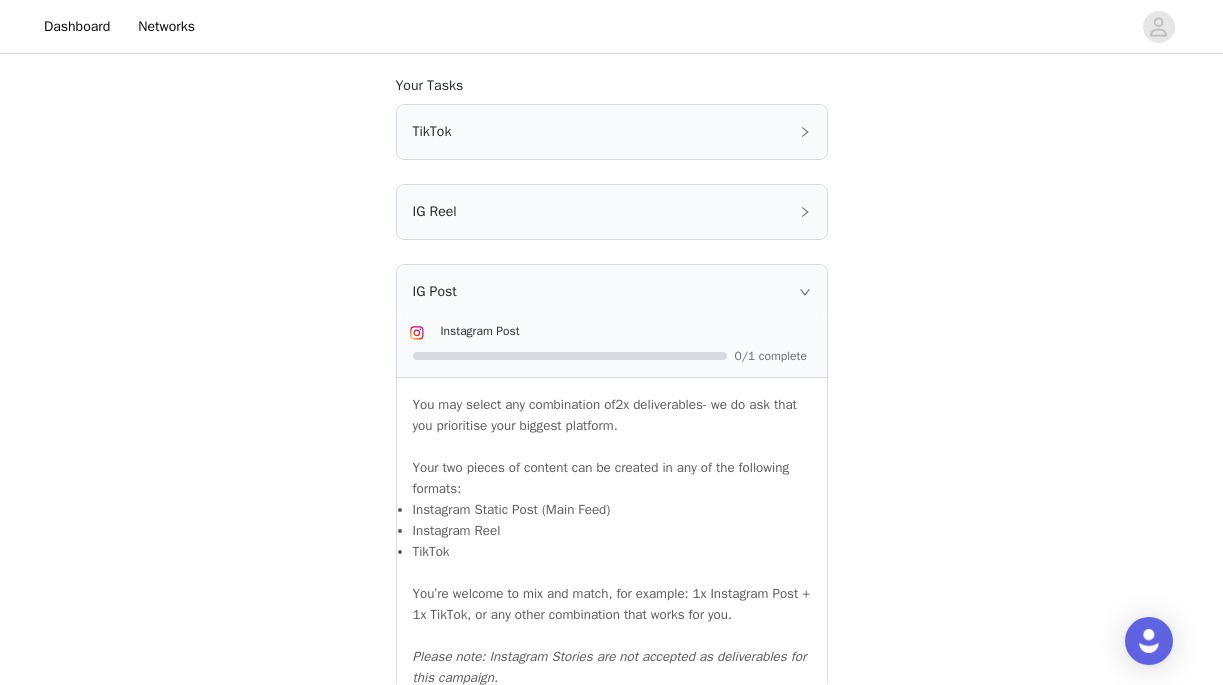 click on "TikTok" at bounding box center [612, 132] 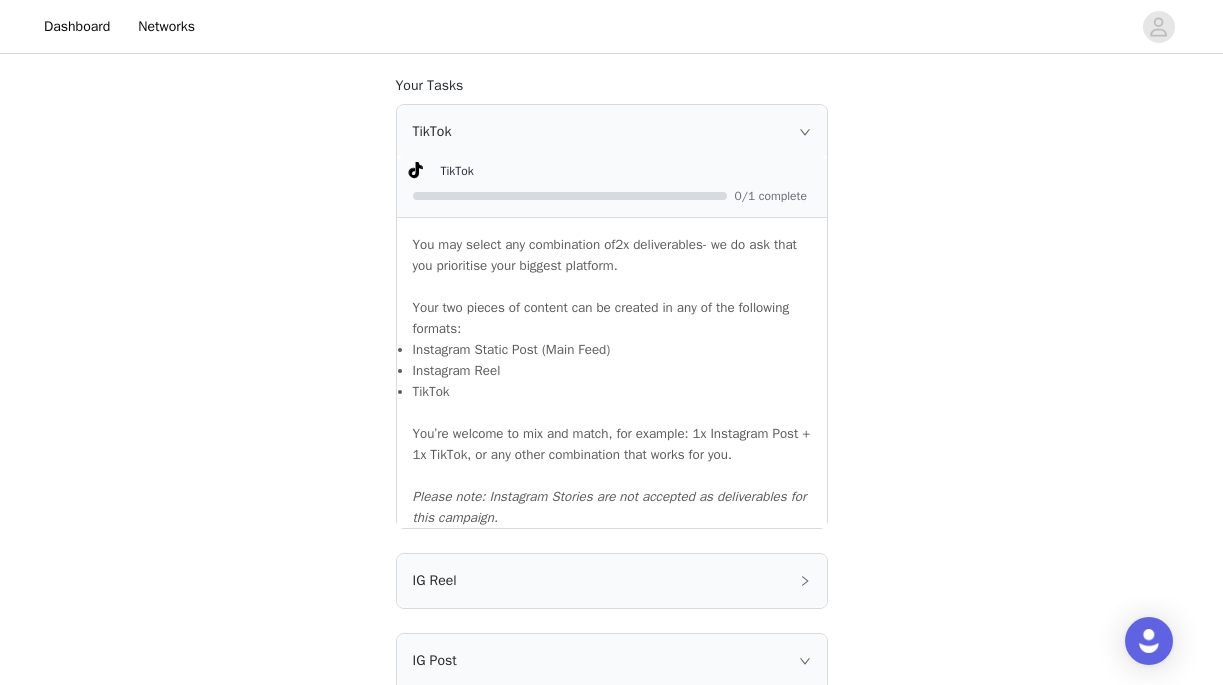 click on "TikTok" at bounding box center [612, 132] 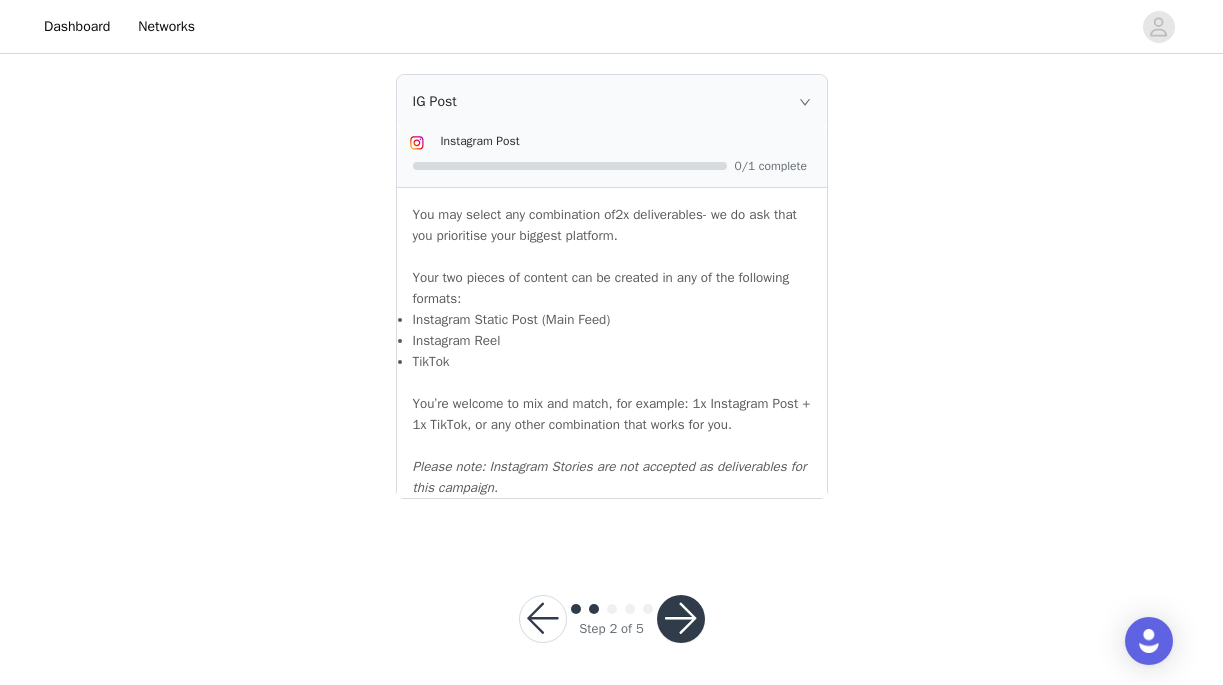 click on "IG Post" at bounding box center (612, 102) 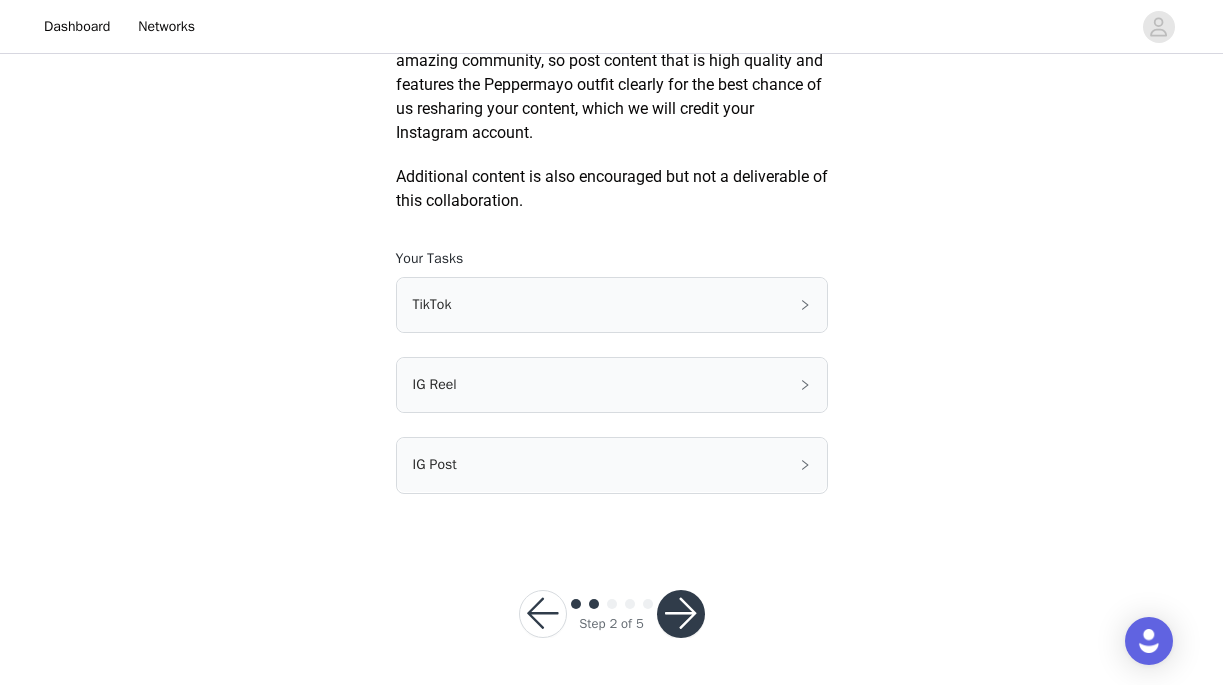 scroll, scrollTop: 1160, scrollLeft: 0, axis: vertical 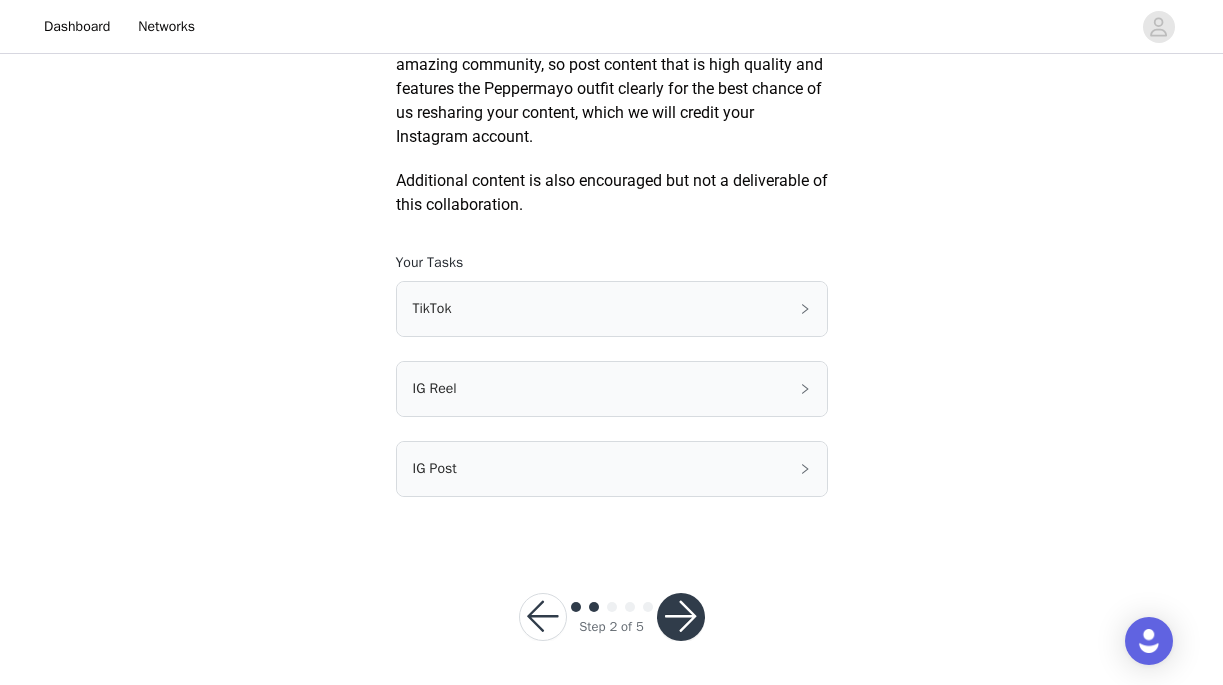 click at bounding box center [681, 617] 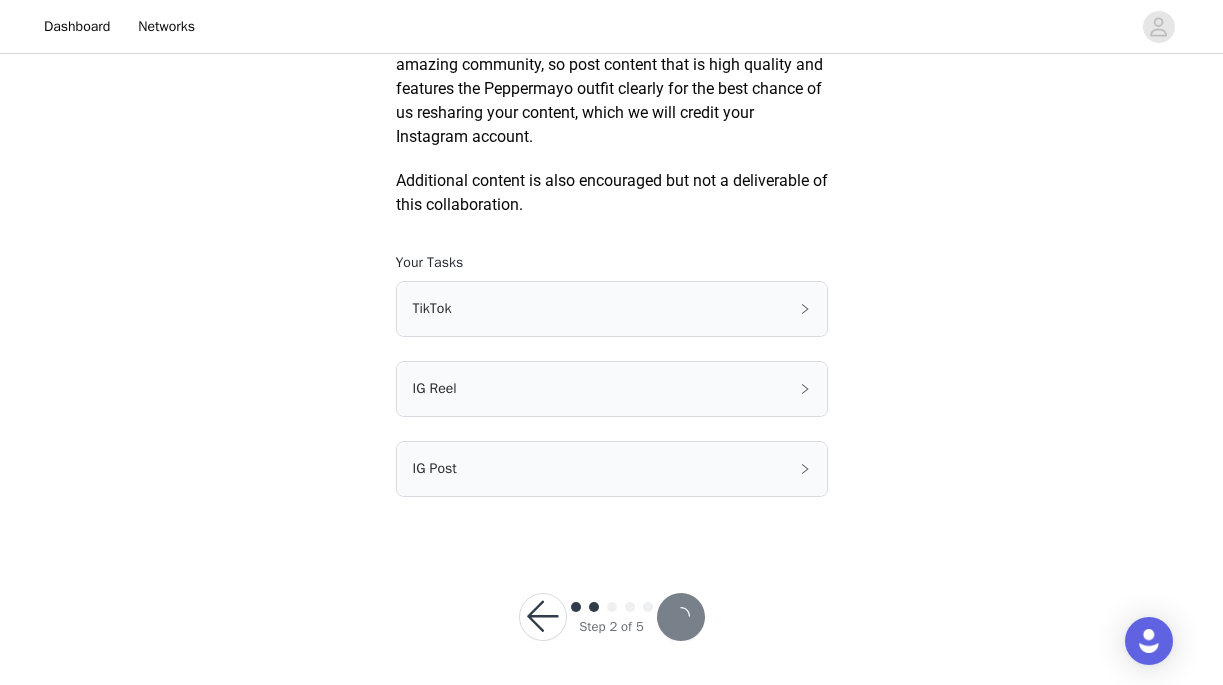 scroll, scrollTop: 0, scrollLeft: 0, axis: both 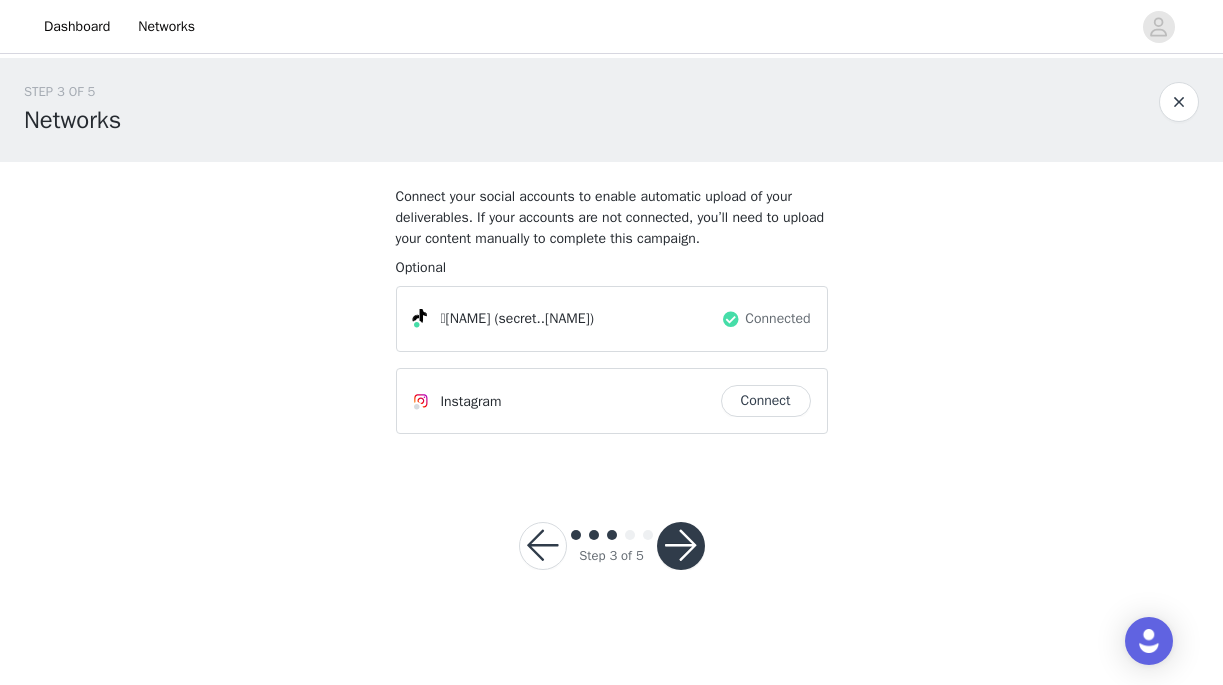 click at bounding box center (543, 546) 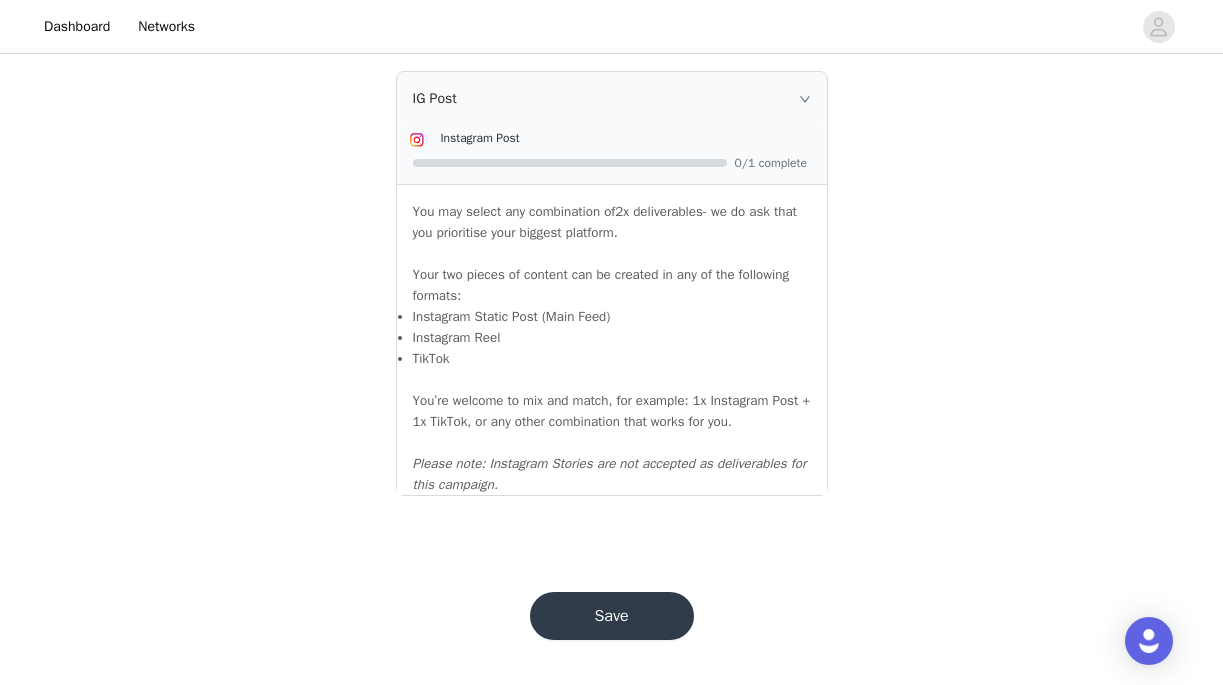 scroll, scrollTop: 2267, scrollLeft: 0, axis: vertical 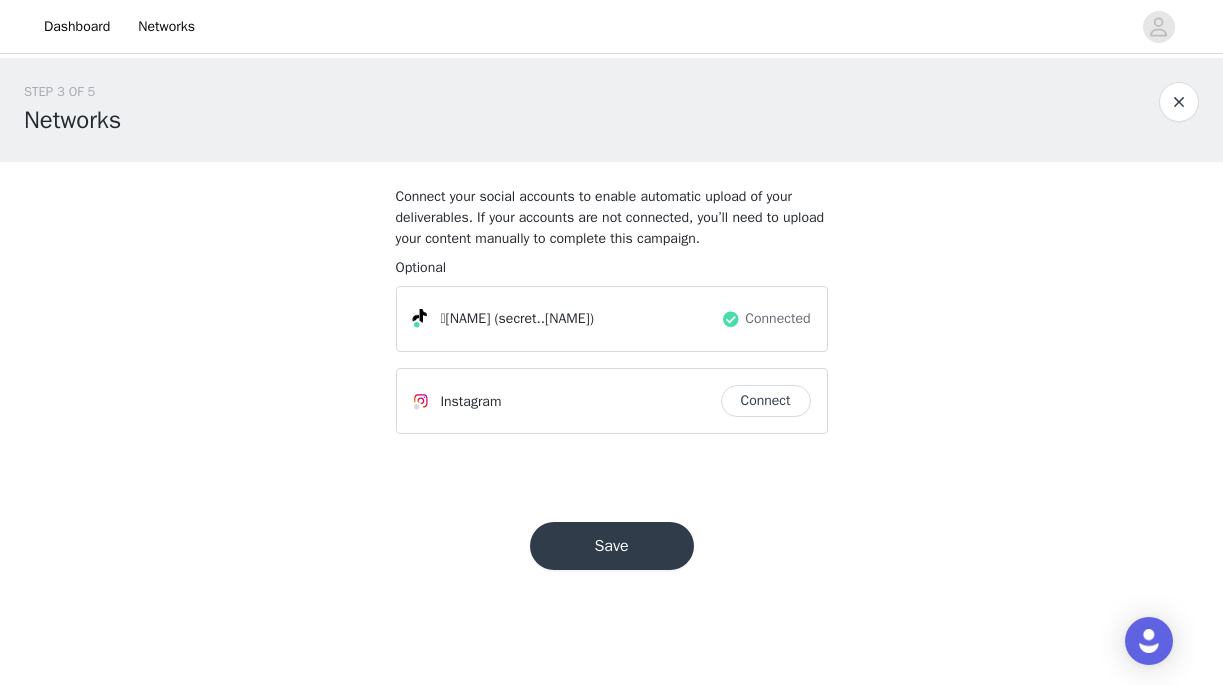 click on "Save" at bounding box center [612, 546] 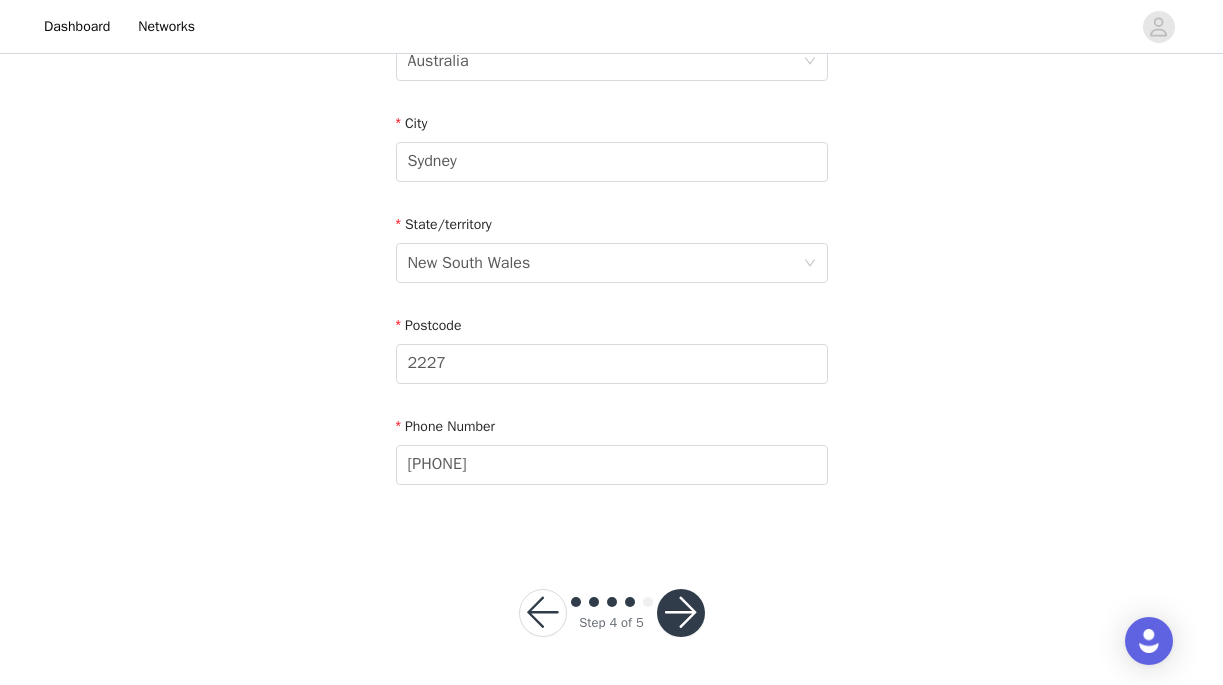 scroll, scrollTop: 720, scrollLeft: 0, axis: vertical 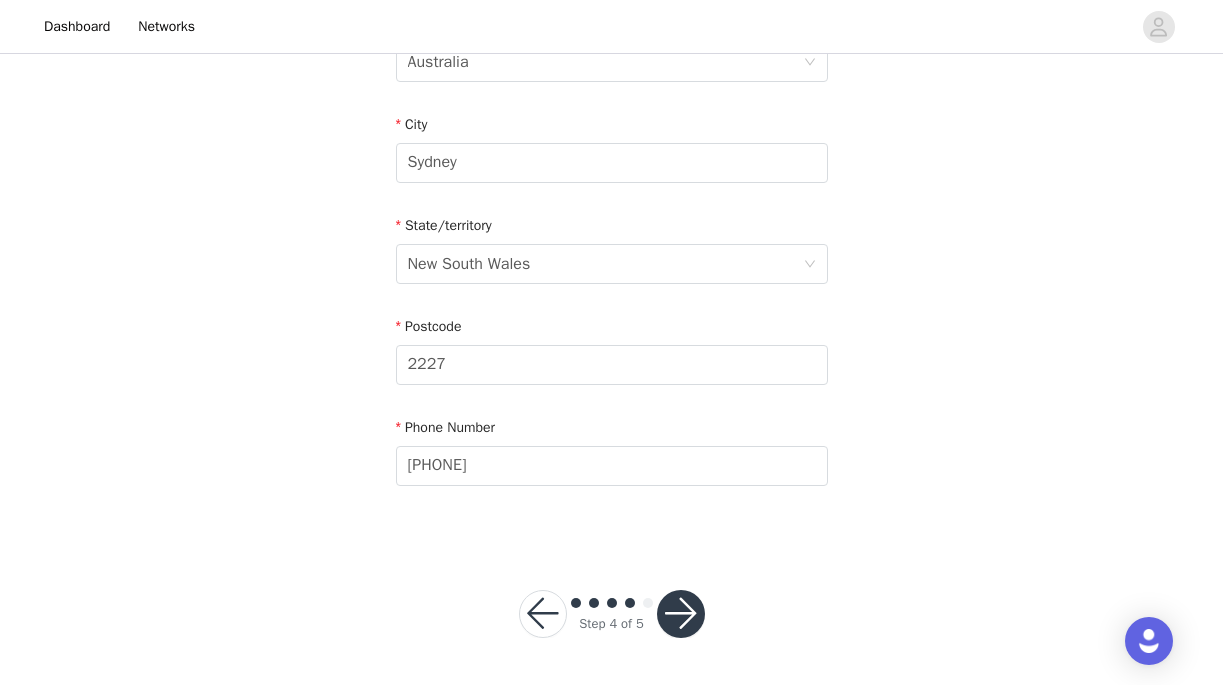 click at bounding box center (681, 614) 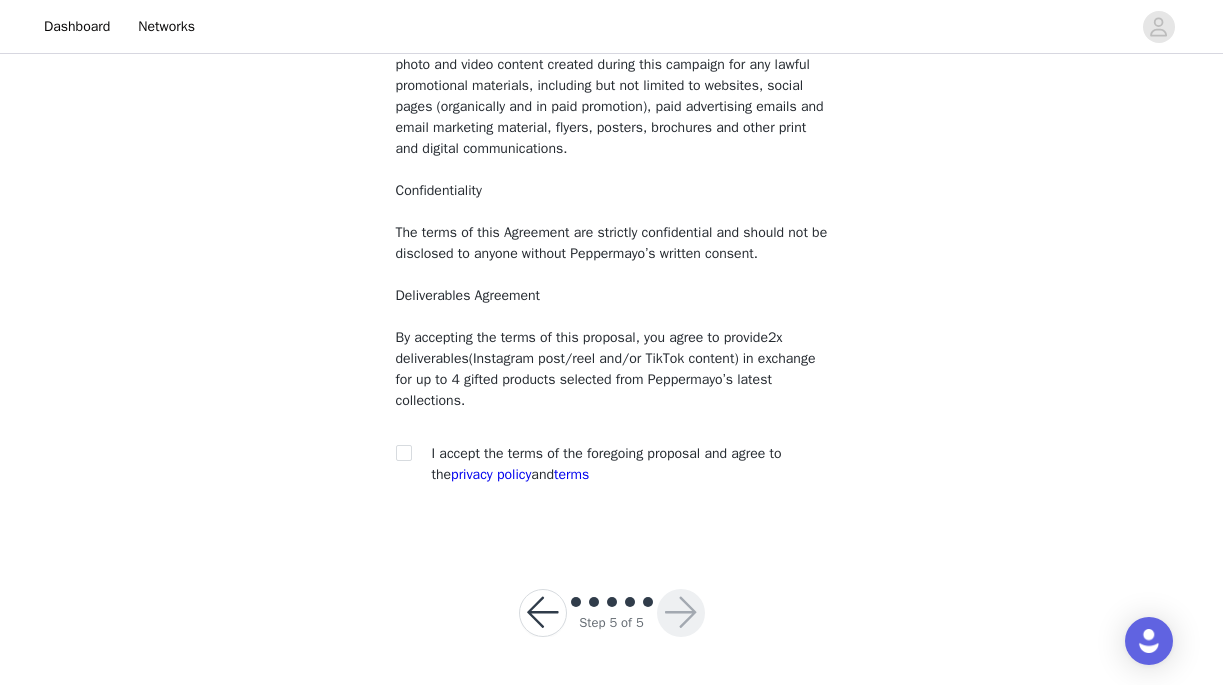 scroll, scrollTop: 239, scrollLeft: 0, axis: vertical 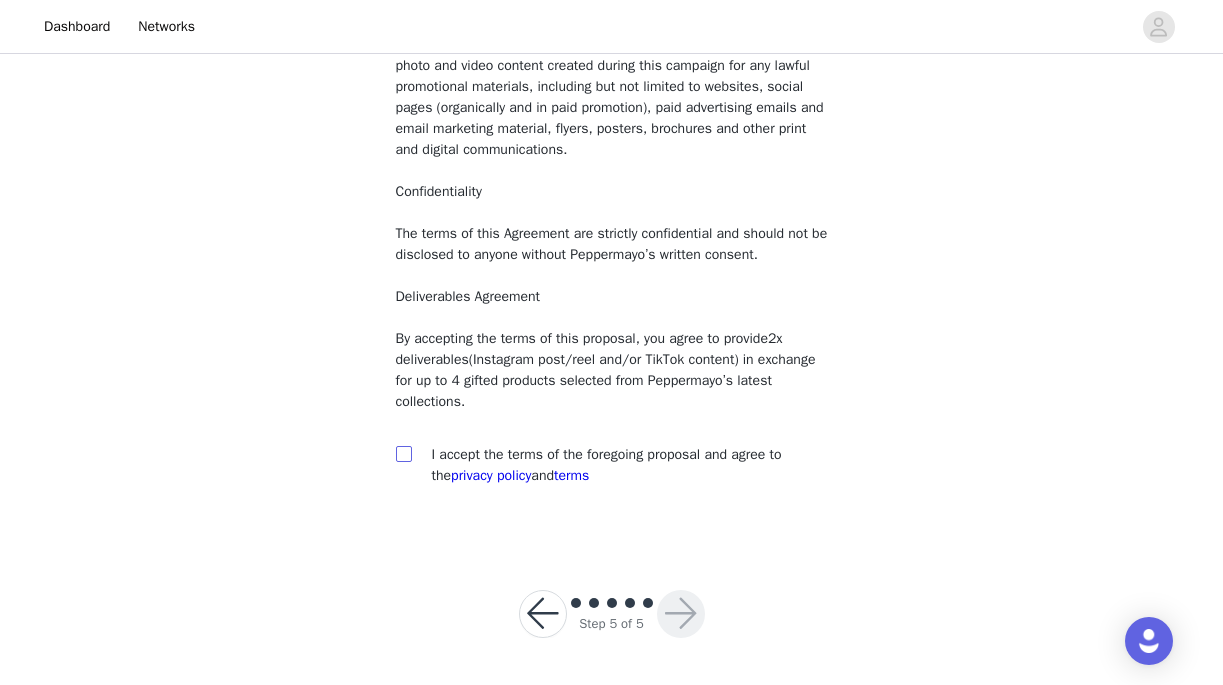 click at bounding box center (403, 453) 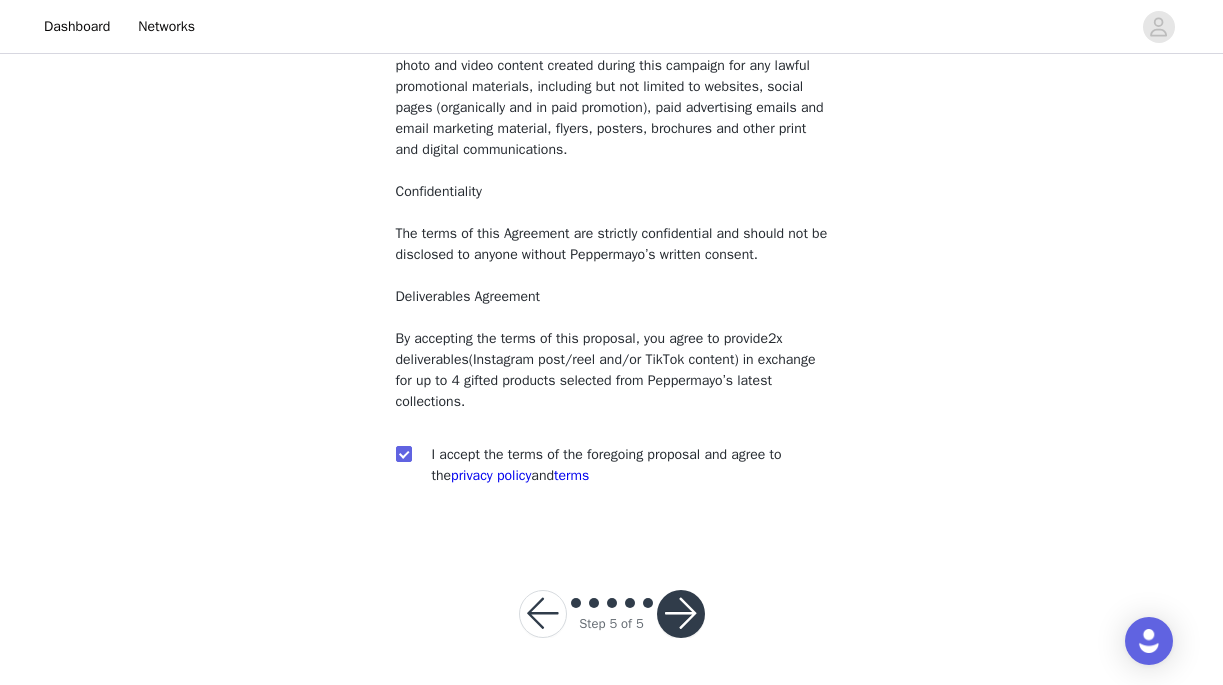 click at bounding box center (681, 614) 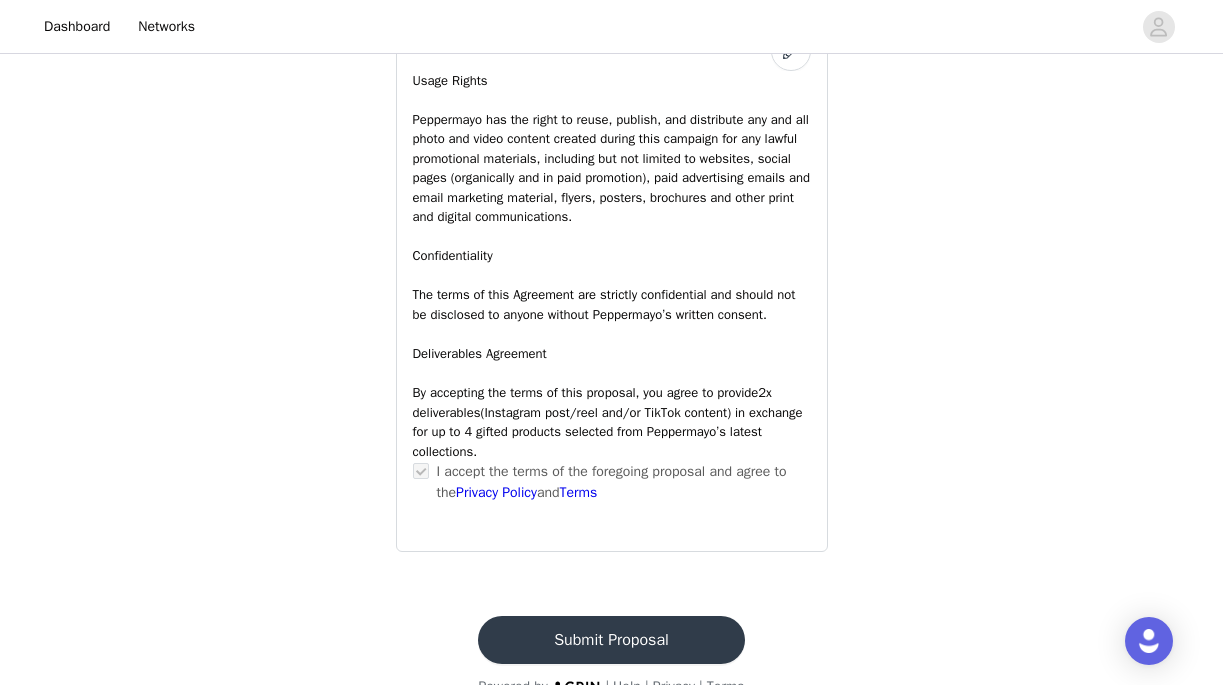 scroll, scrollTop: 1386, scrollLeft: 0, axis: vertical 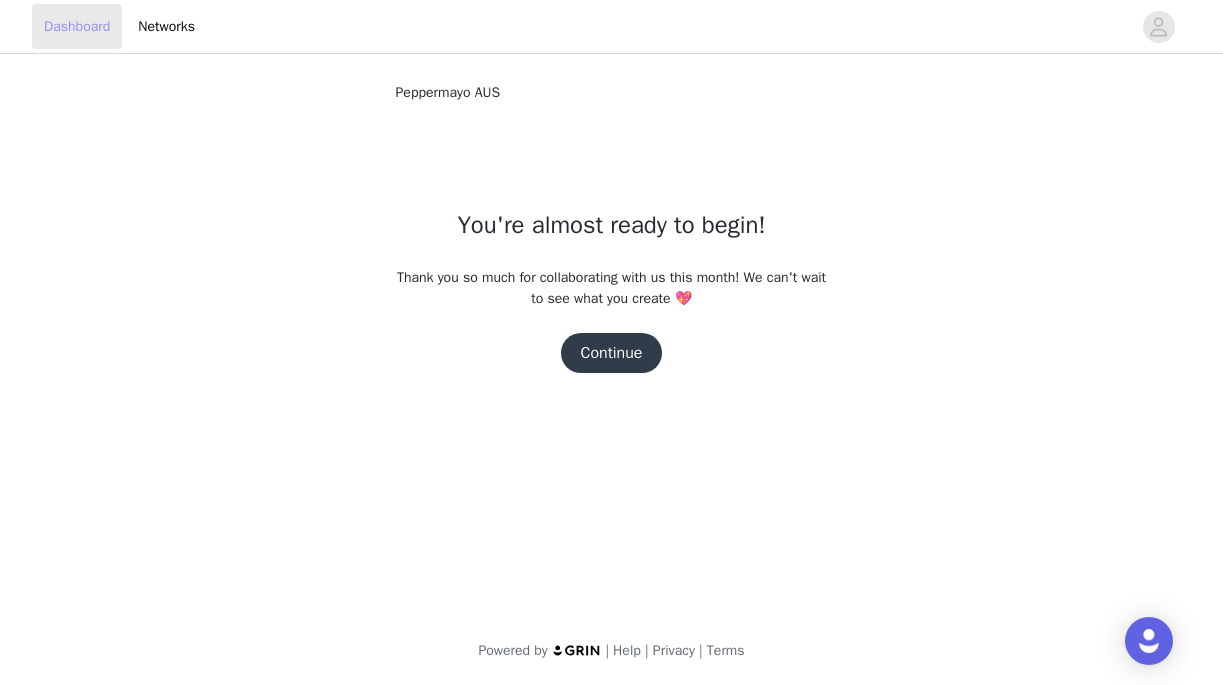 click on "Dashboard" at bounding box center (77, 26) 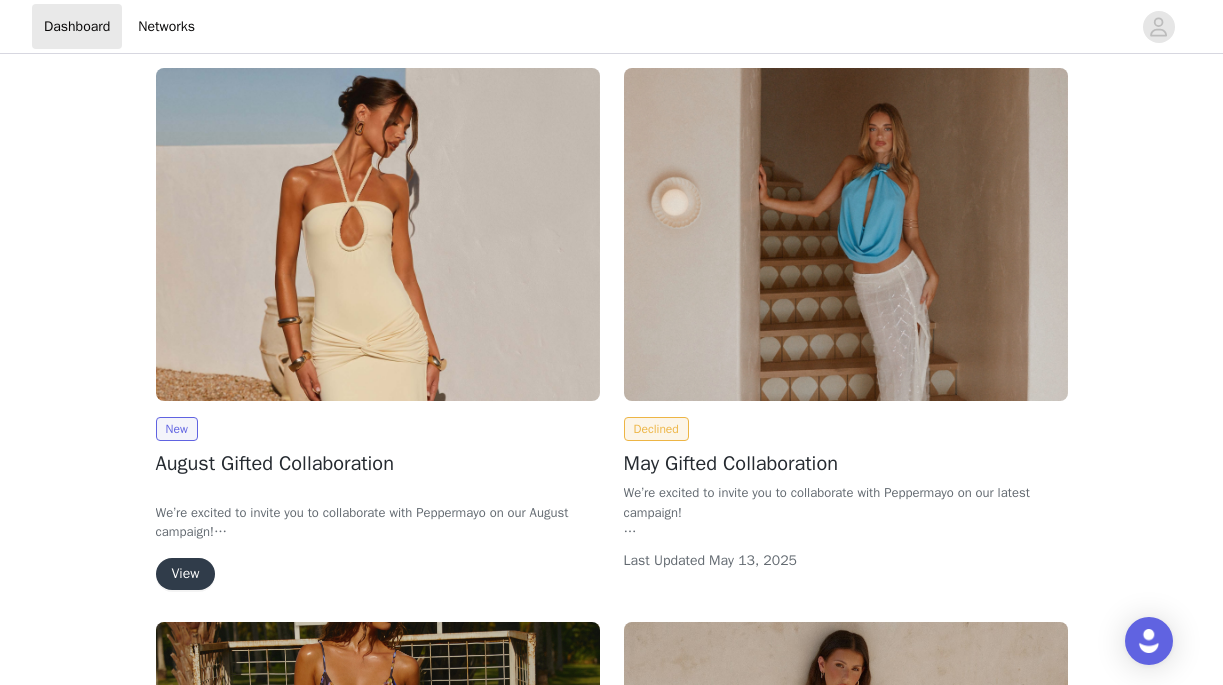 scroll, scrollTop: 158, scrollLeft: 0, axis: vertical 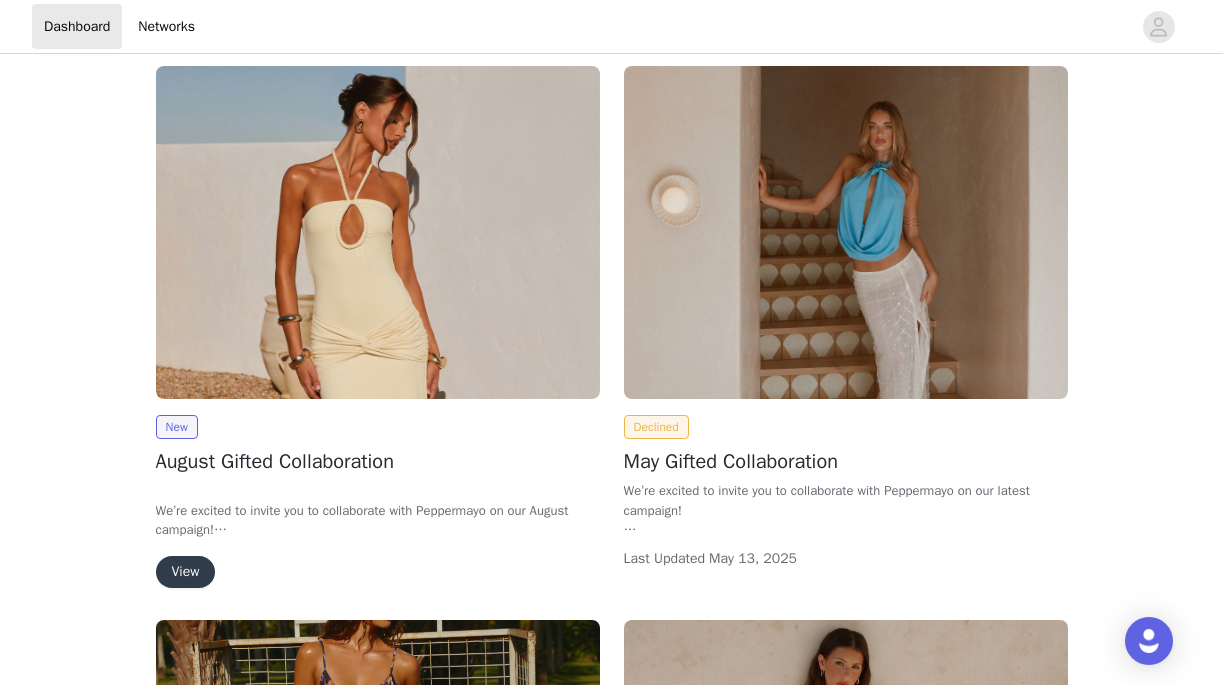 click on "View" at bounding box center (186, 572) 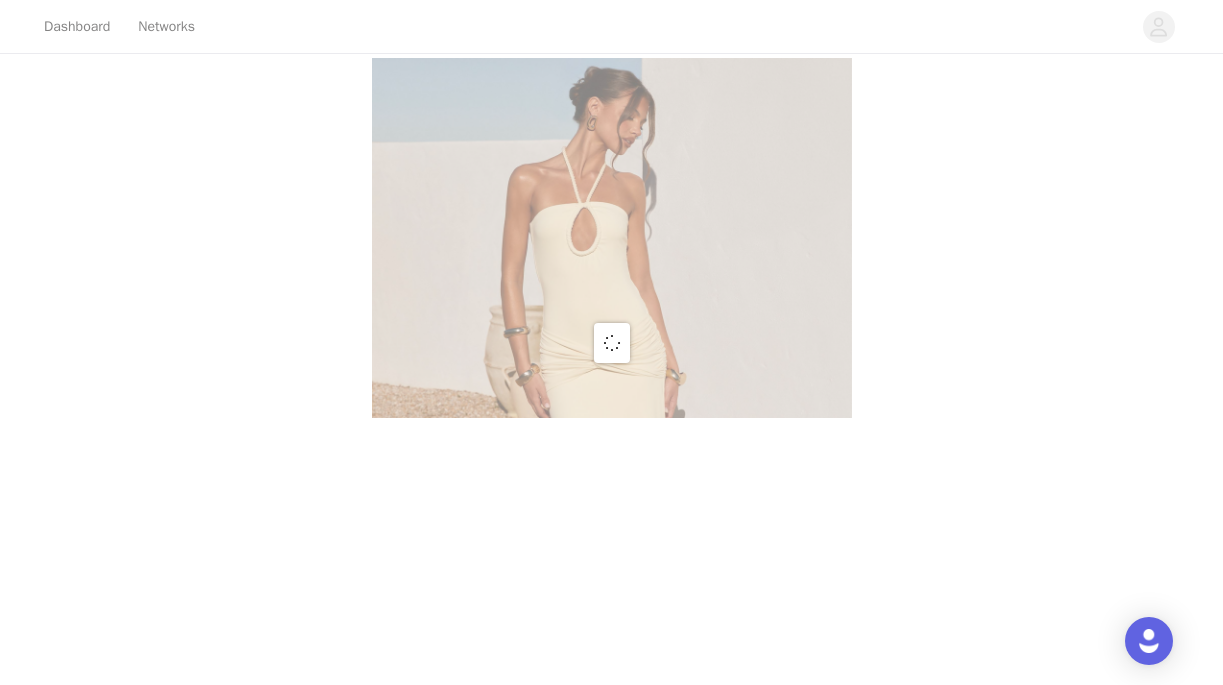scroll, scrollTop: 0, scrollLeft: 0, axis: both 